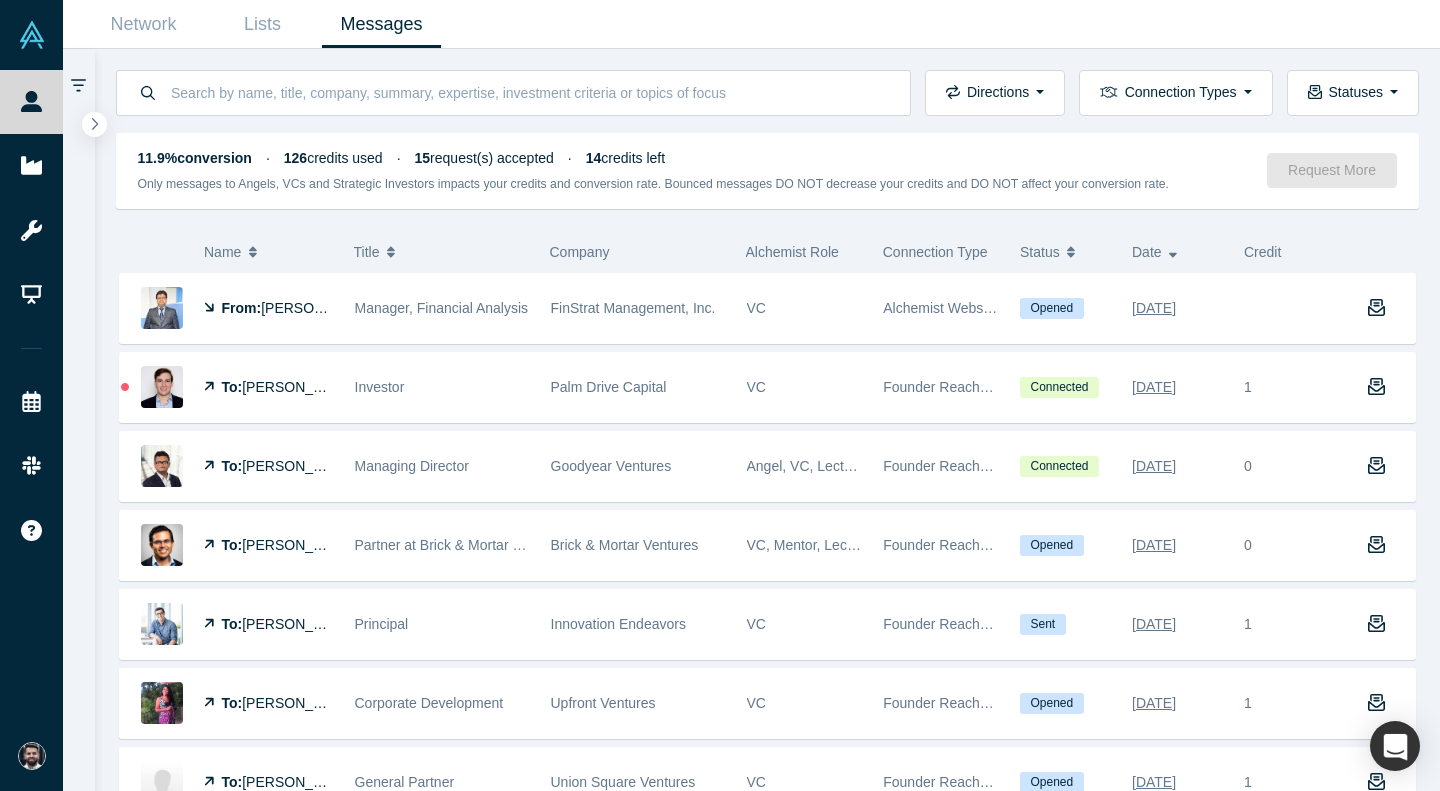 scroll, scrollTop: 0, scrollLeft: 0, axis: both 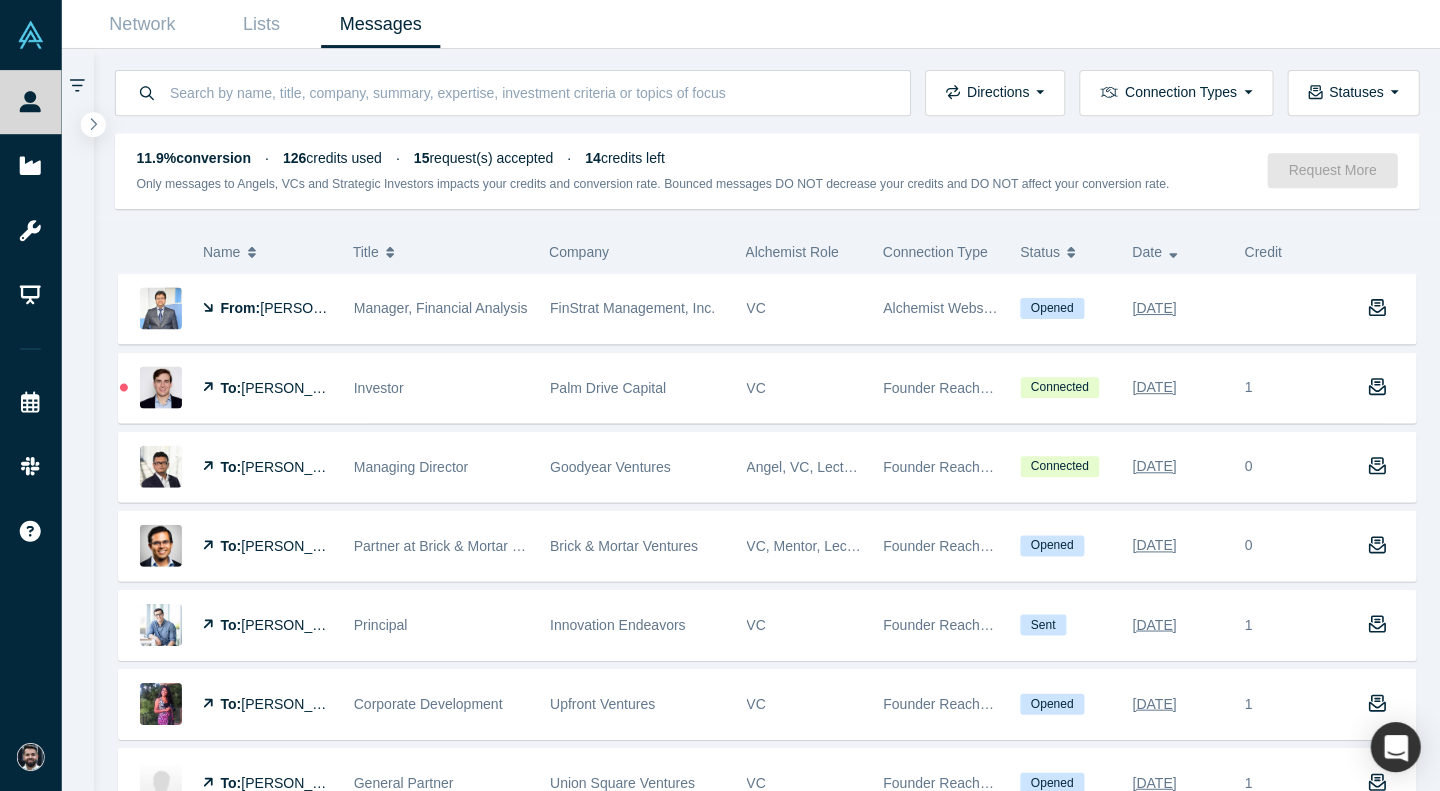 click at bounding box center (79, 420) 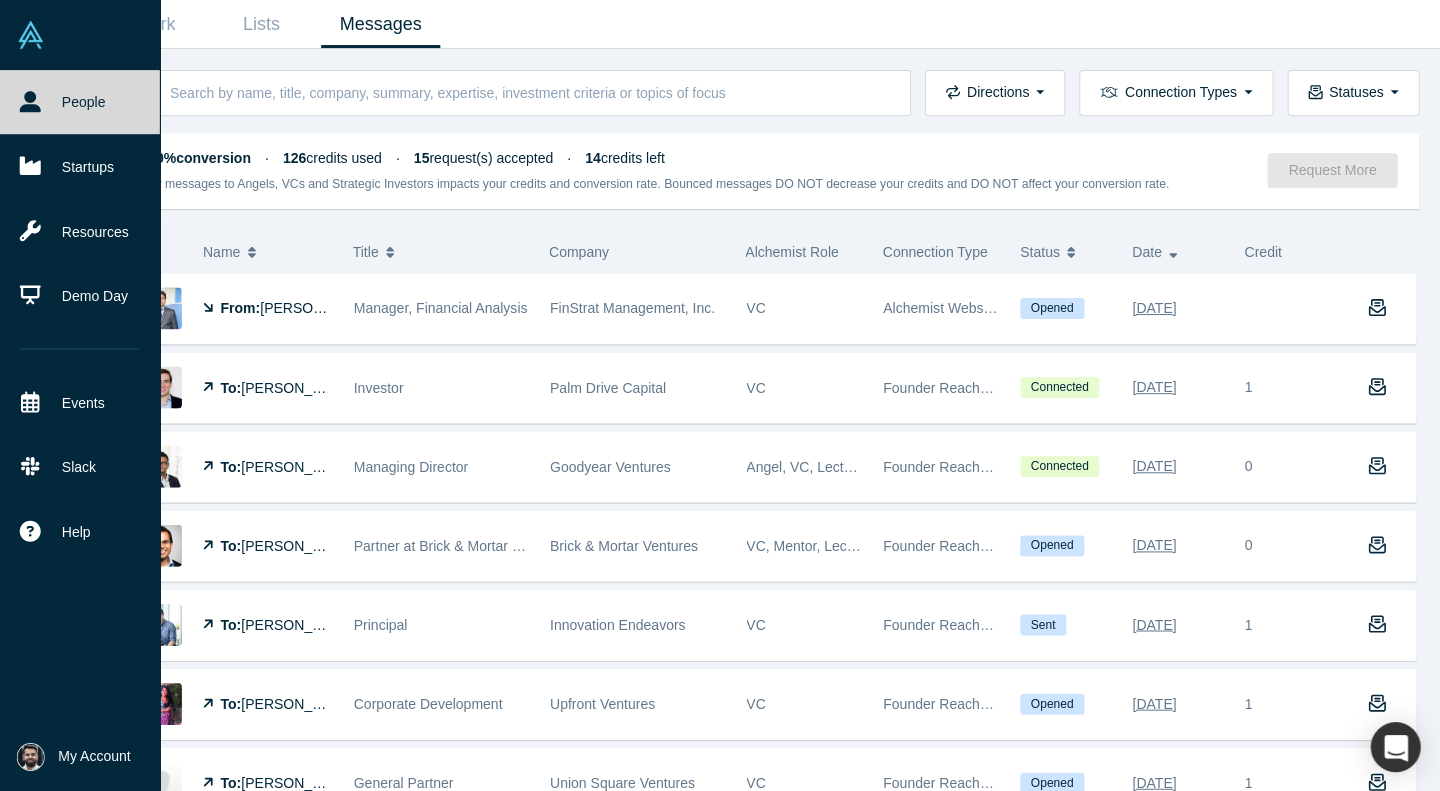 click 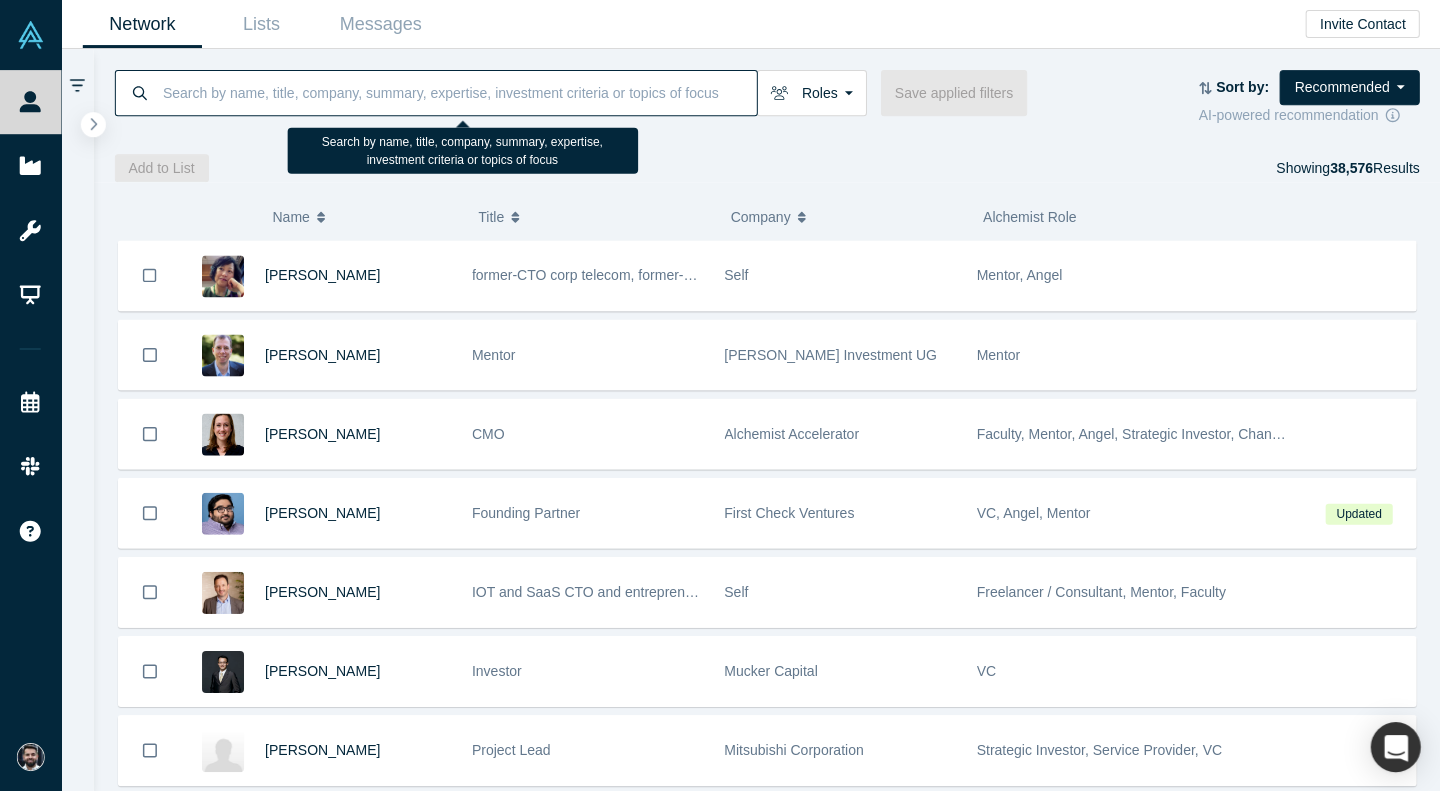 click at bounding box center [459, 92] 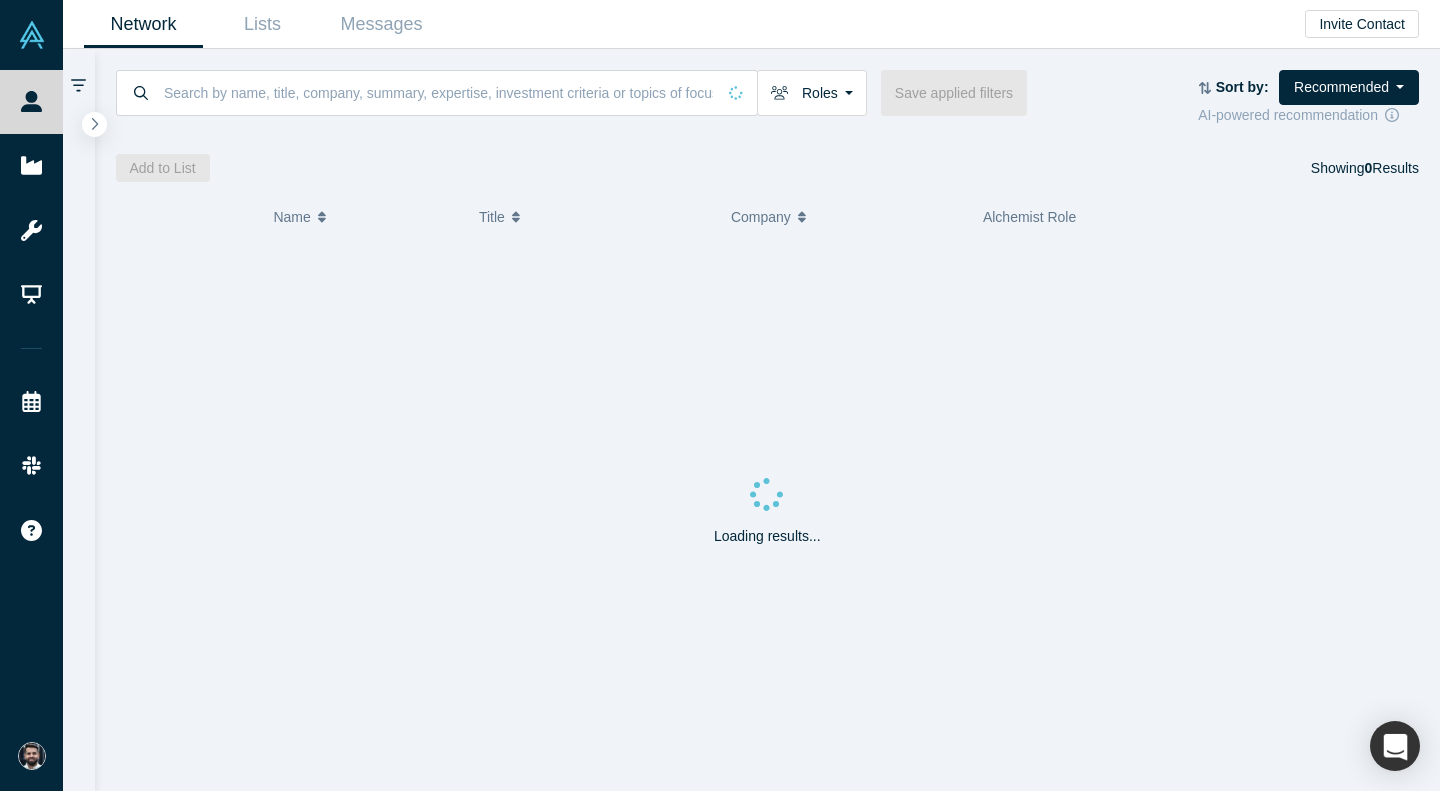 scroll, scrollTop: 0, scrollLeft: 0, axis: both 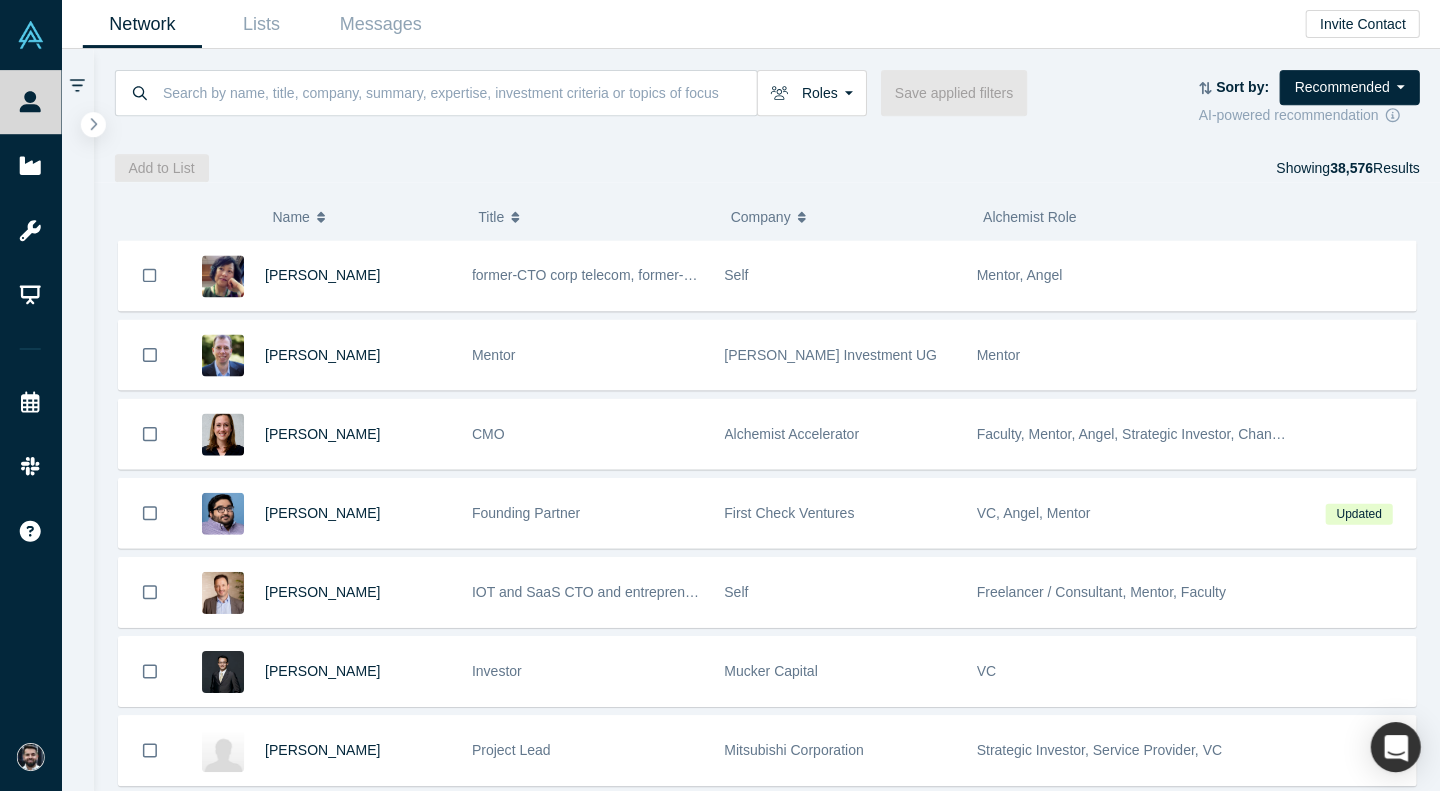 click on "Roles Founders Faculty Mentors Alumni Mentor Angels VCs Corporate Innovator Service Providers Press Save applied filters Sort by: Recommended Recommended Highest Ranking Highest Responsiveness Most Recent Updates AI-powered recommendation  Add to List Showing  38,576  Results" at bounding box center (768, 115) 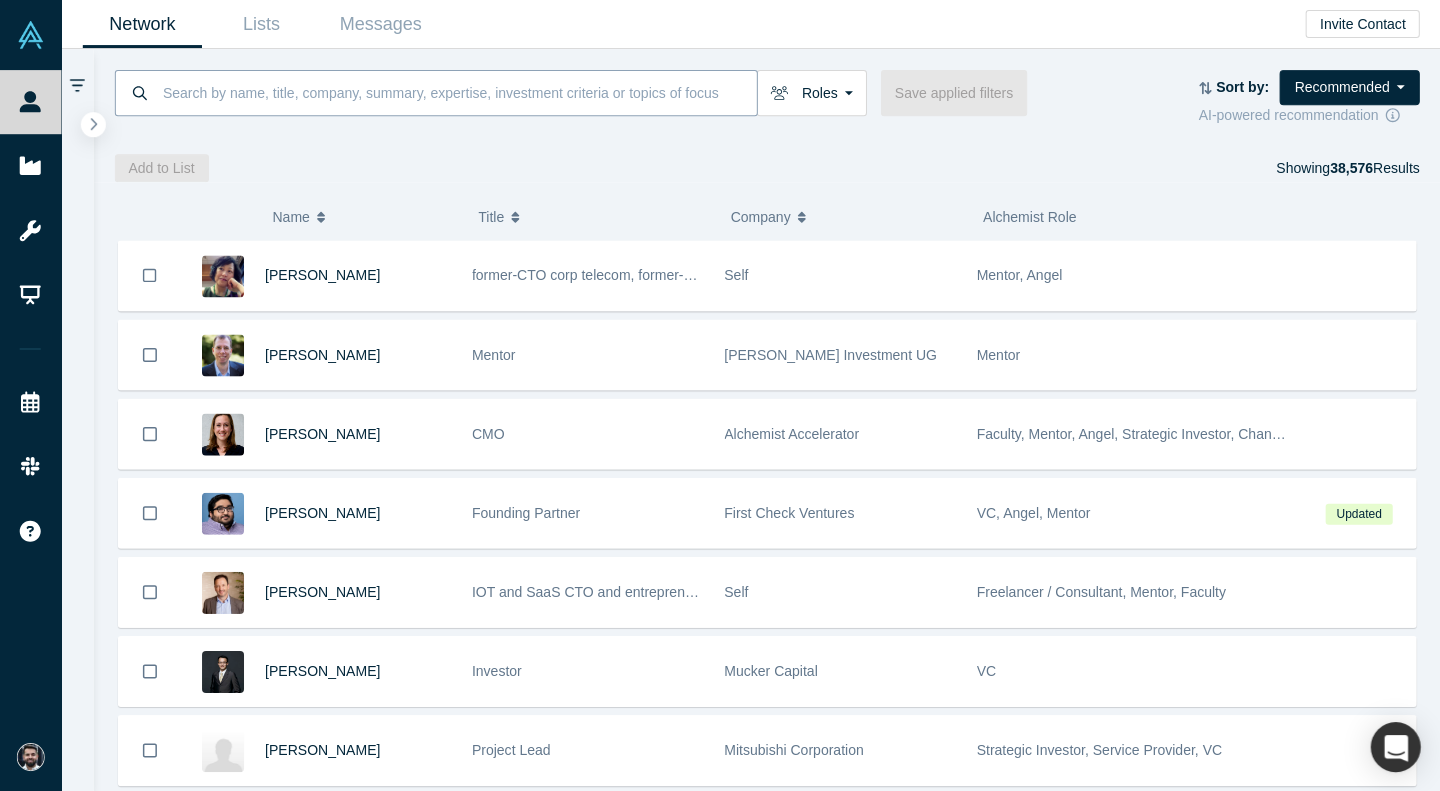 click at bounding box center (459, 92) 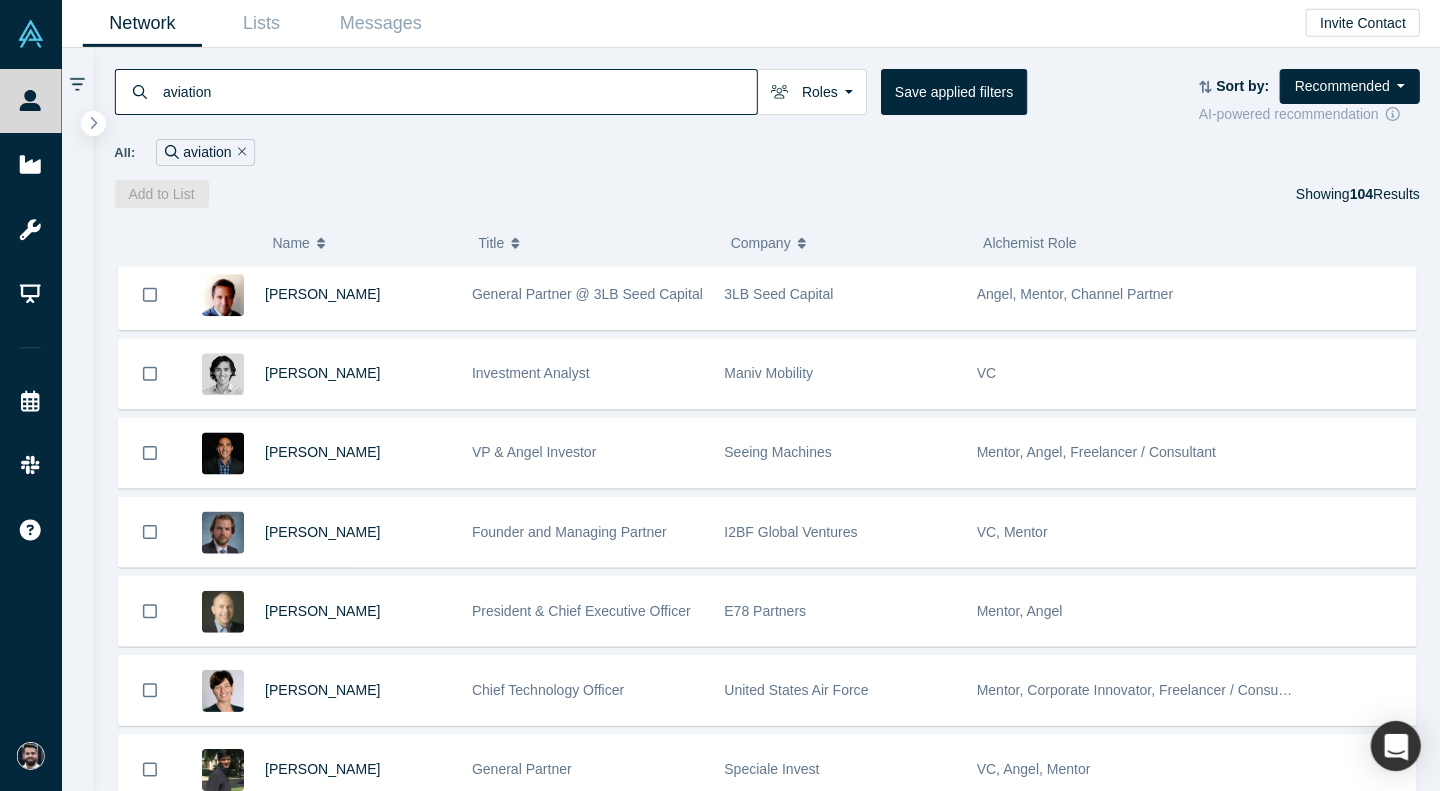scroll, scrollTop: 1892, scrollLeft: 0, axis: vertical 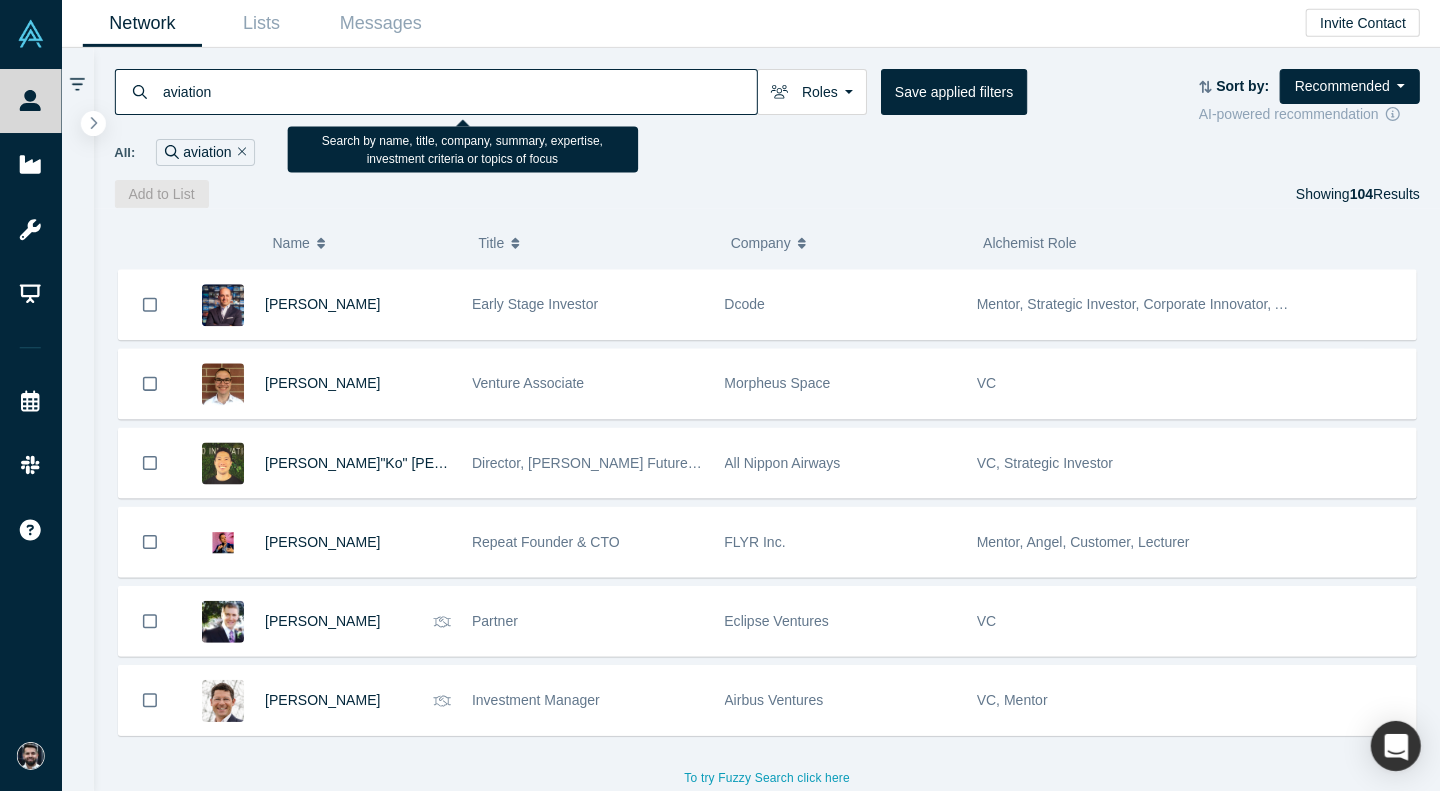 click on "aviation" at bounding box center (459, 92) 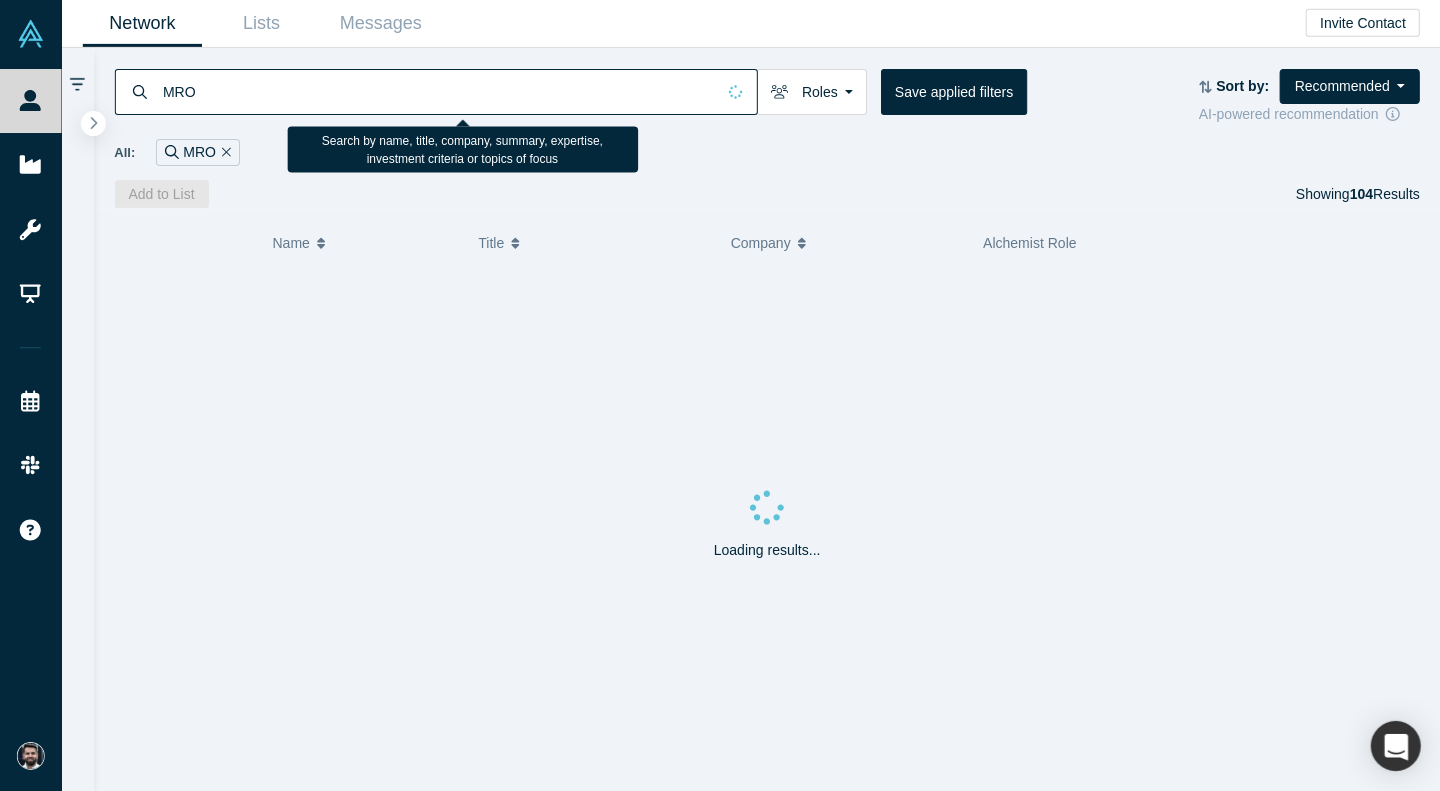 click on "MRO" at bounding box center (438, 92) 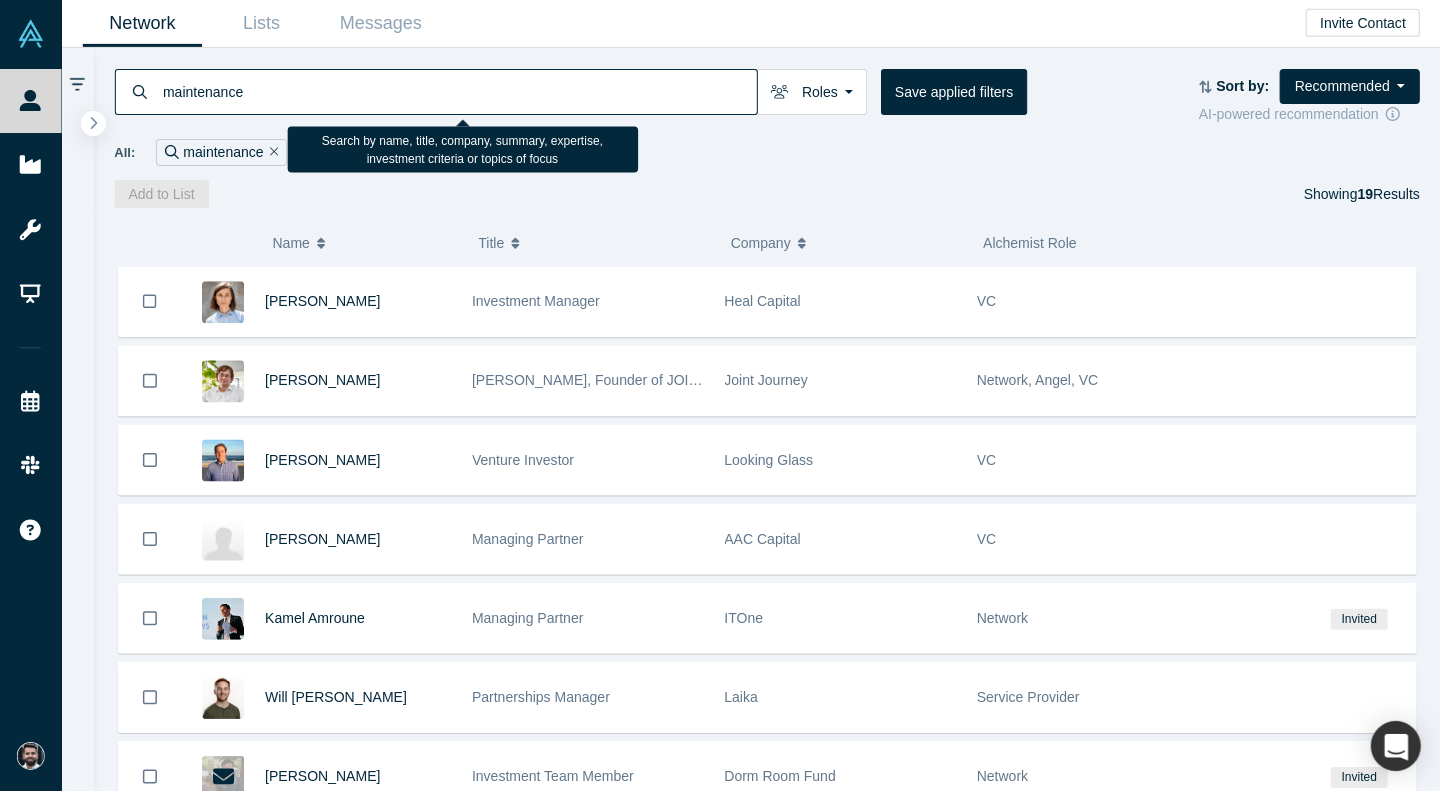 type on "maintenance" 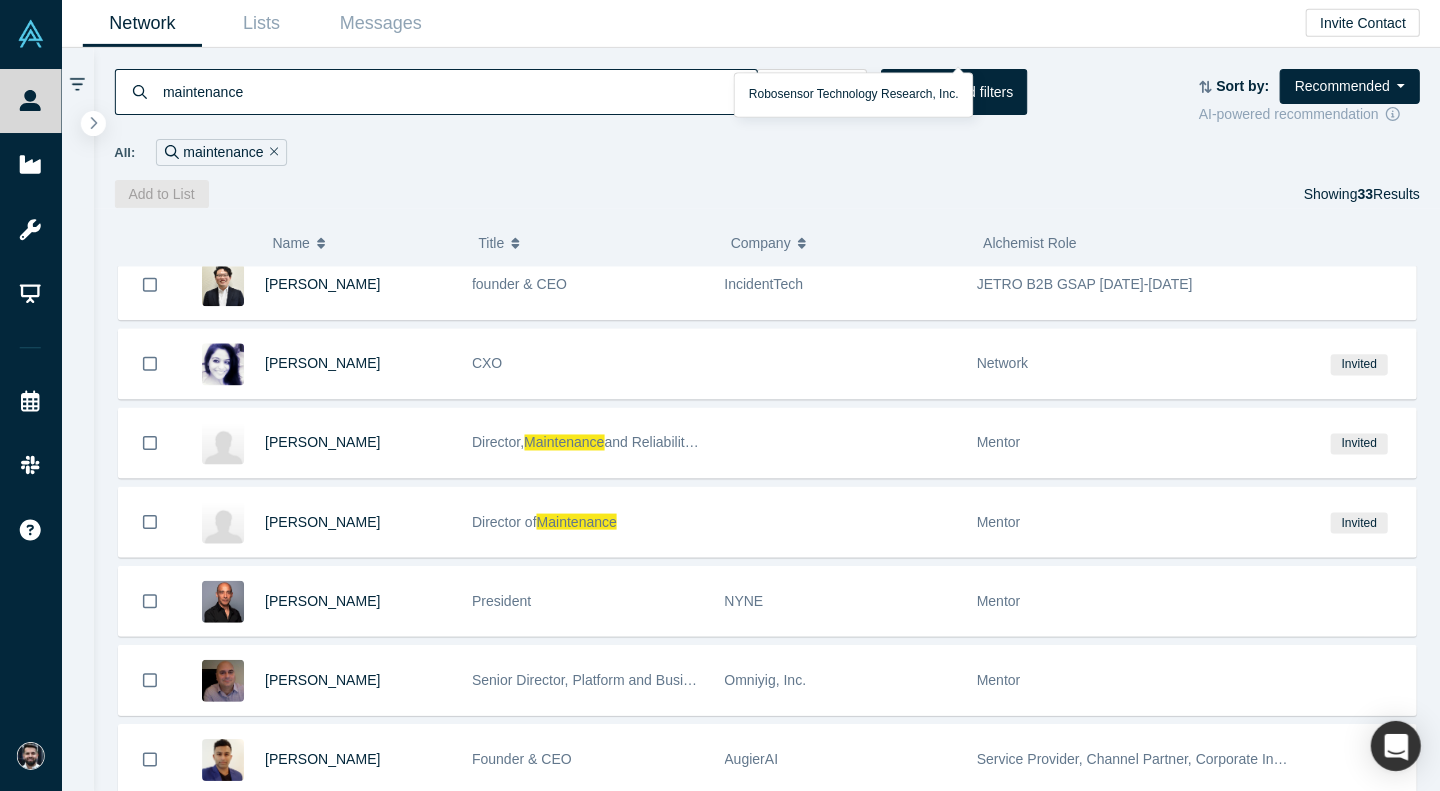 scroll, scrollTop: 1376, scrollLeft: 0, axis: vertical 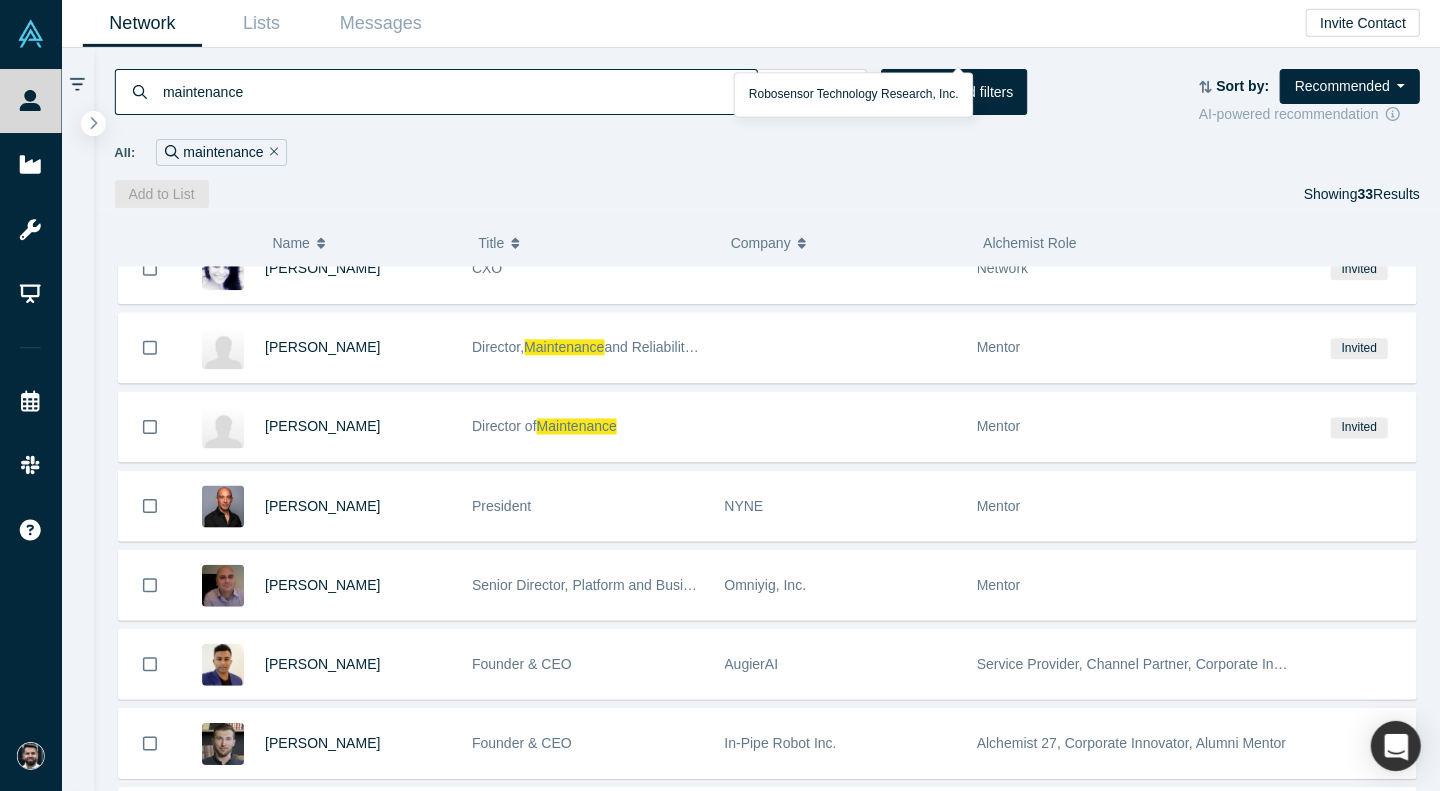 click at bounding box center [840, 427] 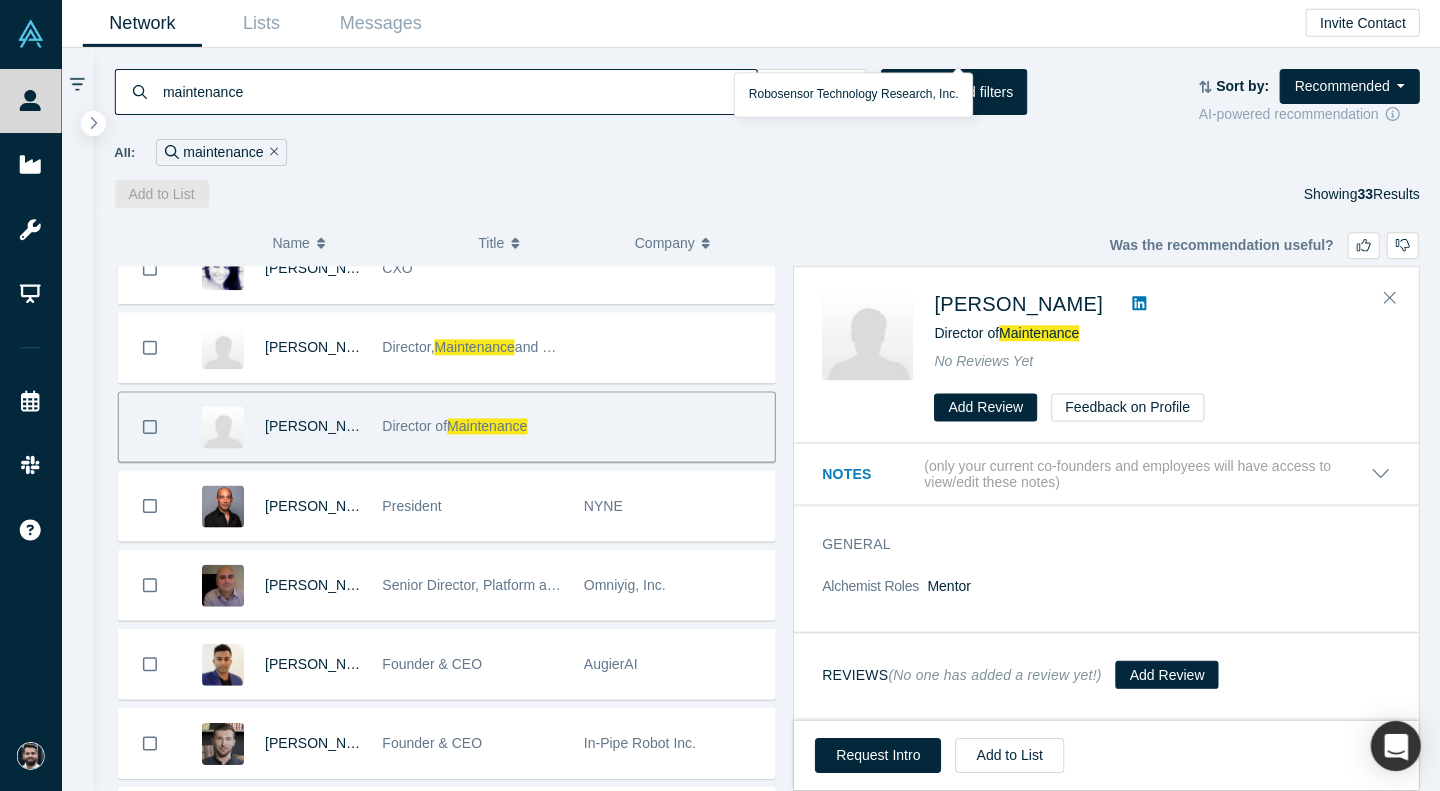 click 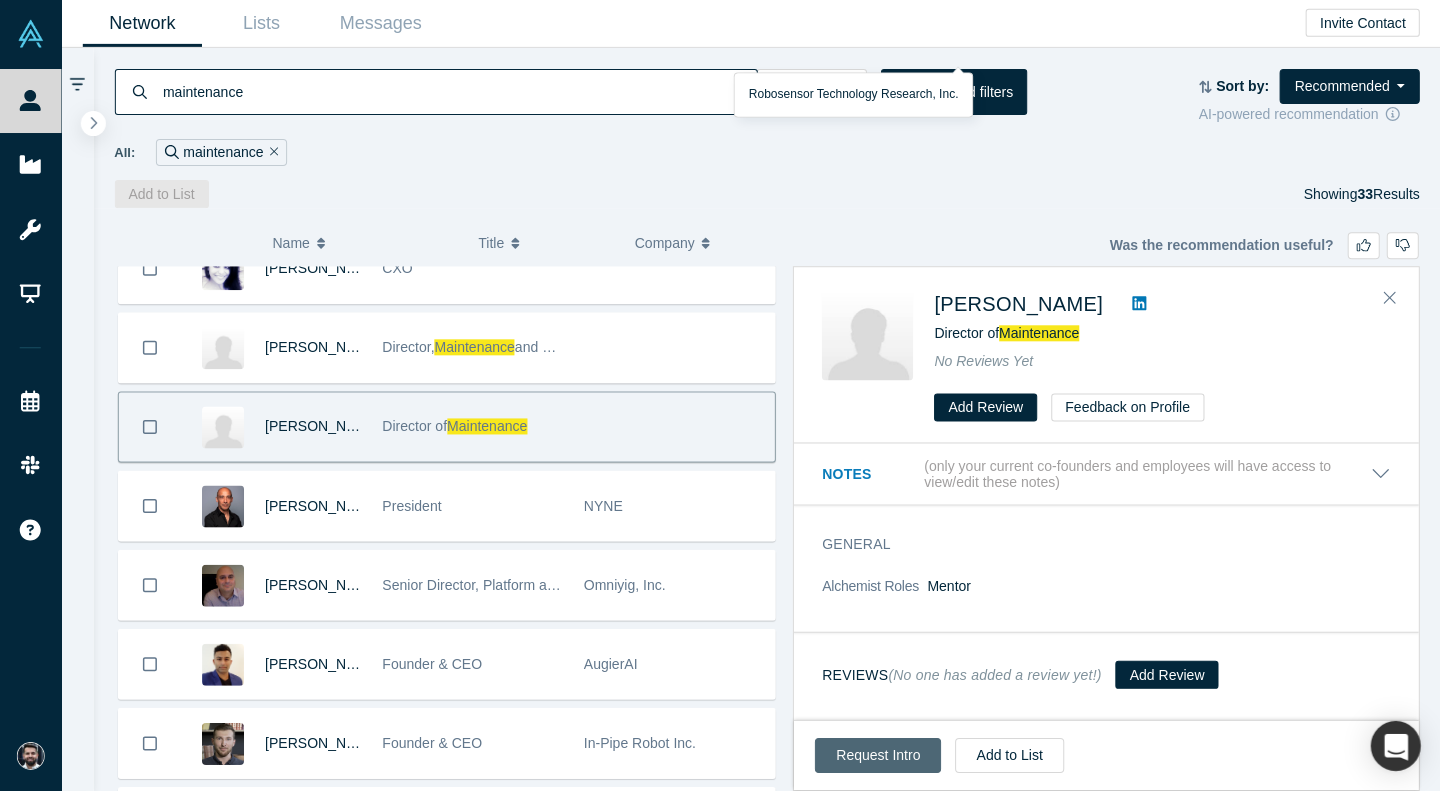 click on "Request Intro" at bounding box center (878, 755) 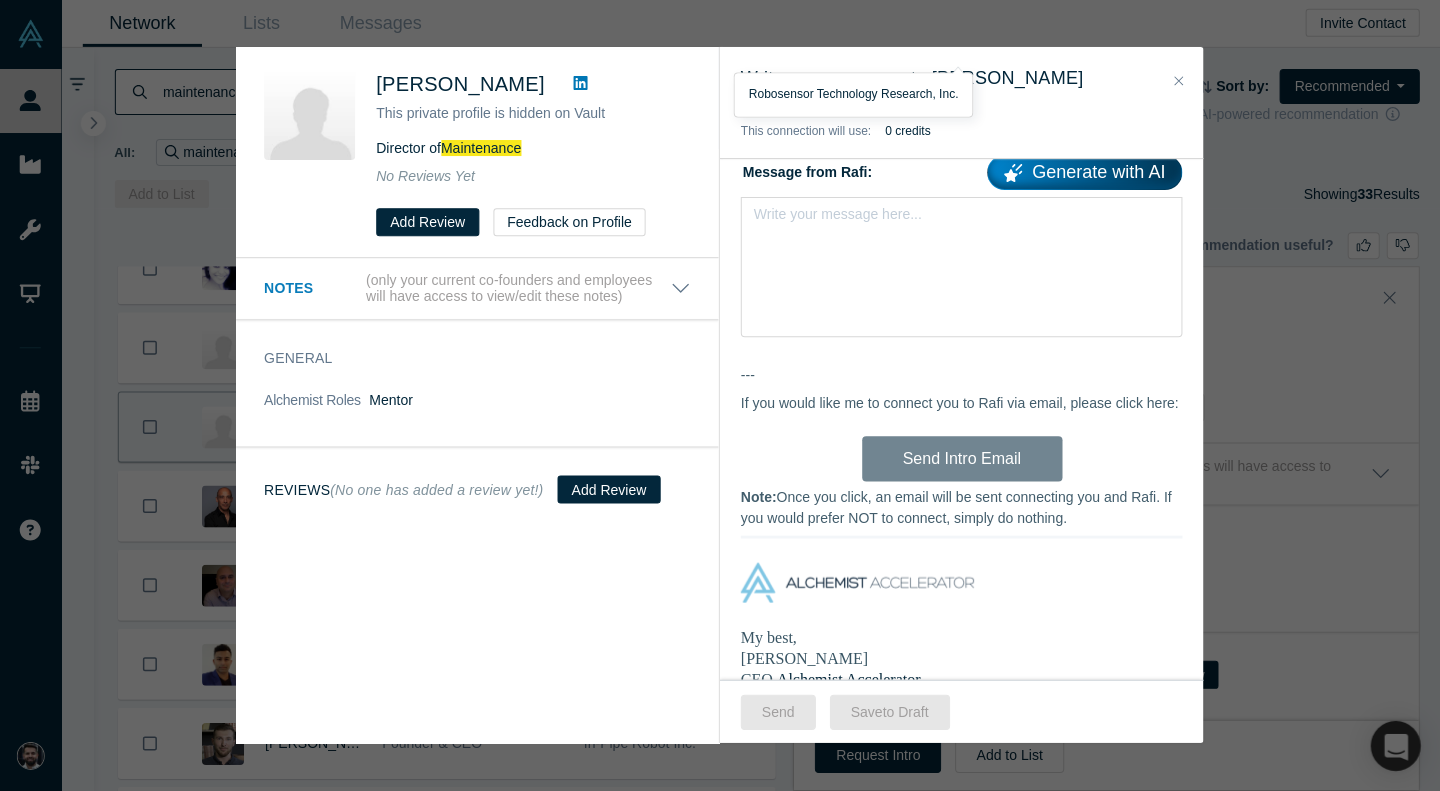scroll, scrollTop: 508, scrollLeft: 0, axis: vertical 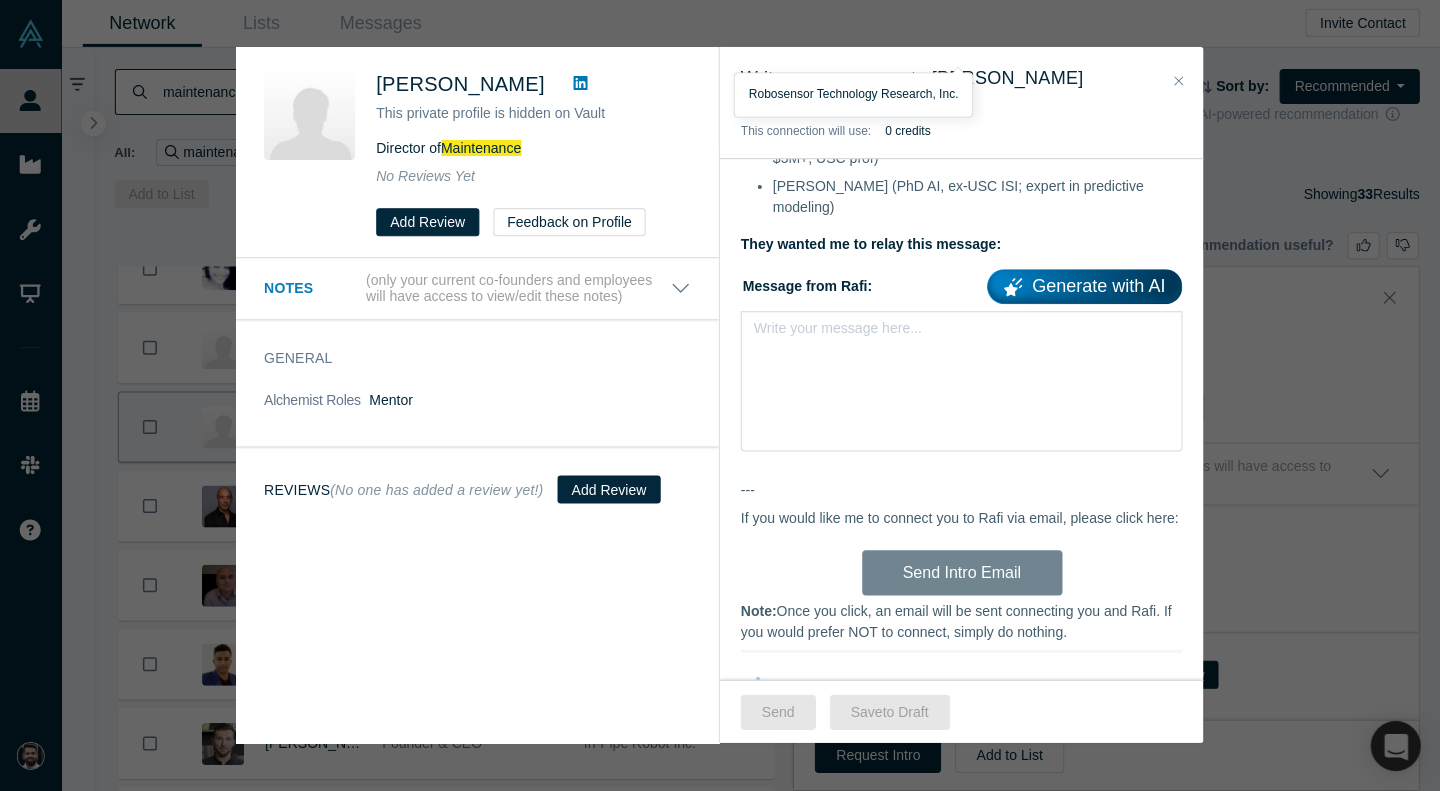 click on "Write your message here..." at bounding box center [961, 382] 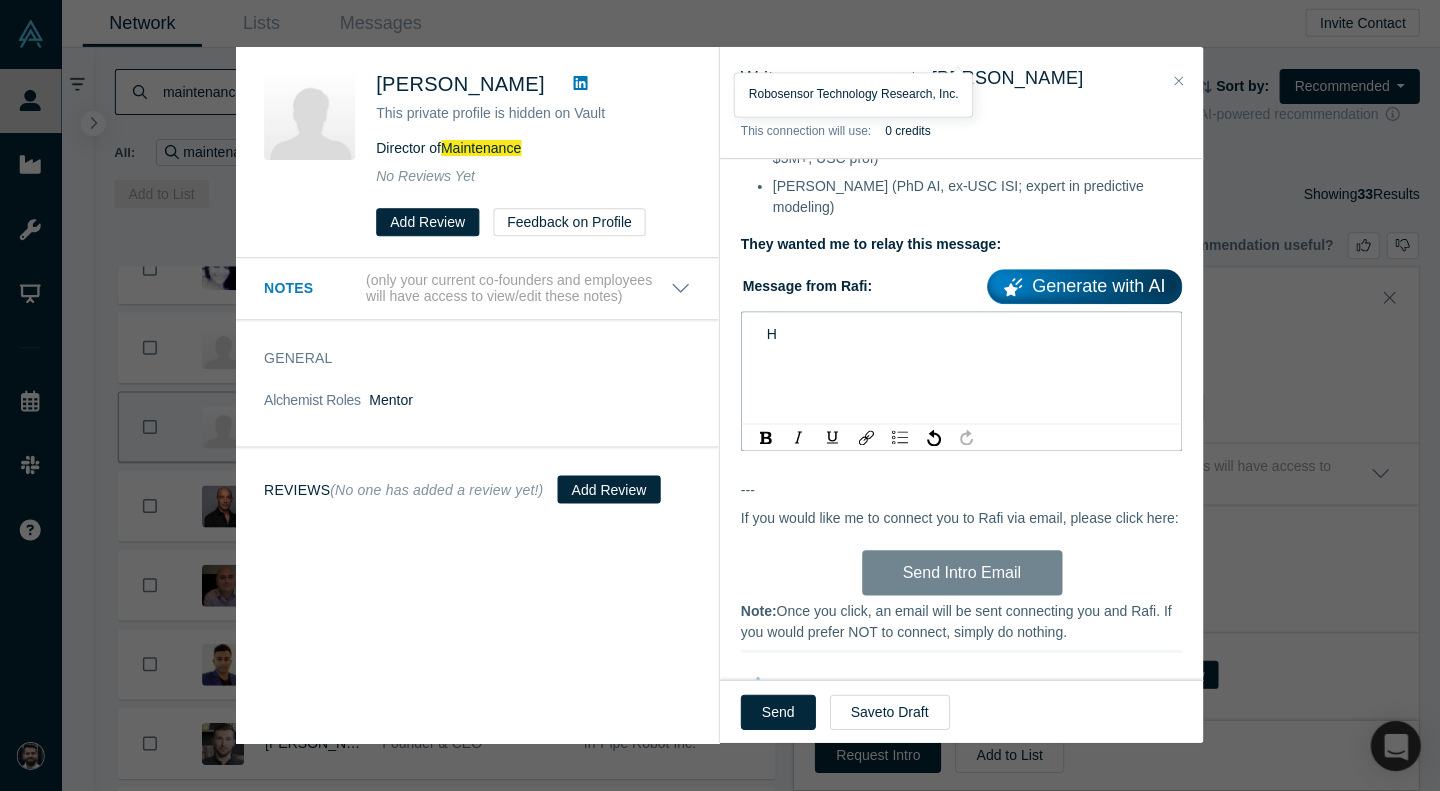 type 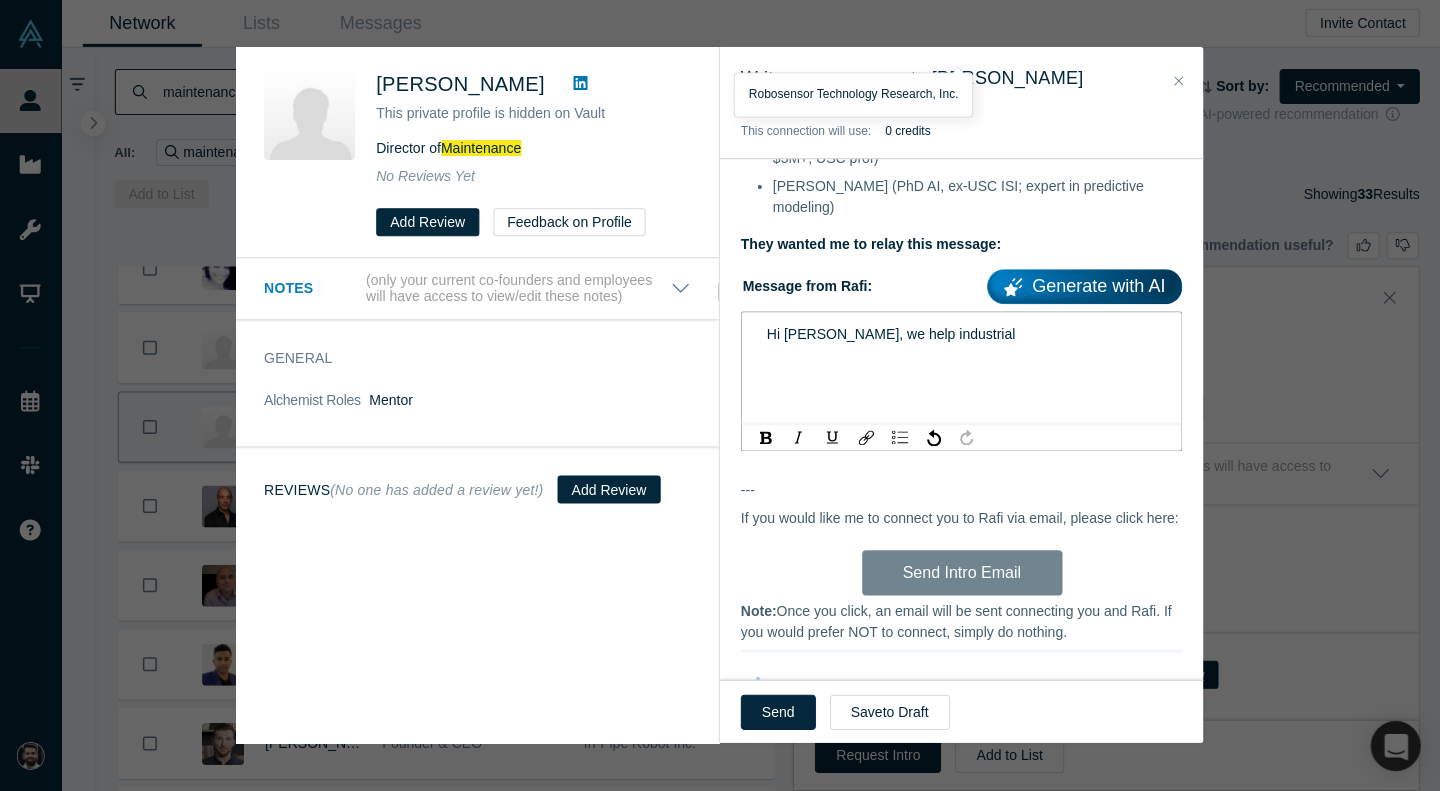 click on "Hi [PERSON_NAME], we help industrial" at bounding box center (891, 335) 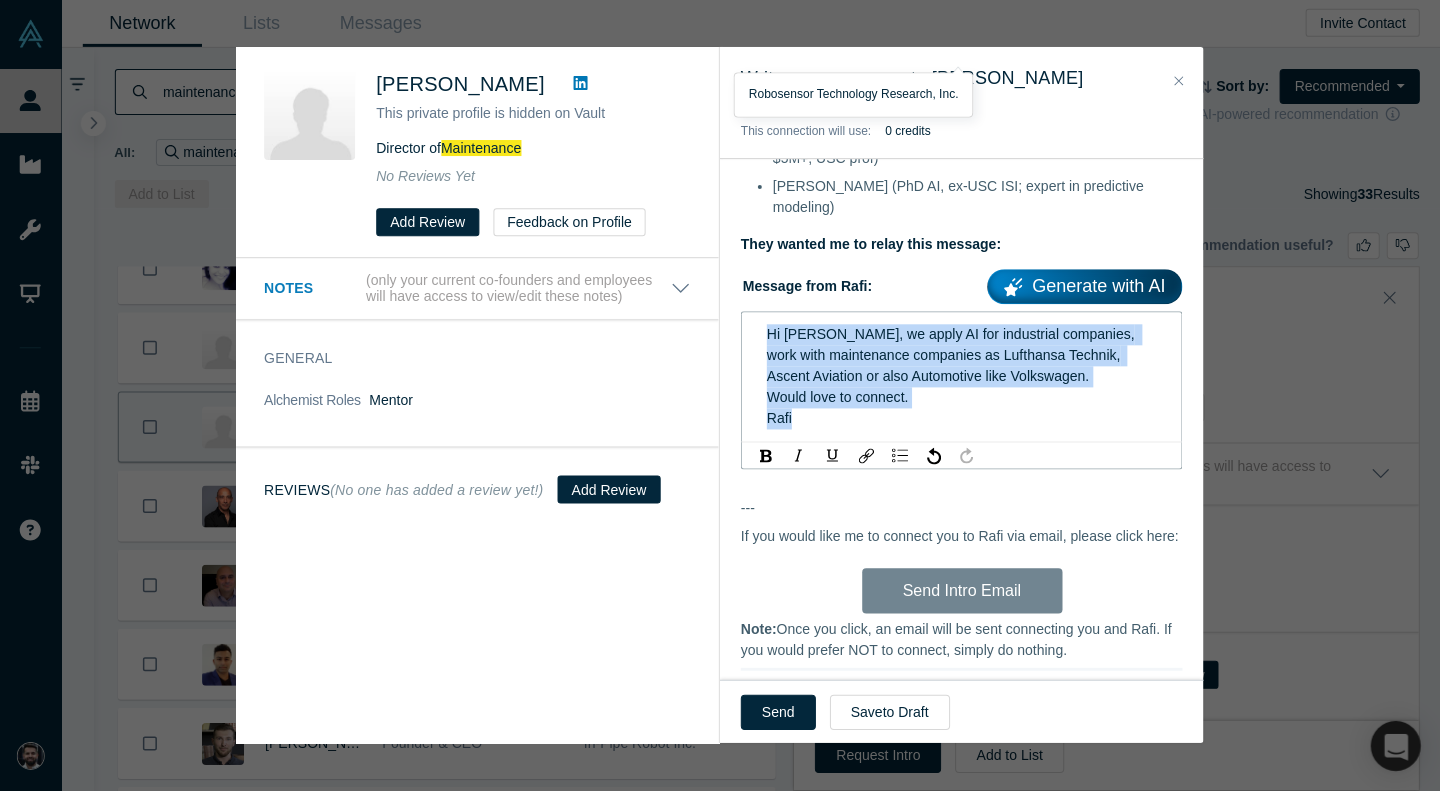copy on "Hi [PERSON_NAME], we apply AI for industrial companies, work with maintenance companies as Lufthansa Technik, Ascent Aviation or also Automotive like Volkswagen. Would love to connect. Rafi" 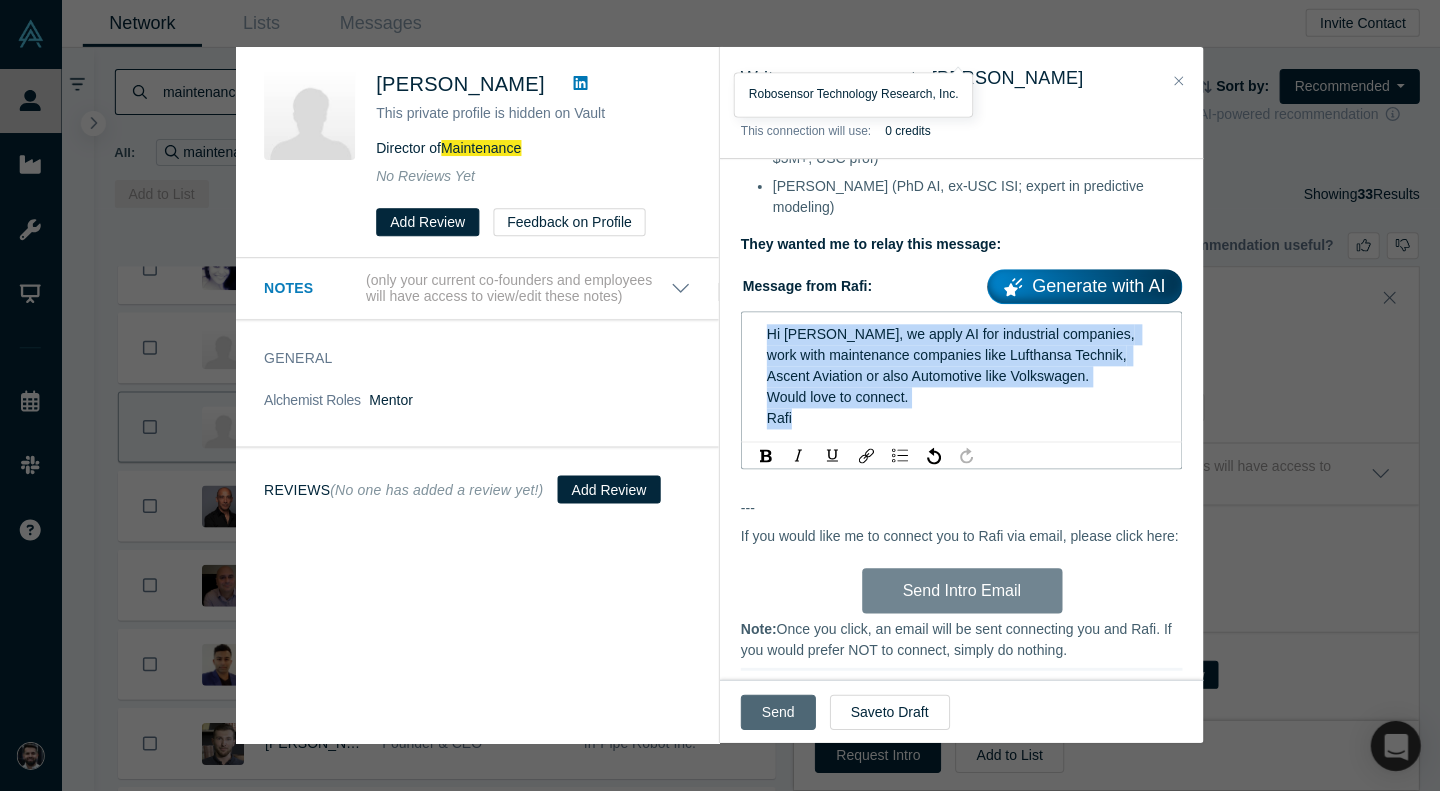 click on "Send" at bounding box center (778, 712) 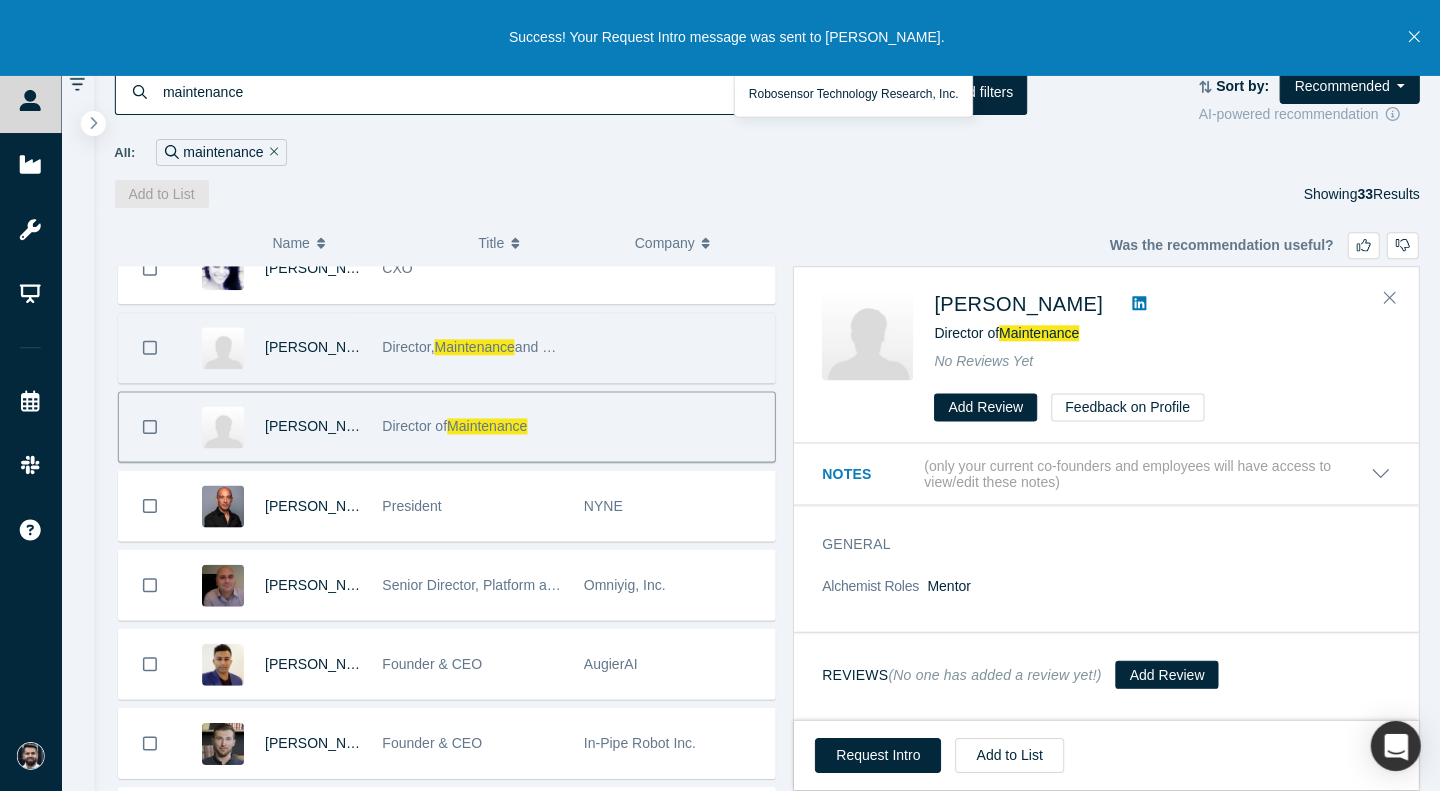 click on "Director,  Maintenance  and Reliability Integration" at bounding box center (473, 348) 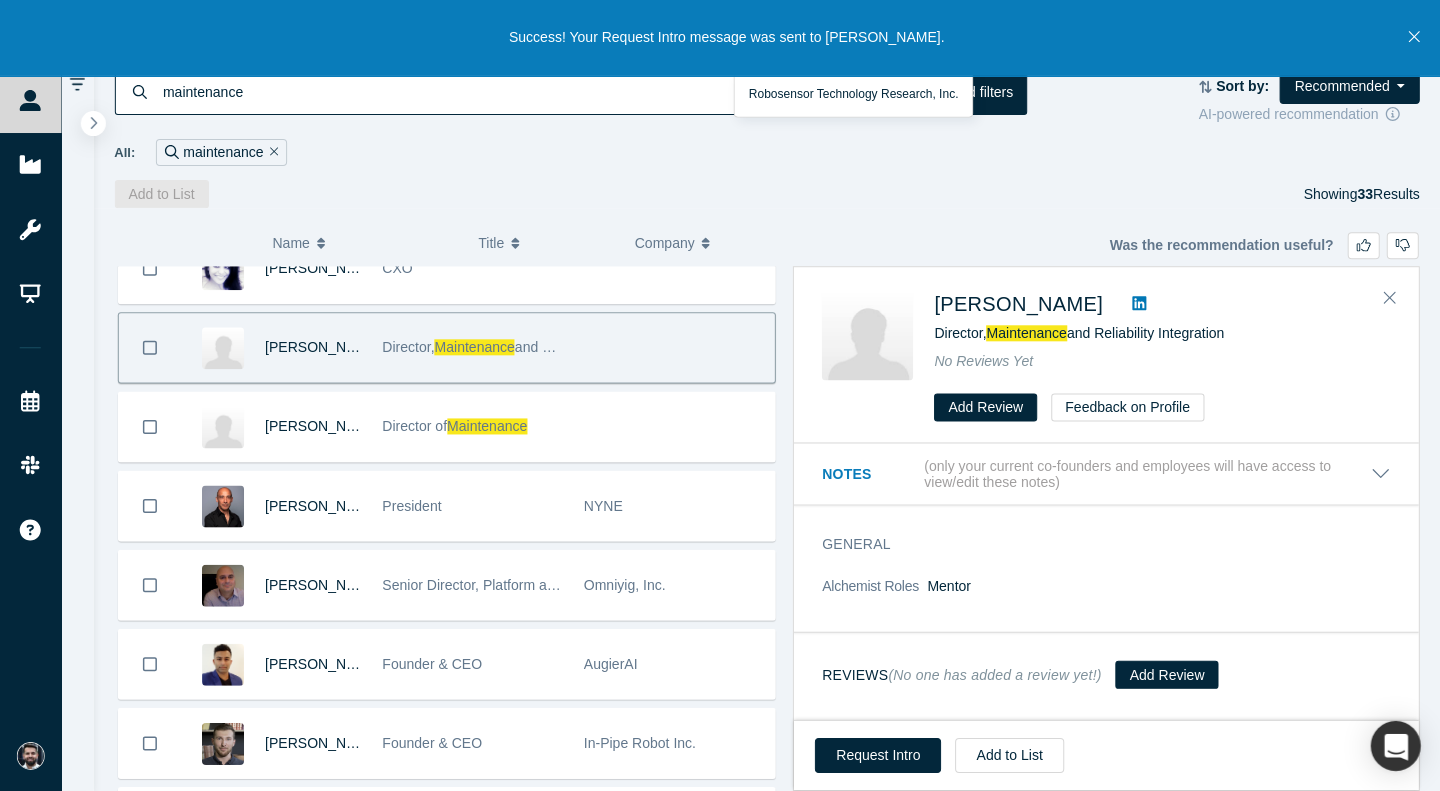 click 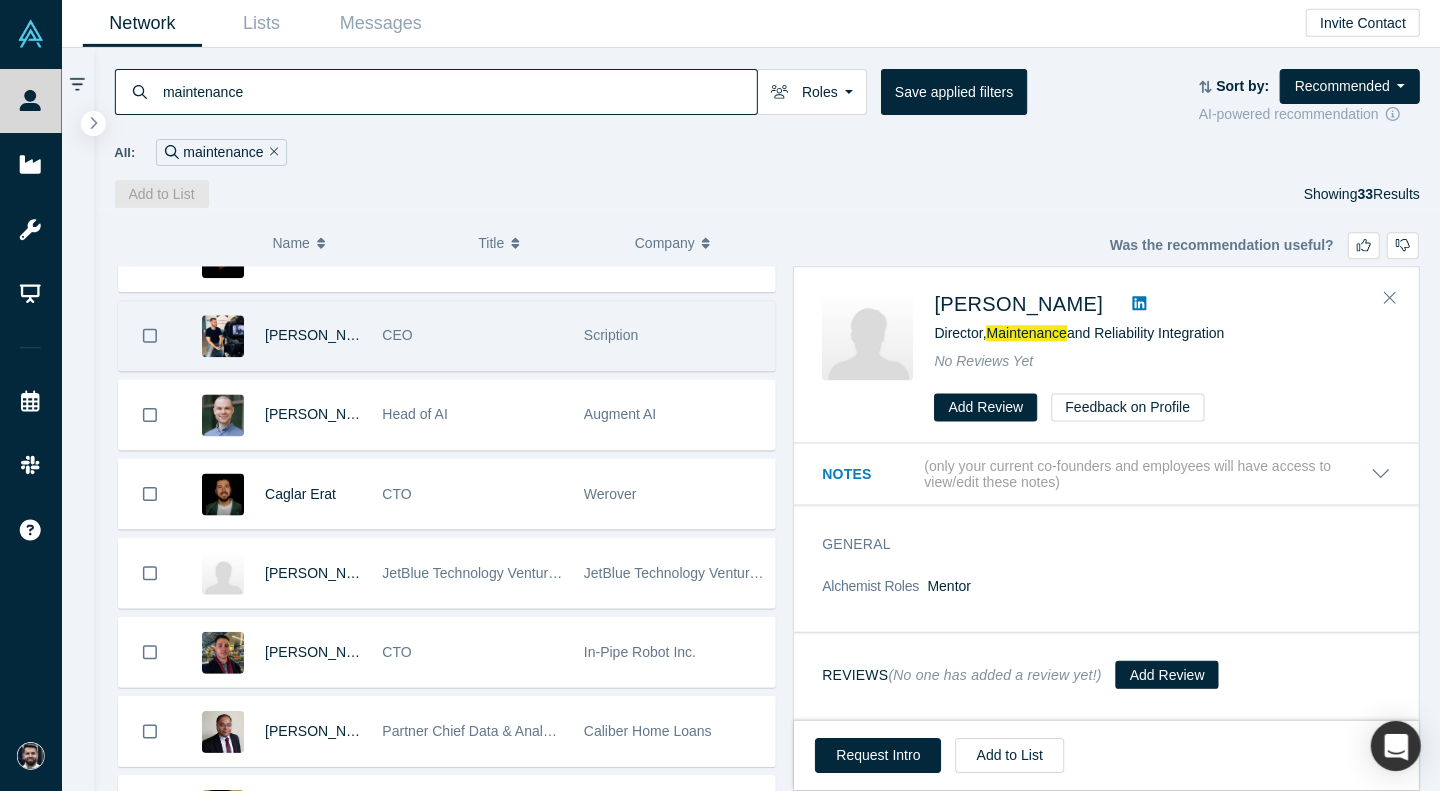 scroll, scrollTop: 2068, scrollLeft: 0, axis: vertical 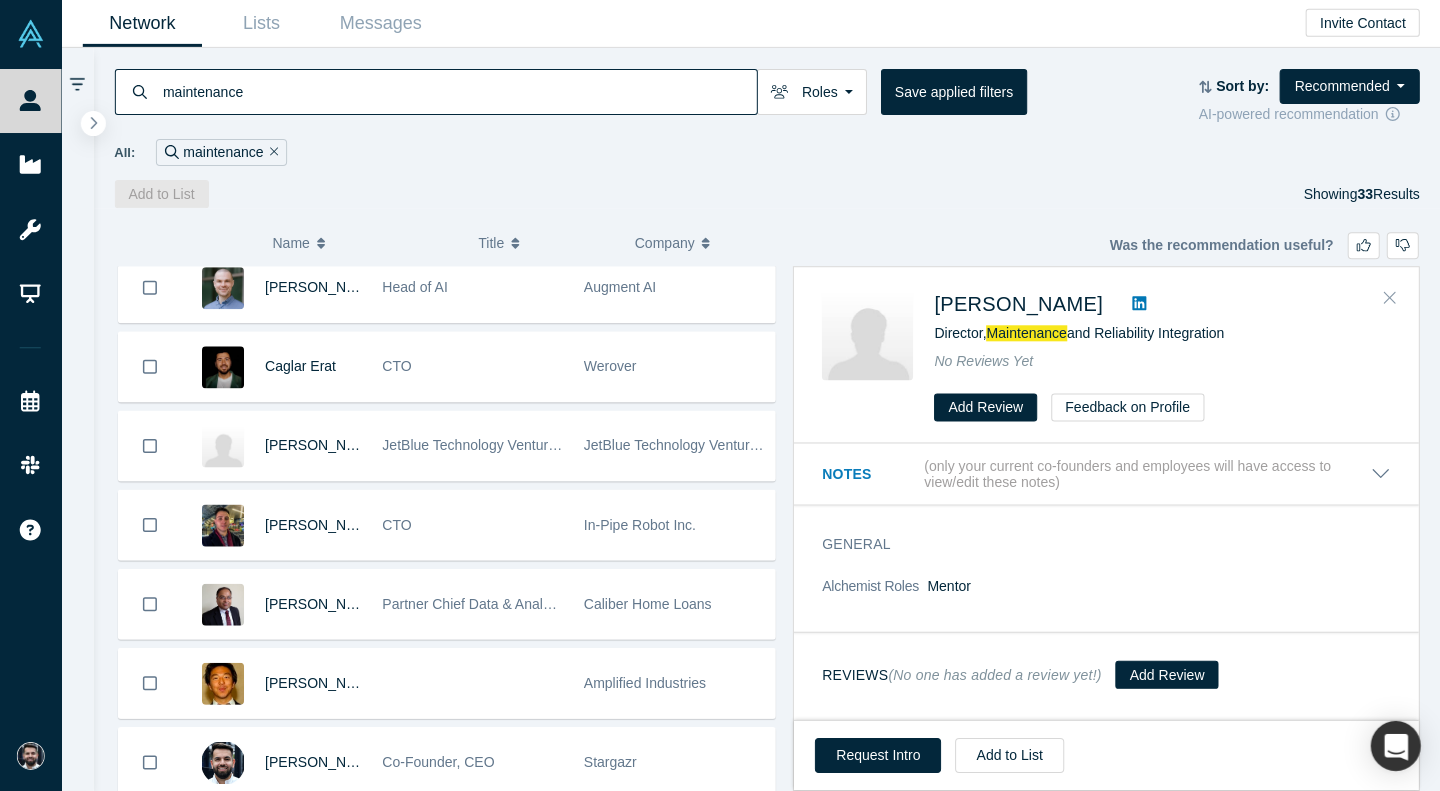 click 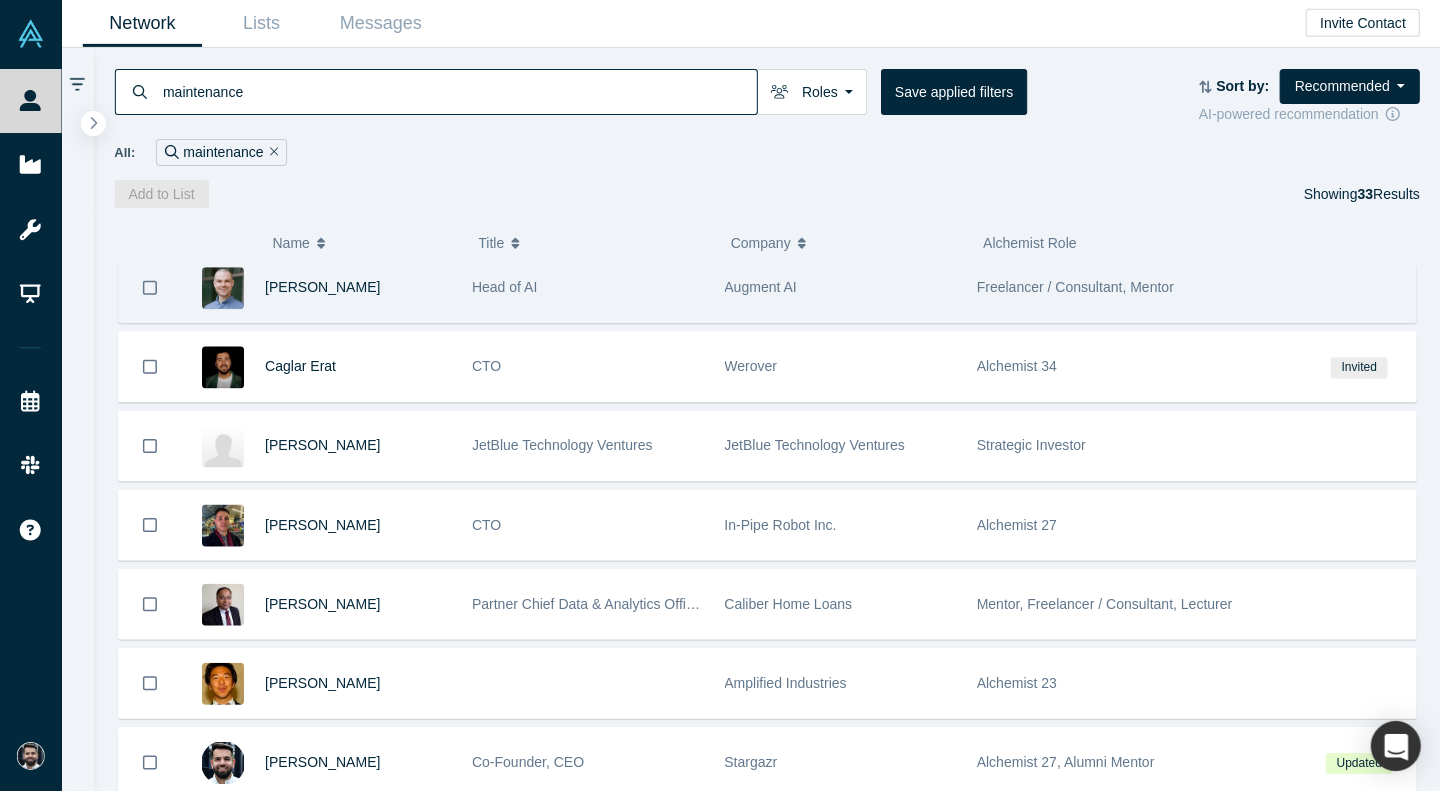 click at bounding box center (1359, 288) 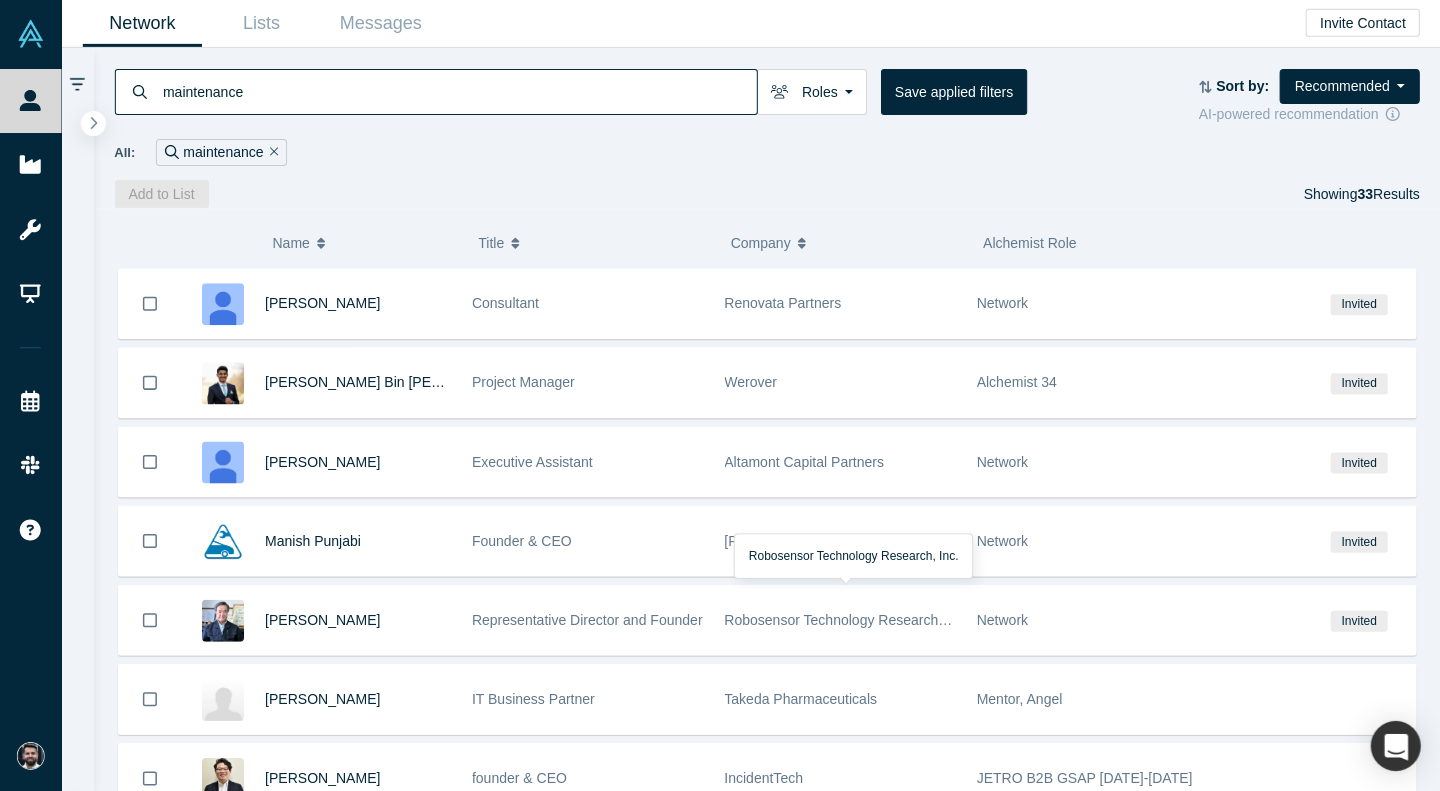 scroll, scrollTop: 778, scrollLeft: 0, axis: vertical 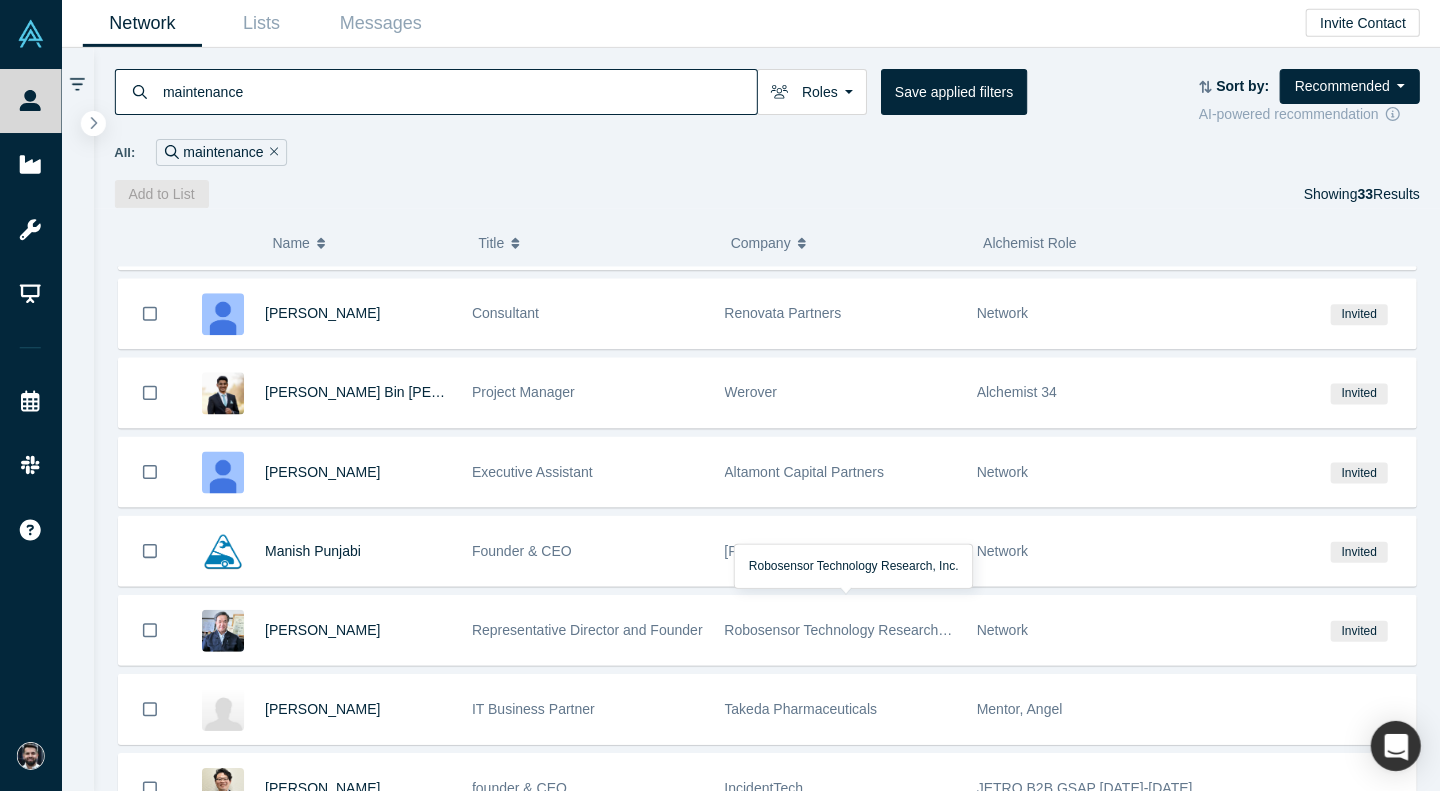 click on "Network" at bounding box center [1135, 551] 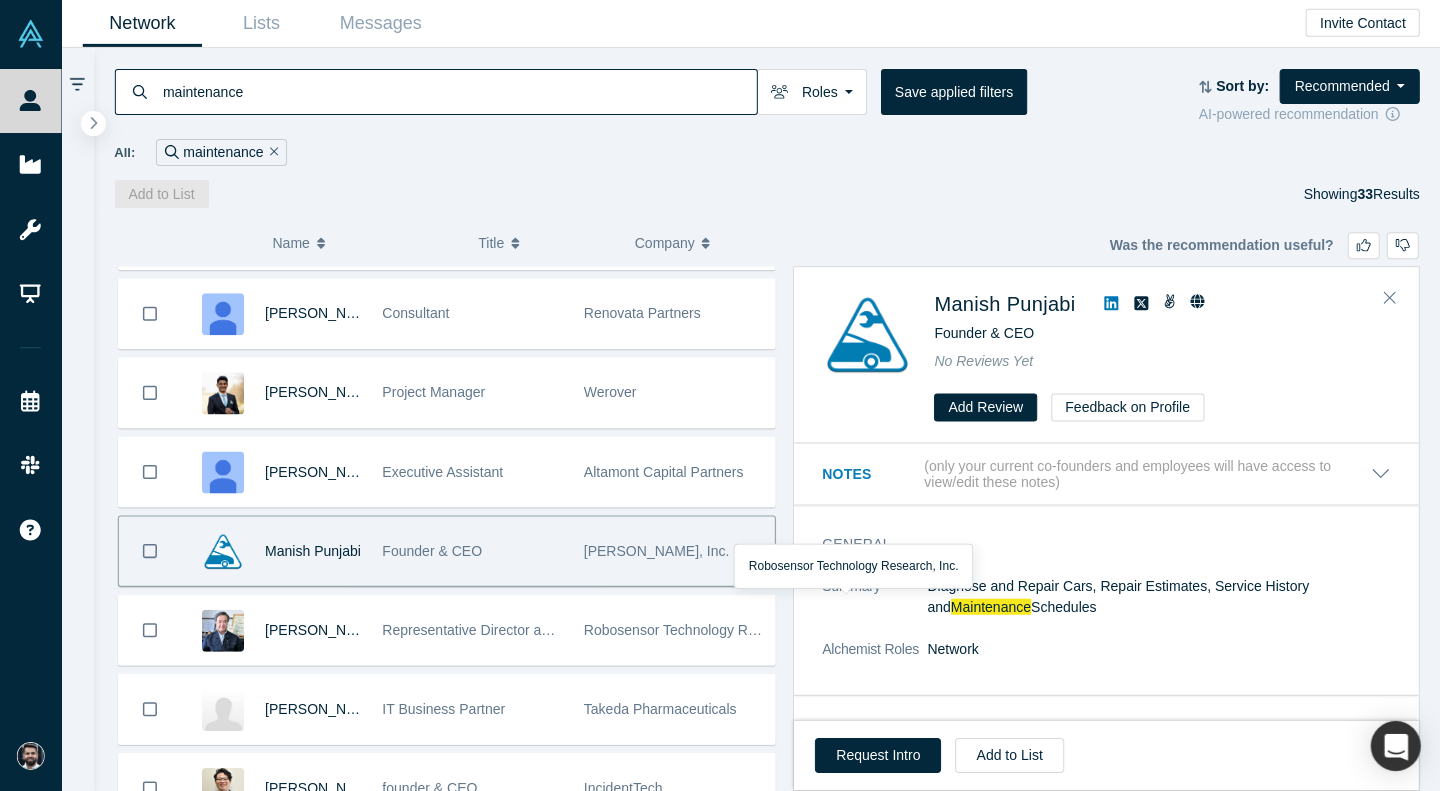 scroll, scrollTop: 0, scrollLeft: 0, axis: both 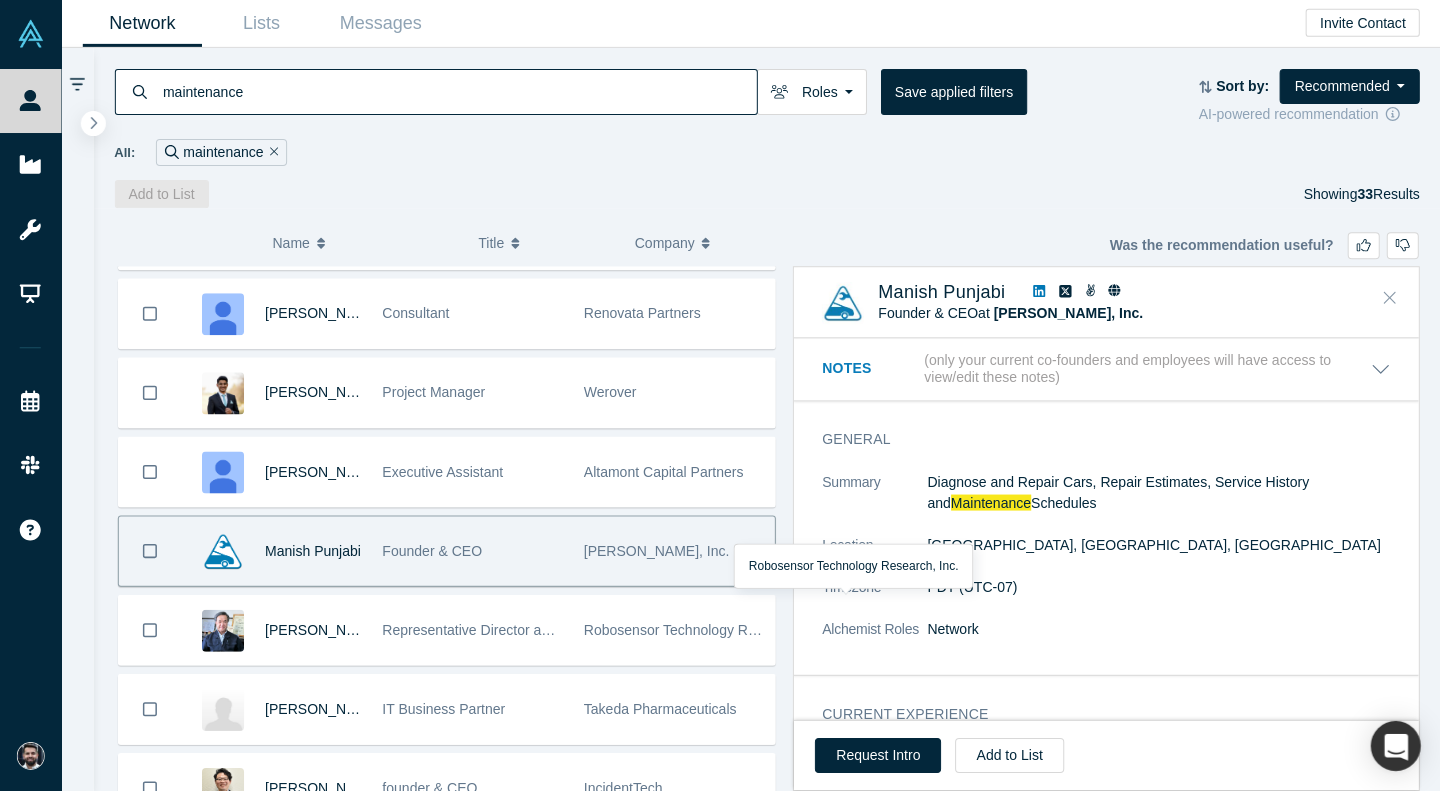 click 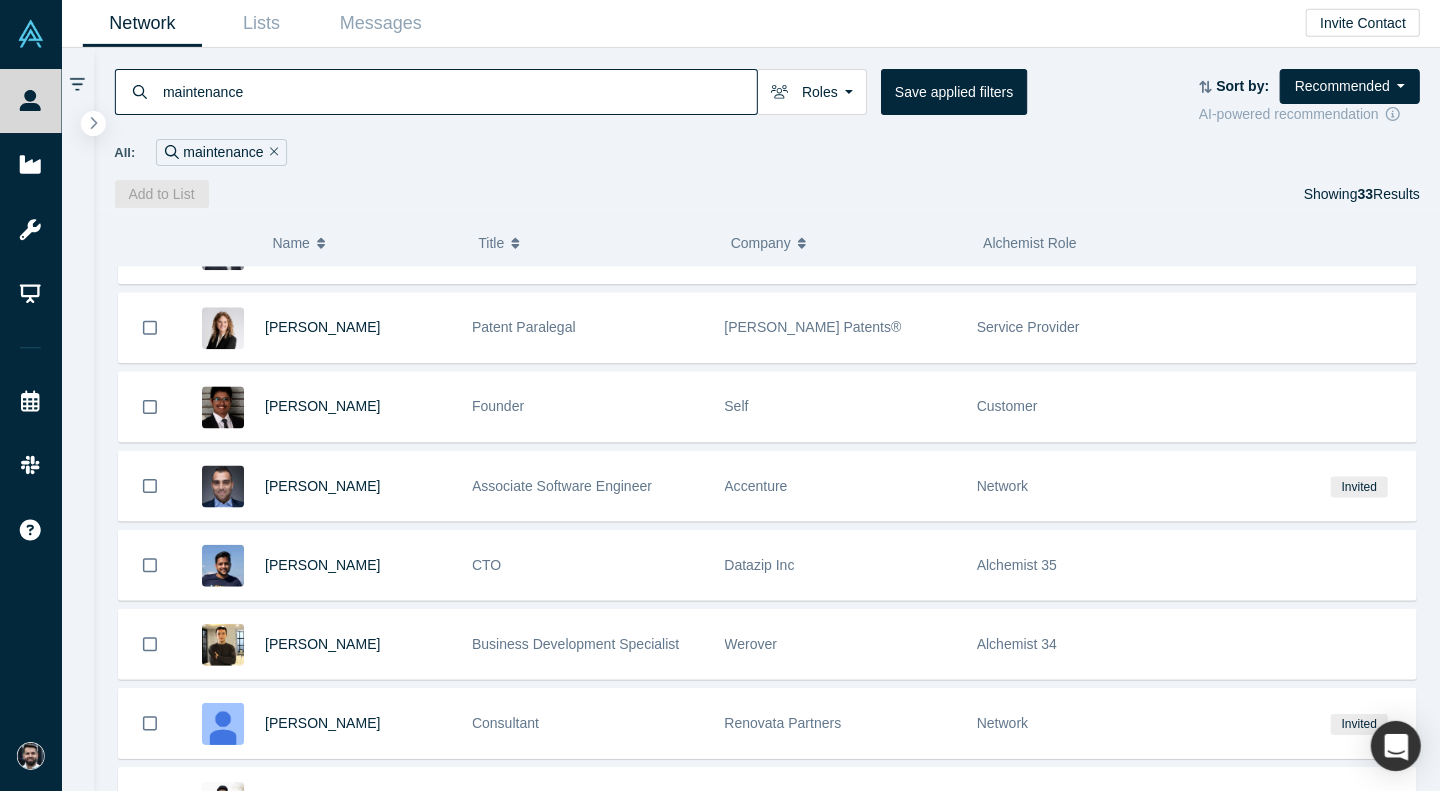 scroll, scrollTop: 363, scrollLeft: 0, axis: vertical 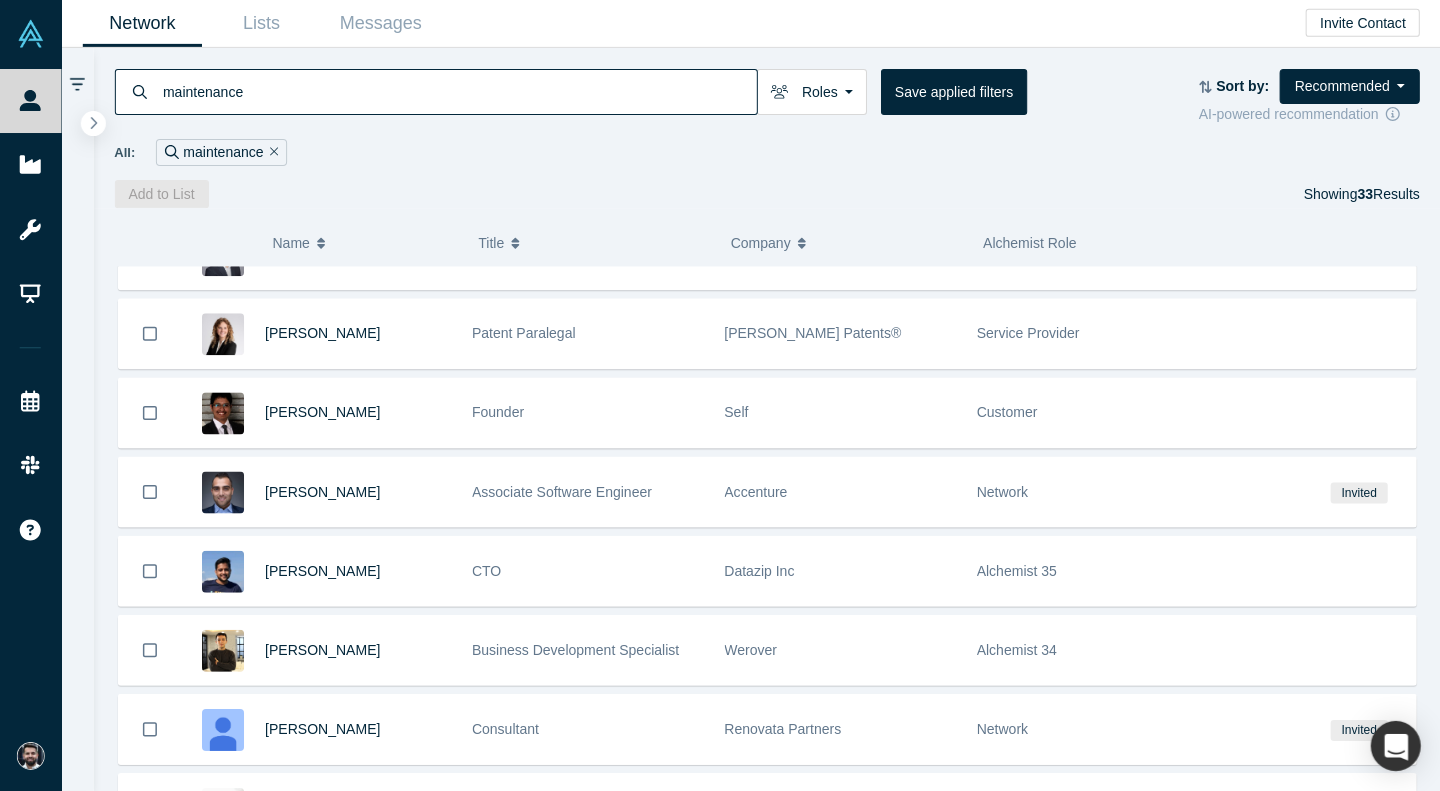 click on "maintenance" at bounding box center (459, 92) 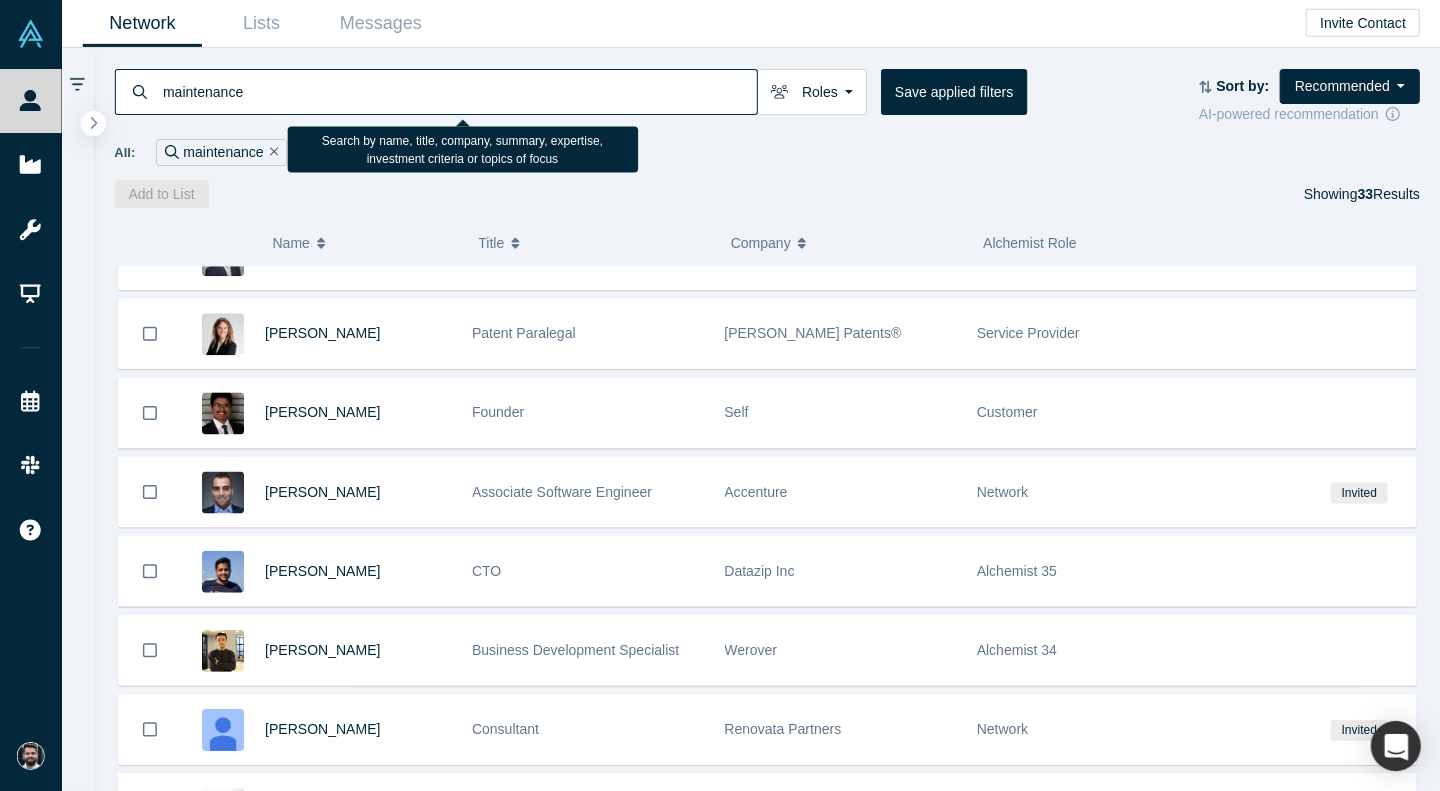 click on "maintenance" at bounding box center (459, 92) 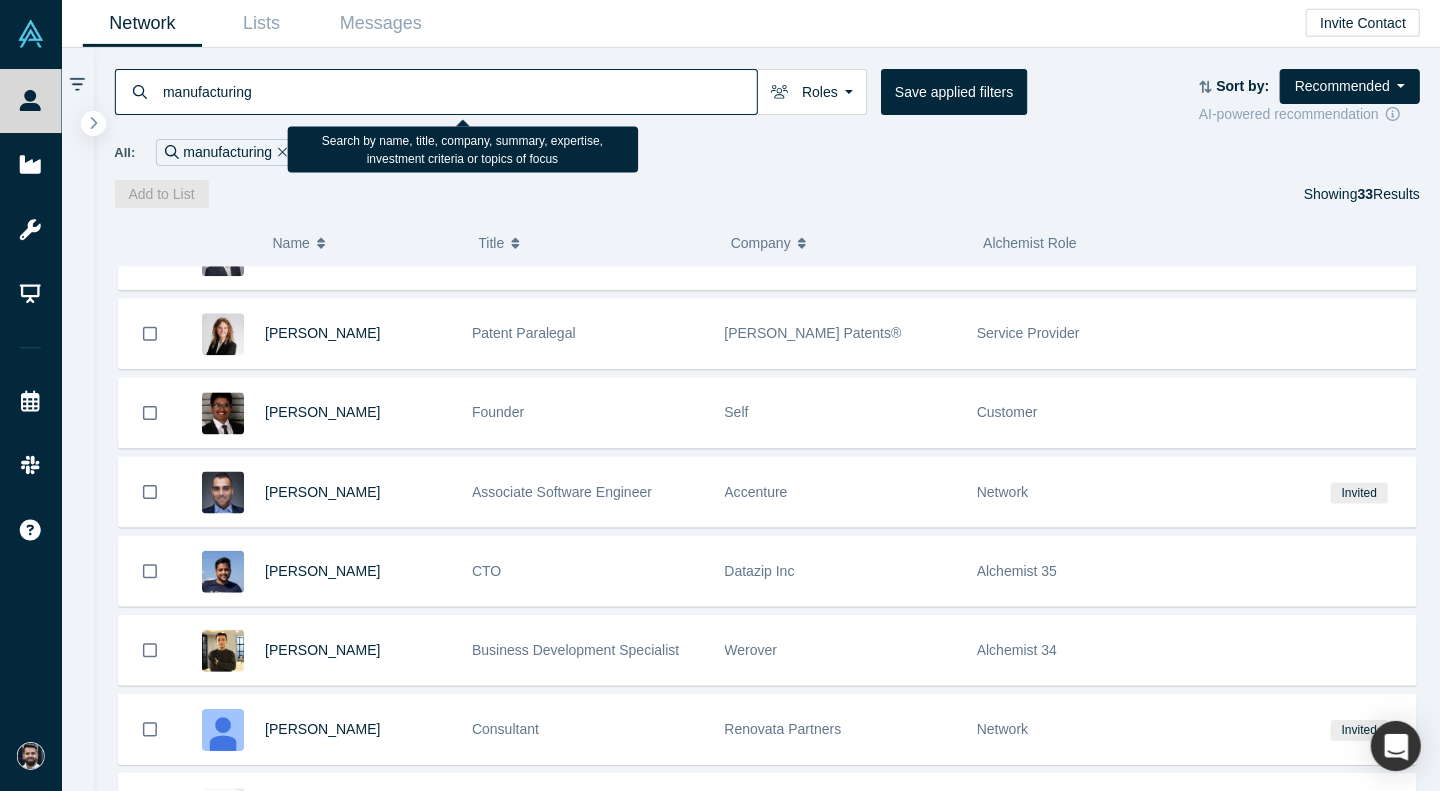 type on "manufacturing" 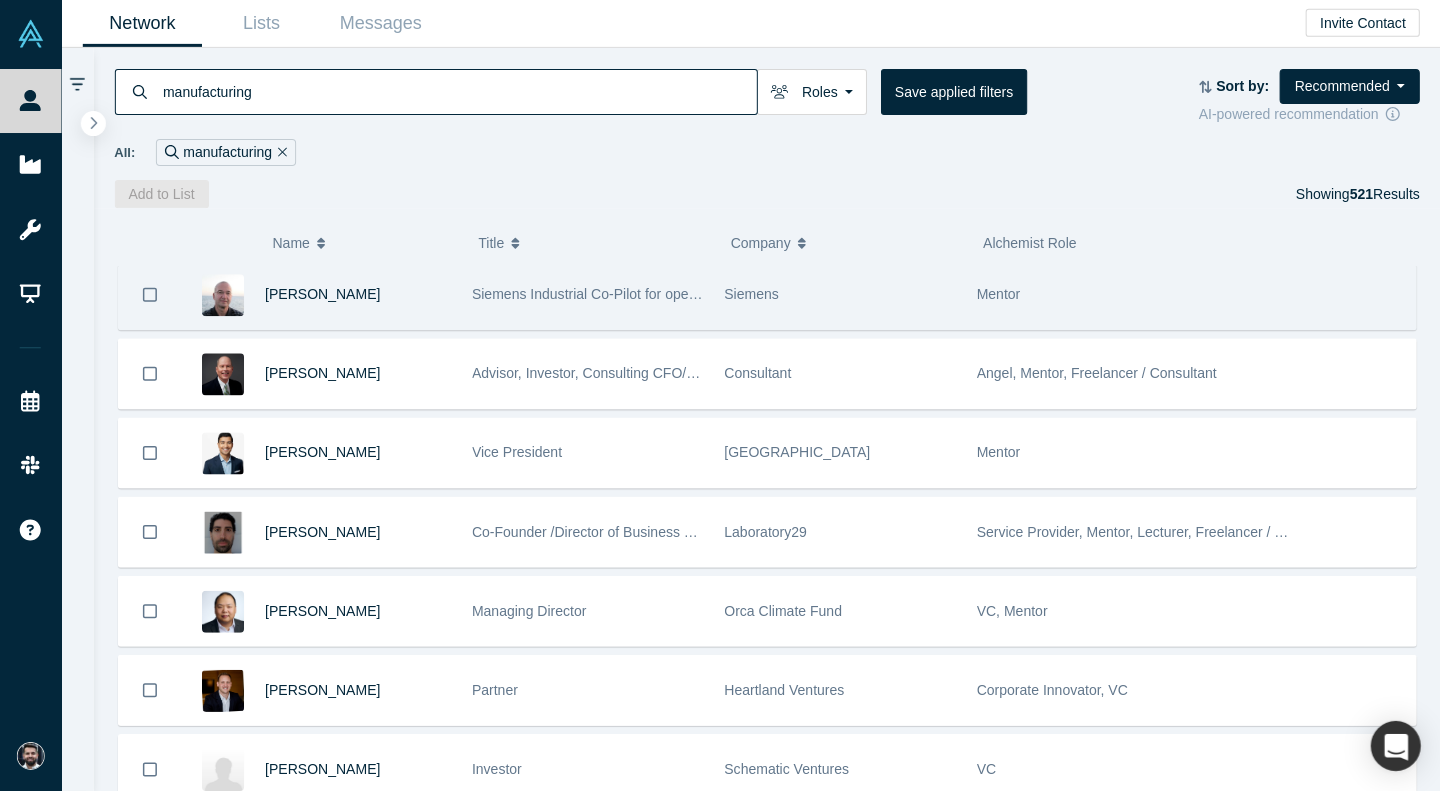 click on "[PERSON_NAME]" at bounding box center [359, 295] 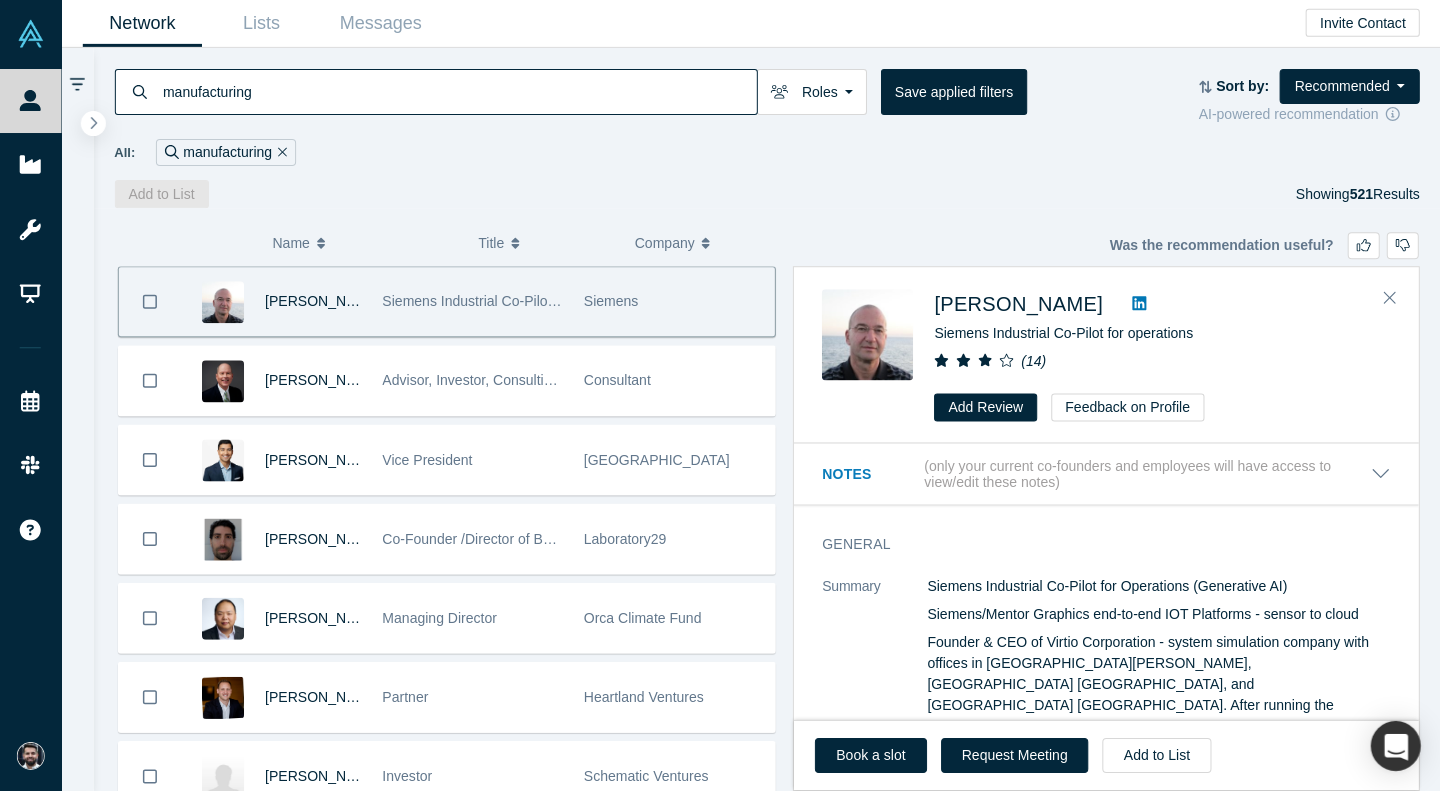 scroll, scrollTop: 631, scrollLeft: 0, axis: vertical 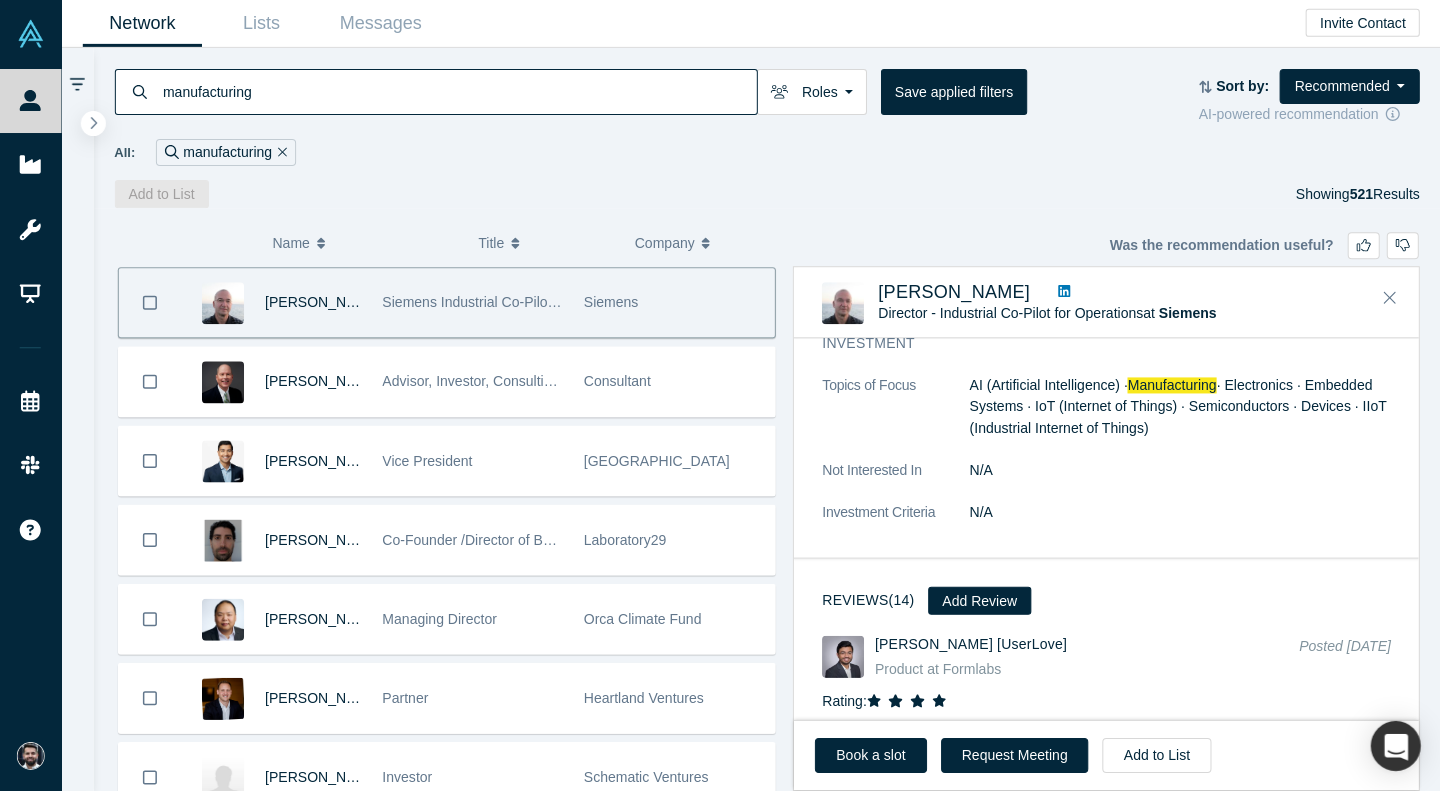 click at bounding box center [1064, 293] 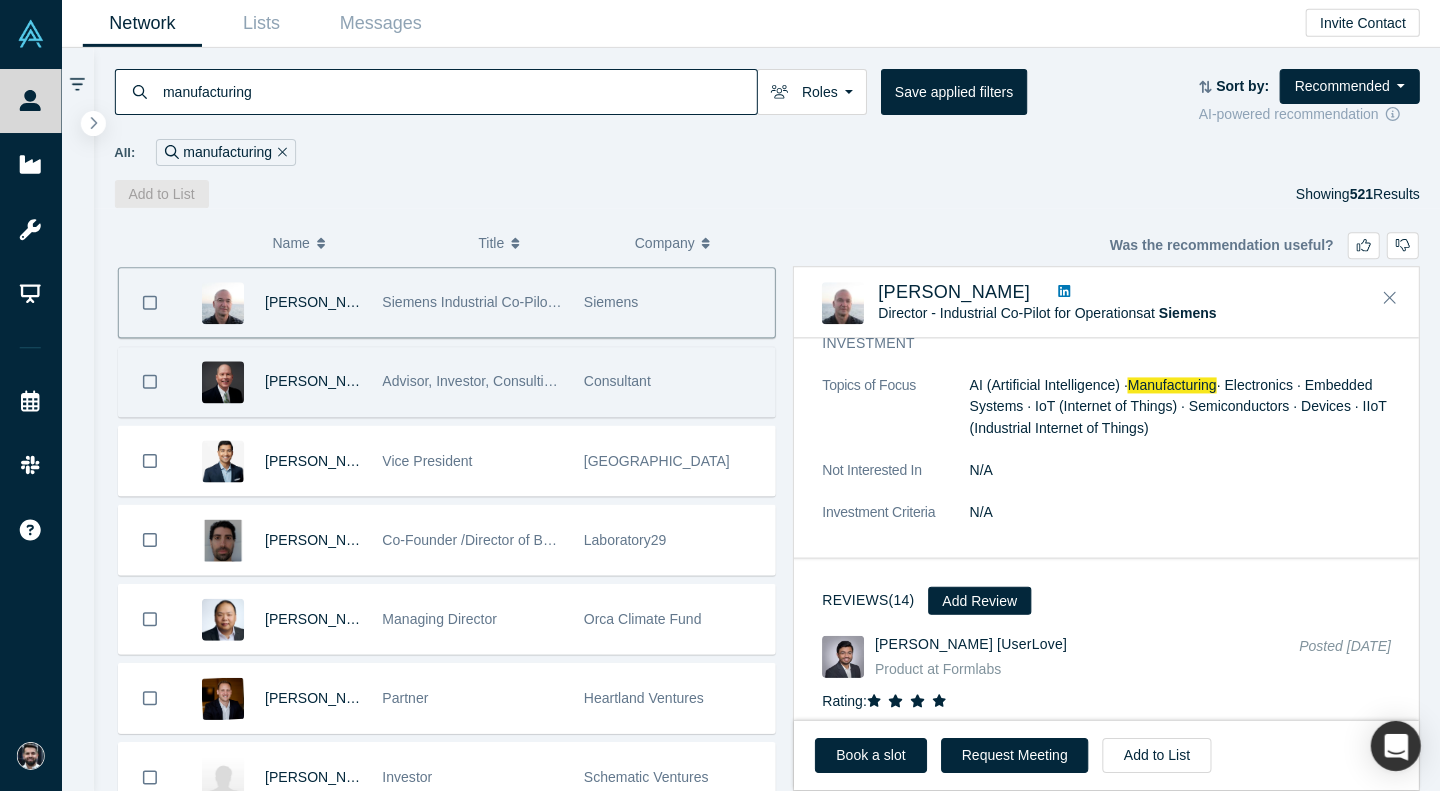 scroll, scrollTop: 786, scrollLeft: 0, axis: vertical 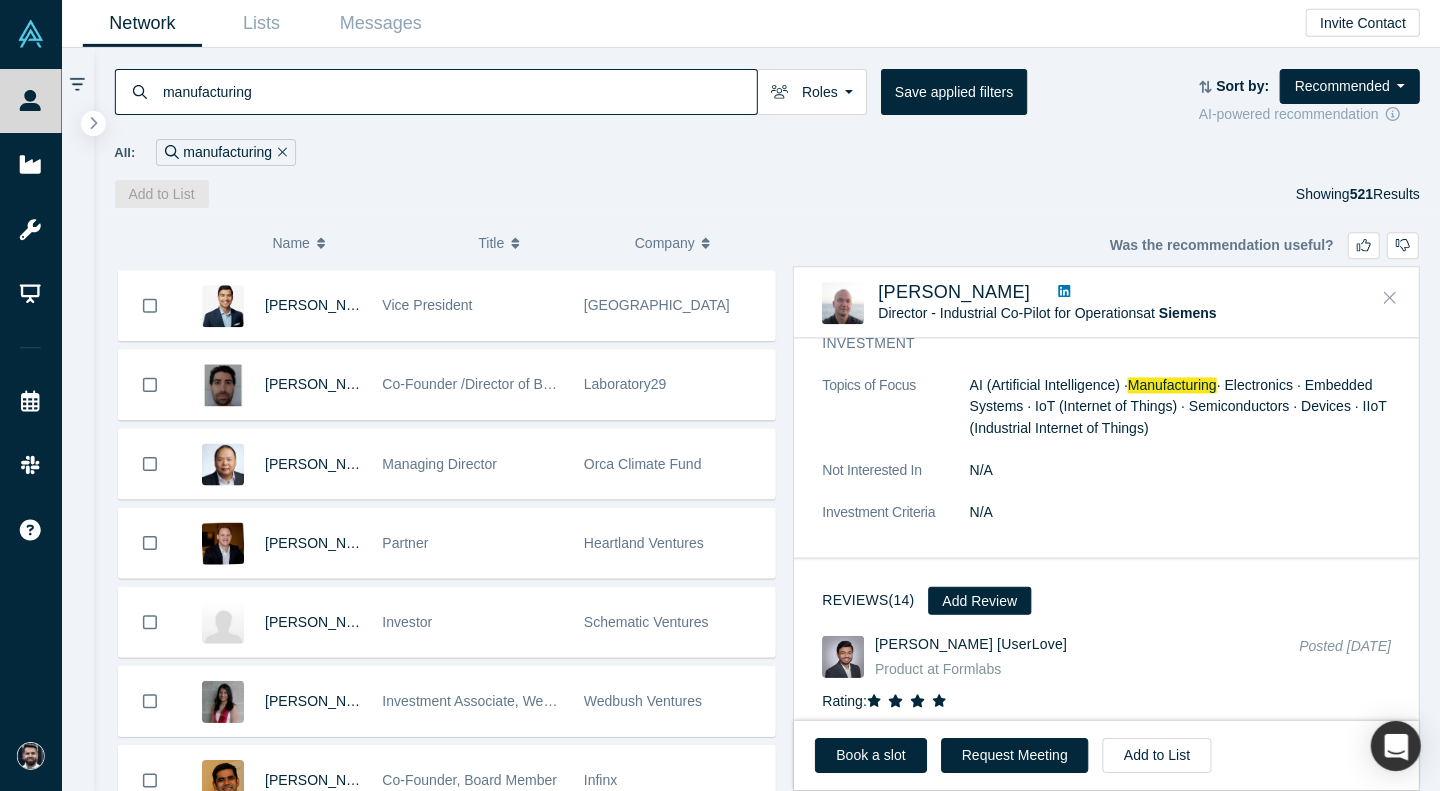 click 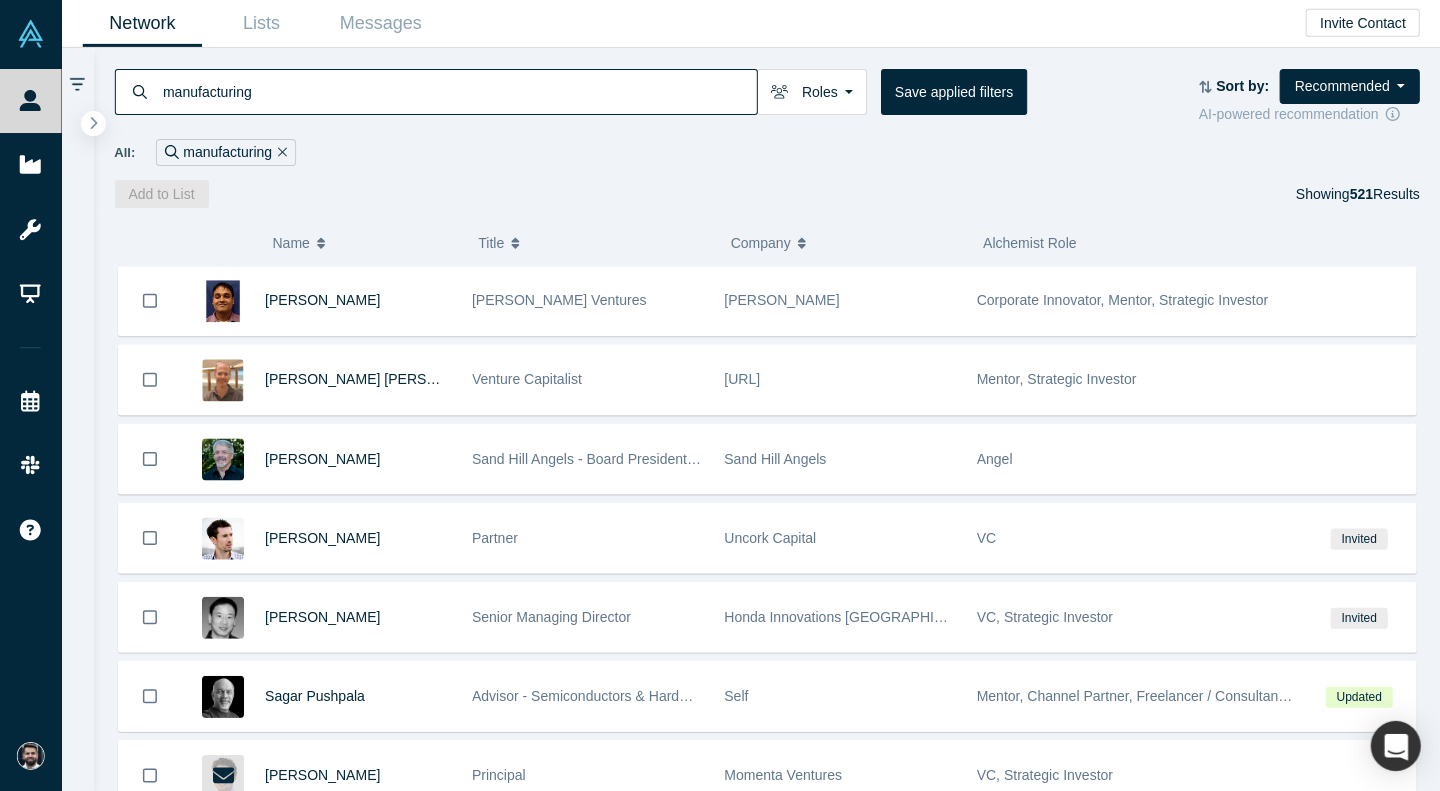 scroll, scrollTop: 5132, scrollLeft: 0, axis: vertical 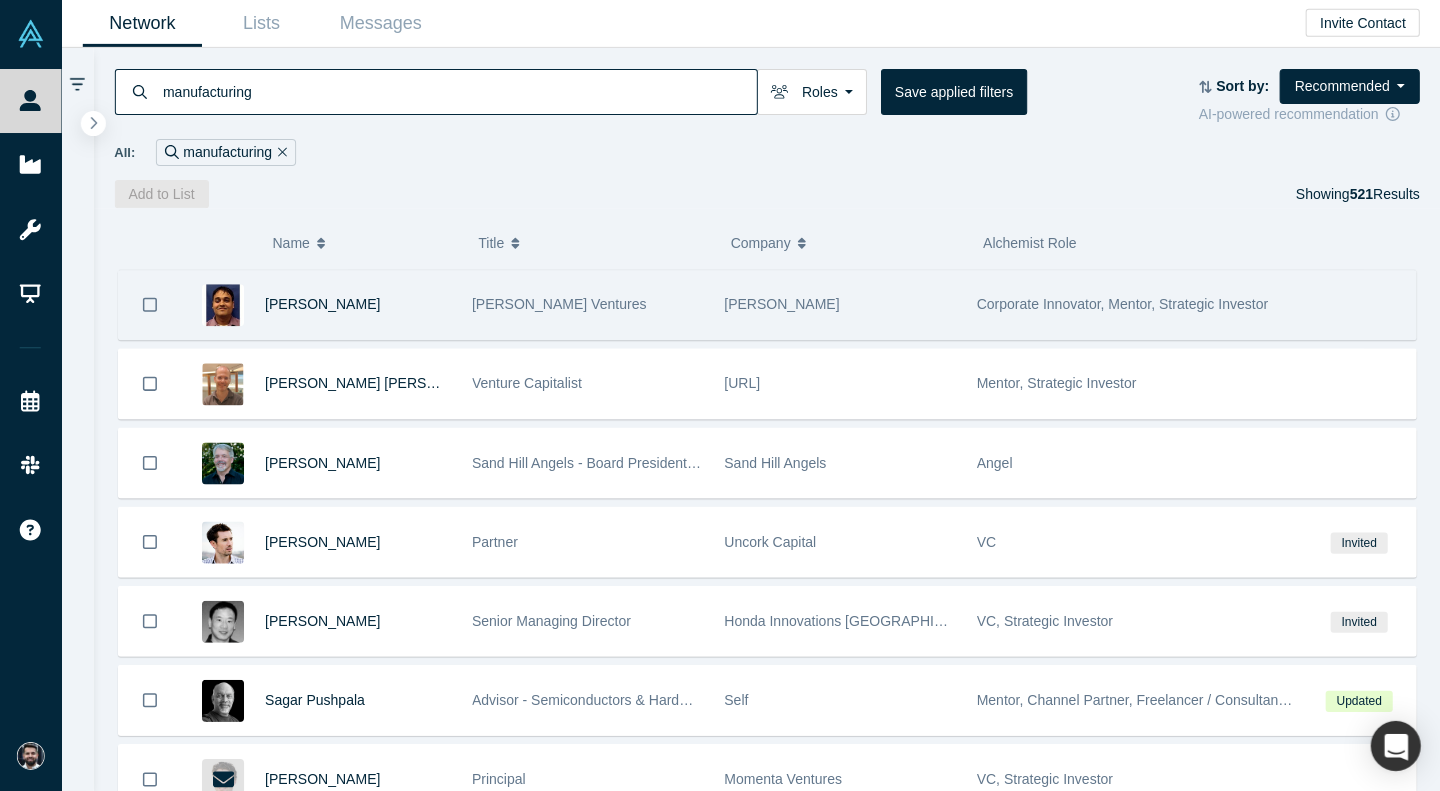 click on "[PERSON_NAME]" at bounding box center (840, 305) 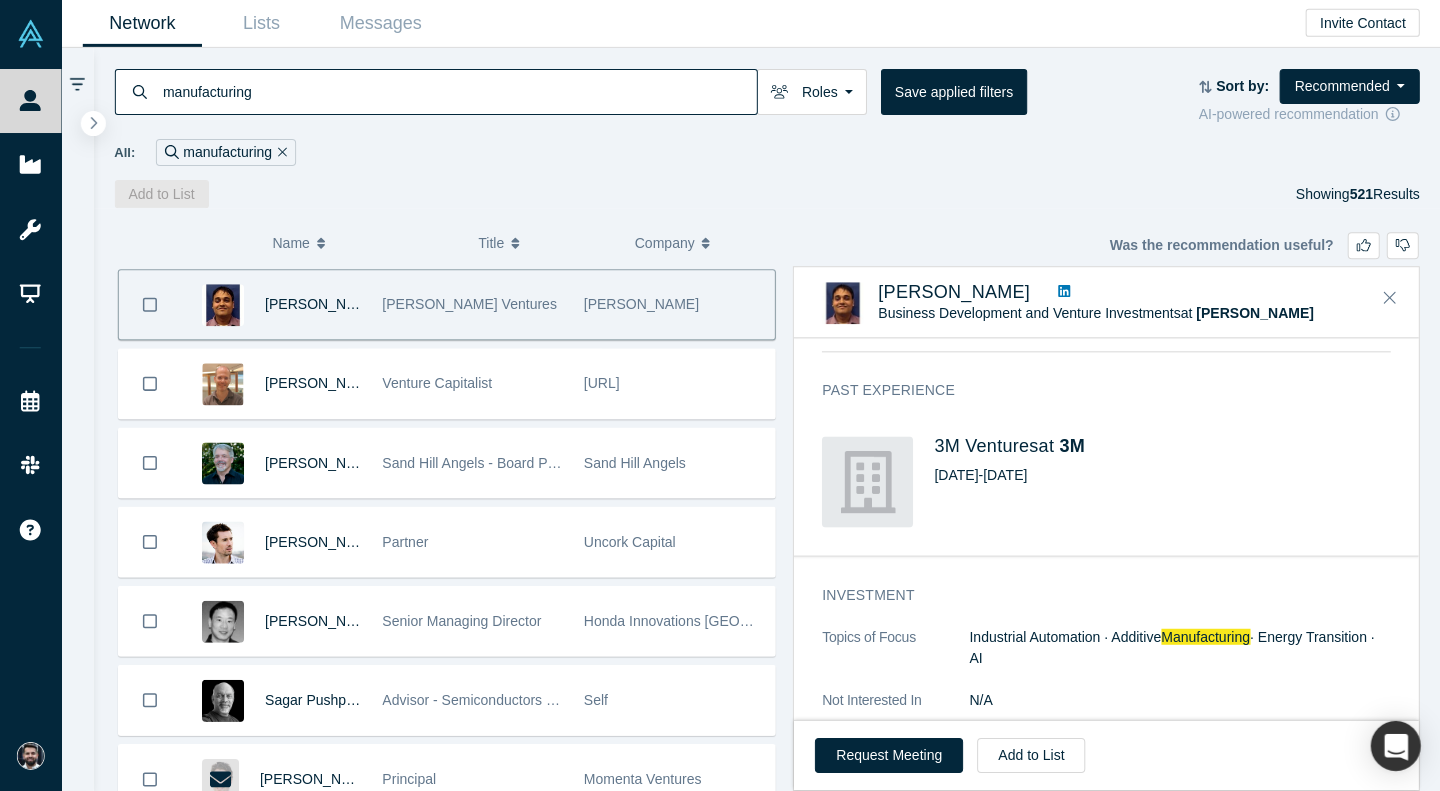 scroll, scrollTop: 1078, scrollLeft: 0, axis: vertical 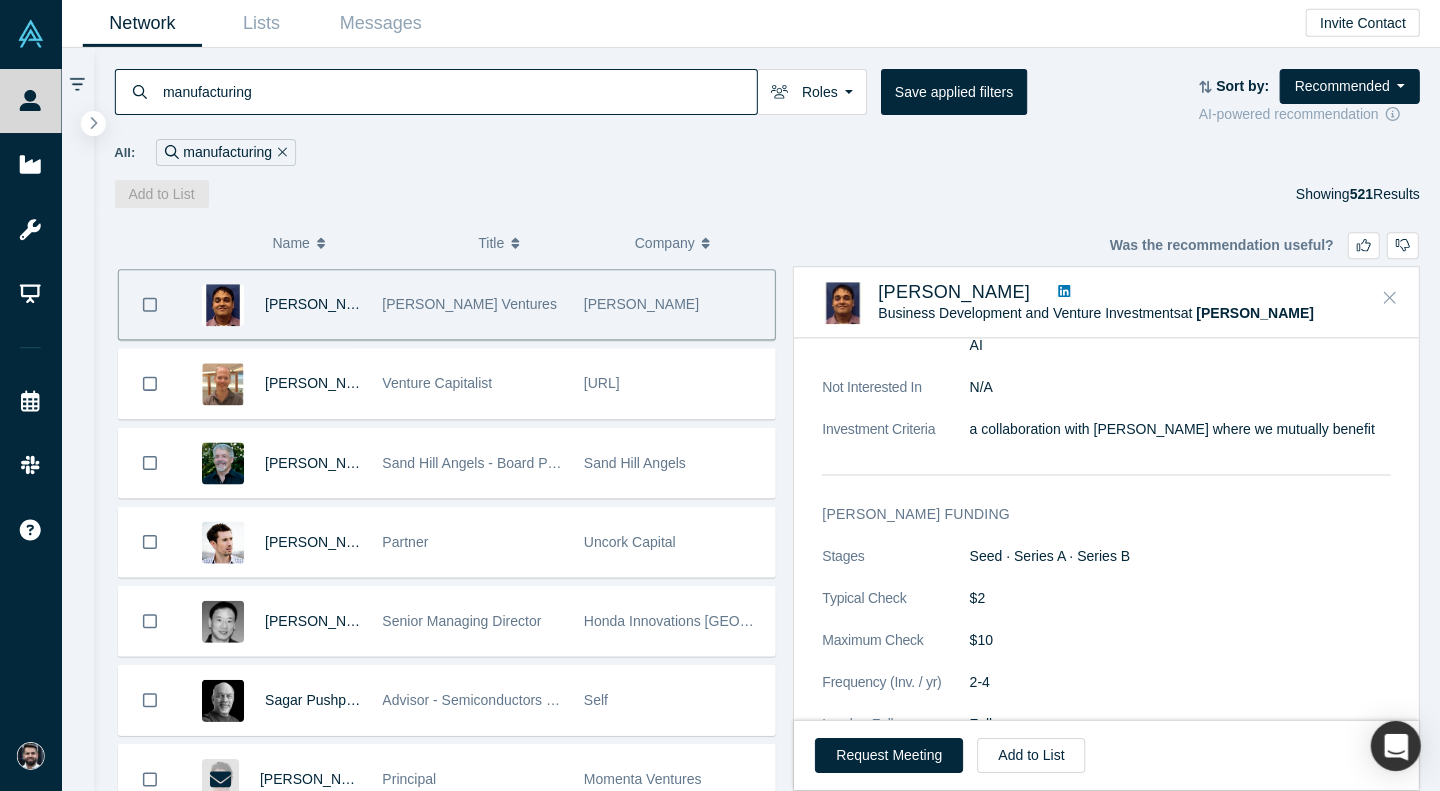 click 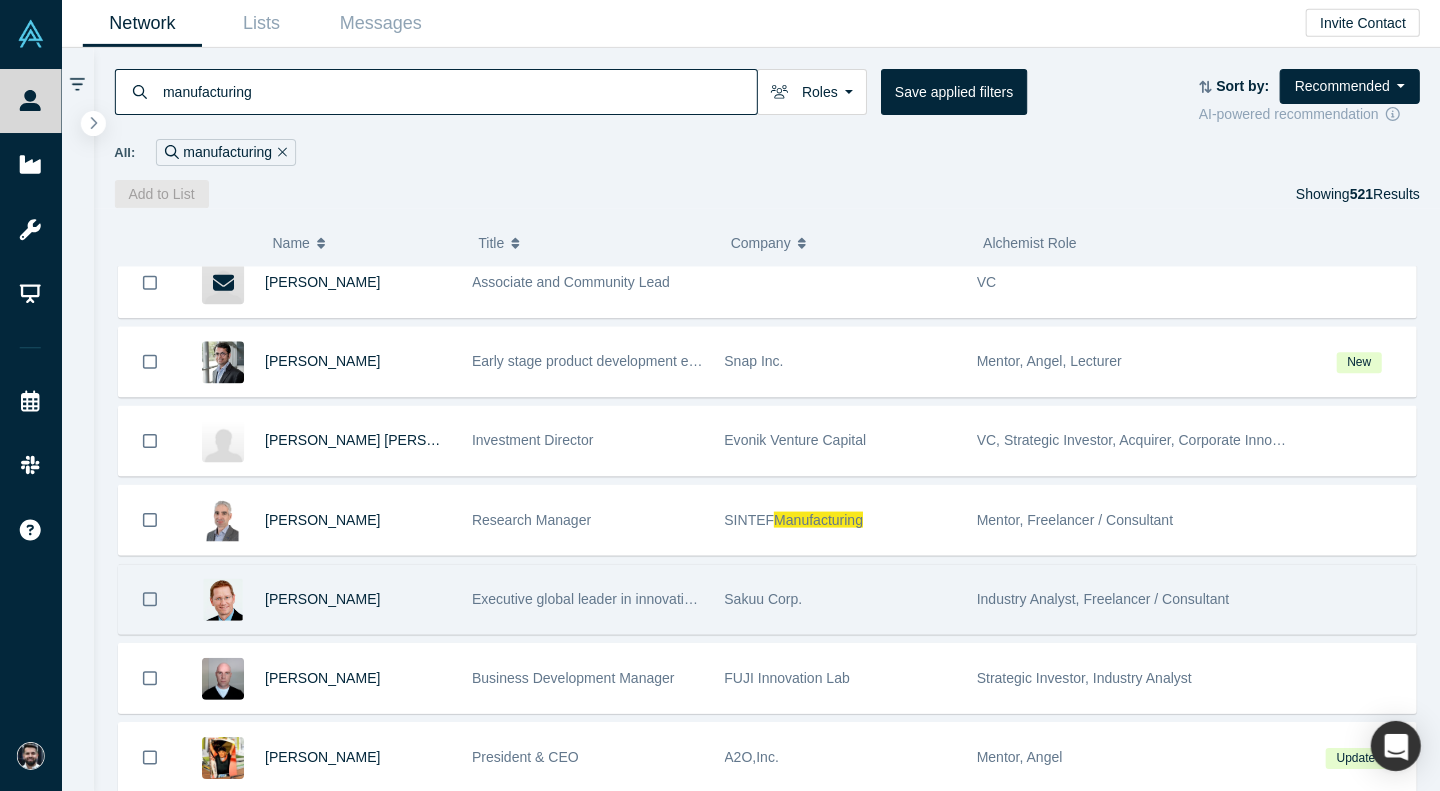 scroll, scrollTop: 8790, scrollLeft: 0, axis: vertical 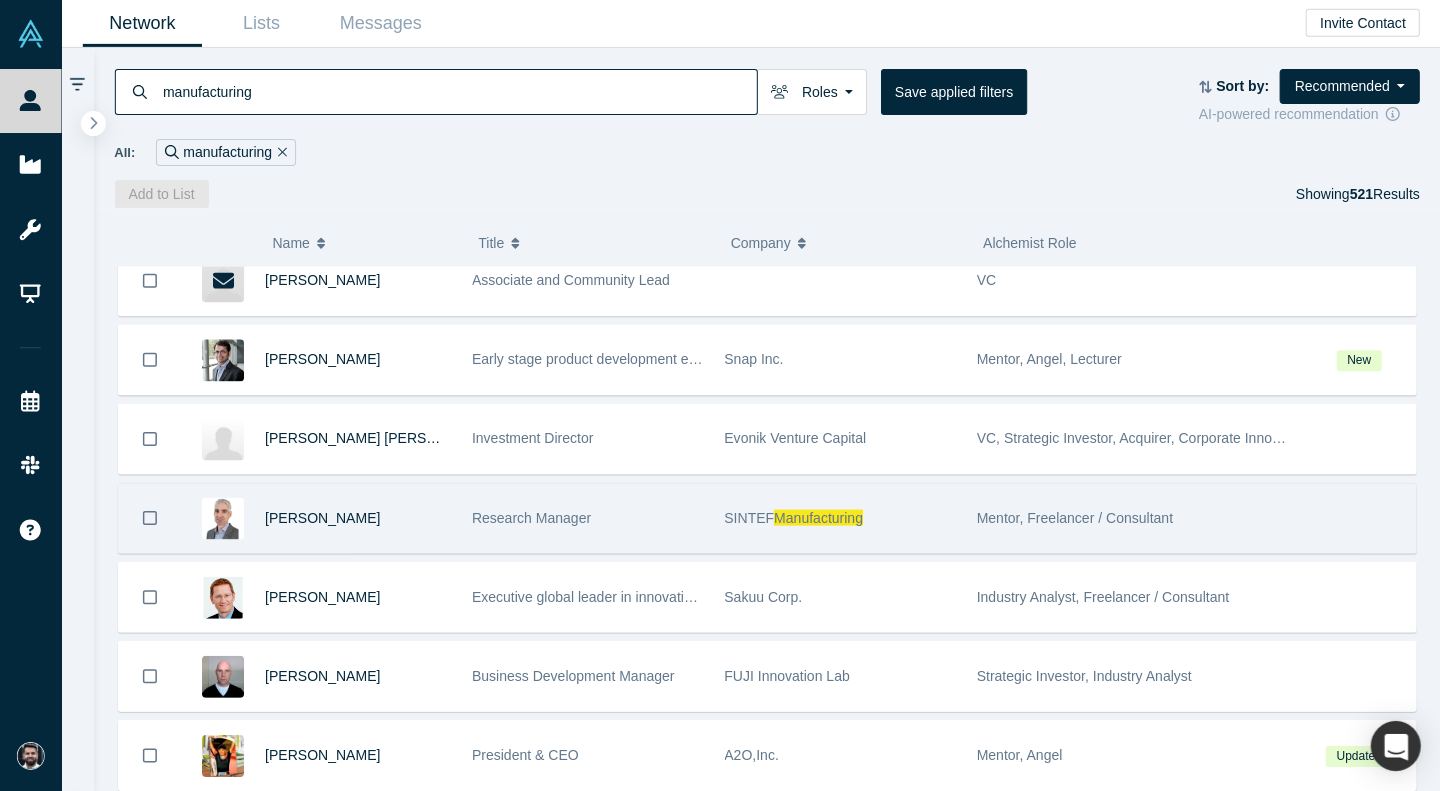 click on "SINTEF  Manufacturing" at bounding box center (840, 518) 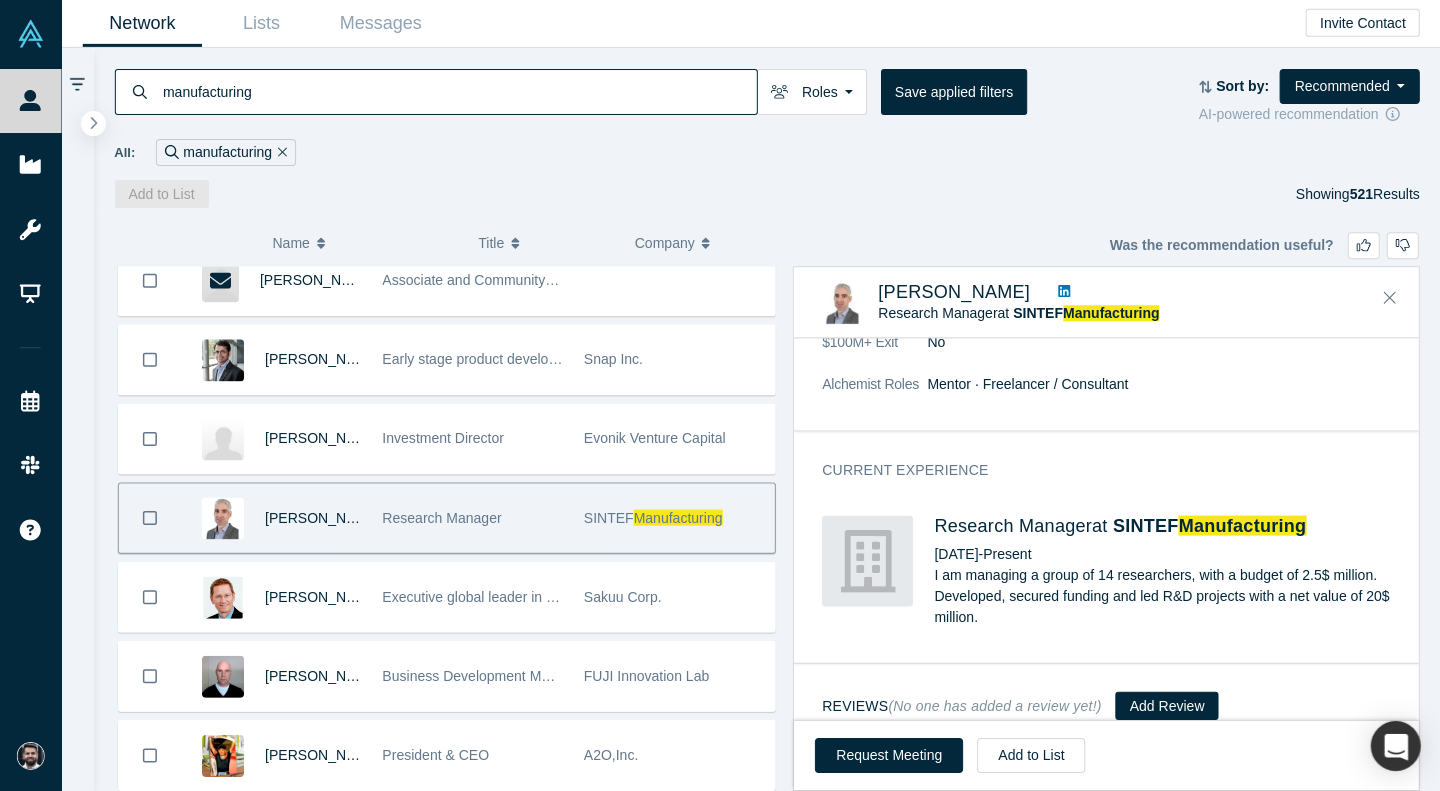 scroll, scrollTop: 518, scrollLeft: 0, axis: vertical 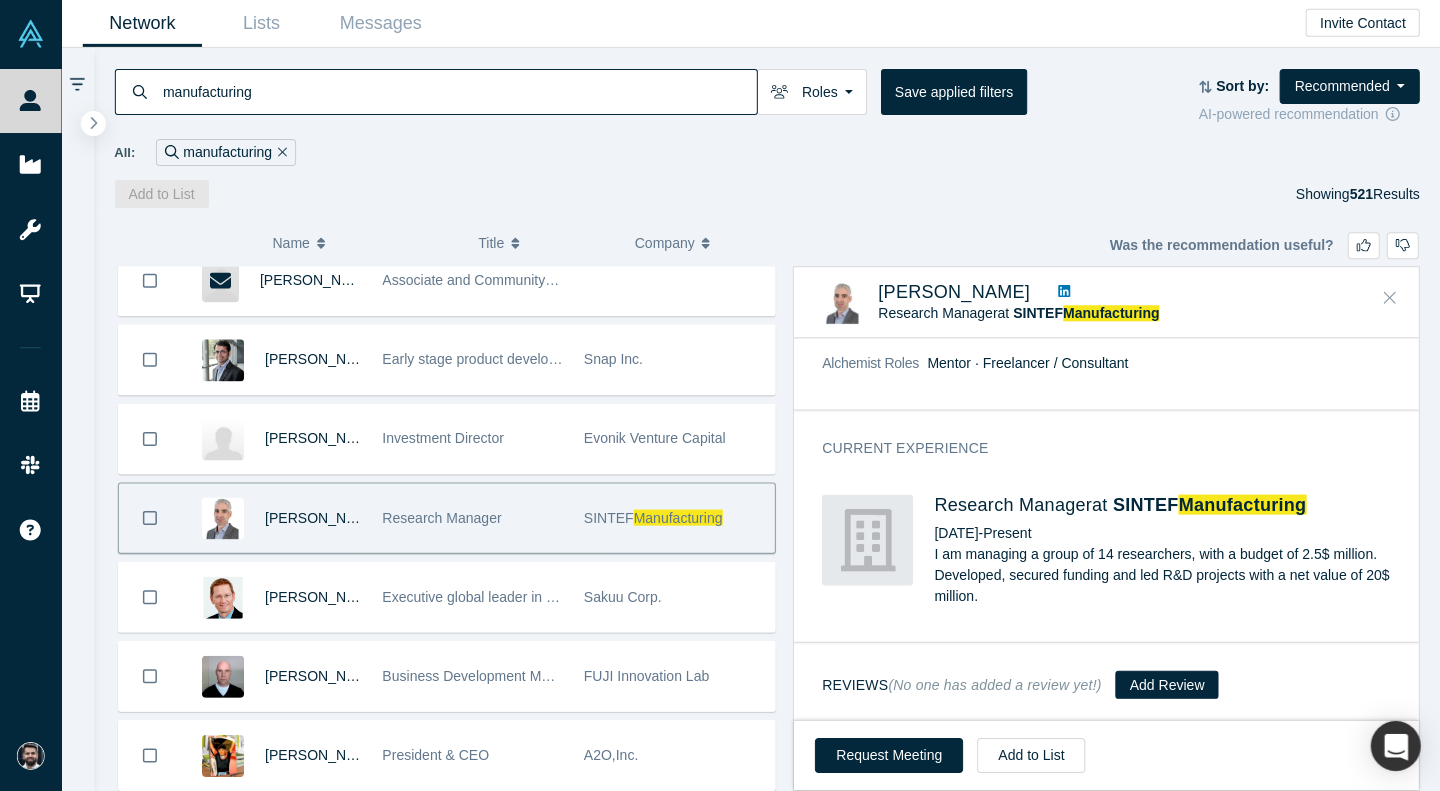 click at bounding box center (1389, 299) 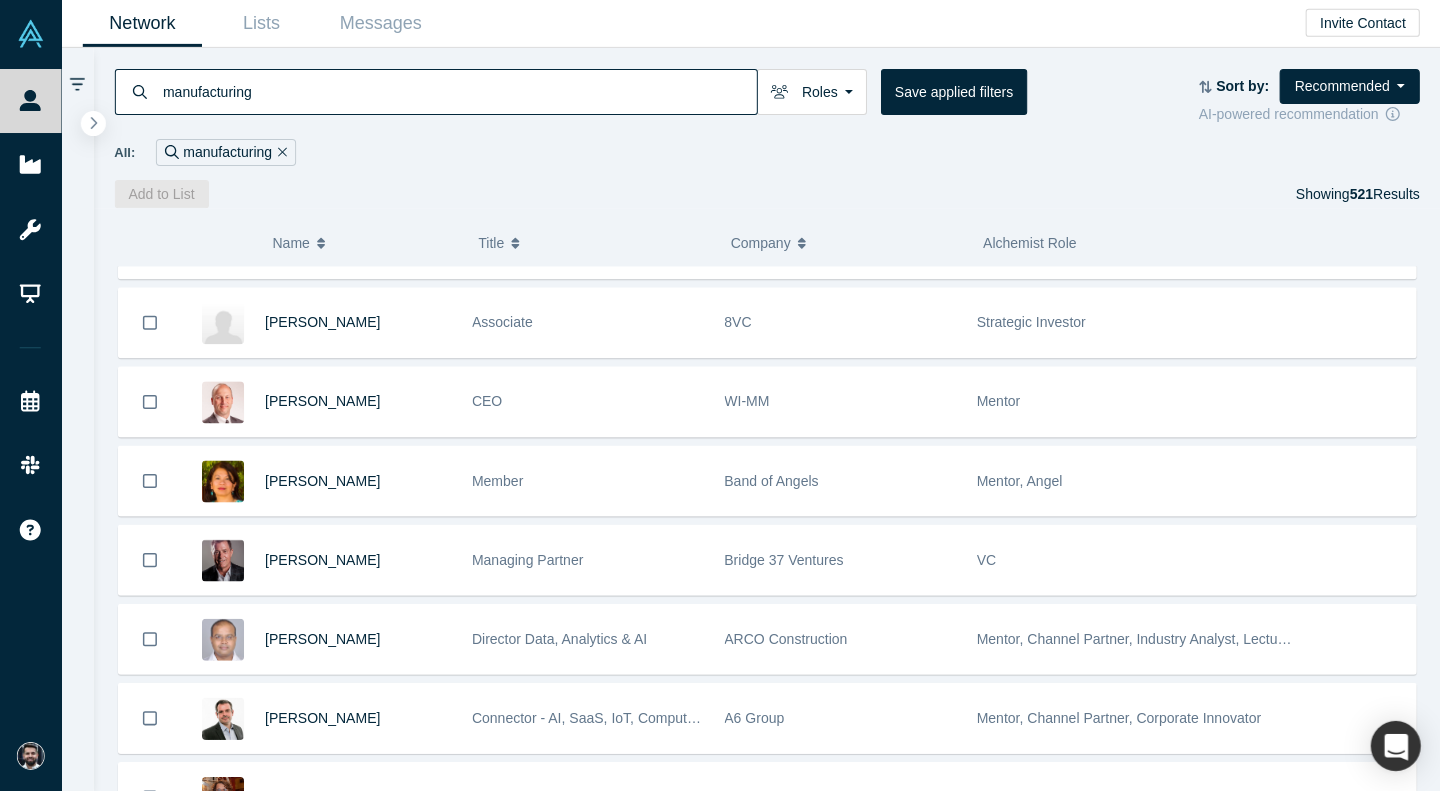 scroll, scrollTop: 10406, scrollLeft: 0, axis: vertical 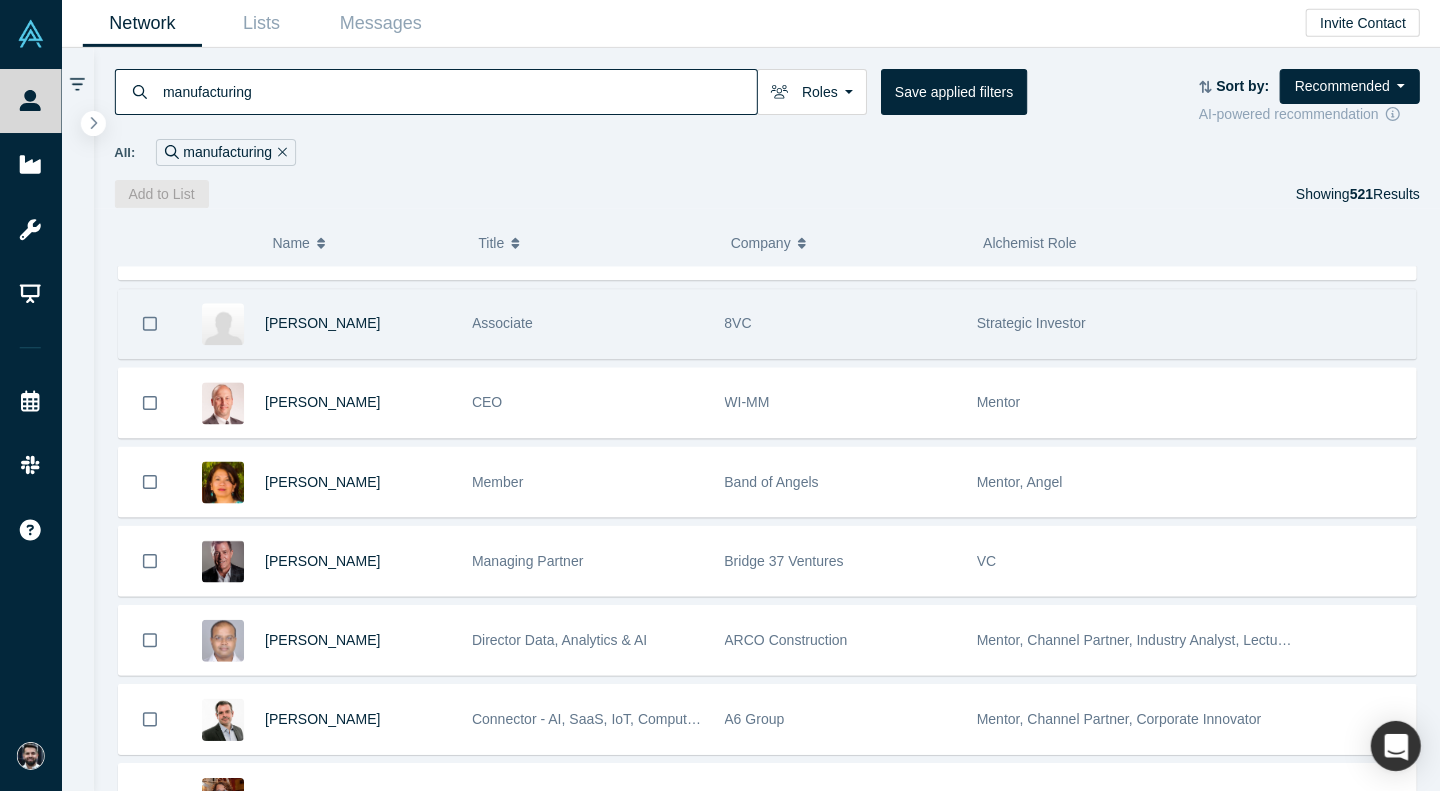 click on "8VC" at bounding box center [840, 324] 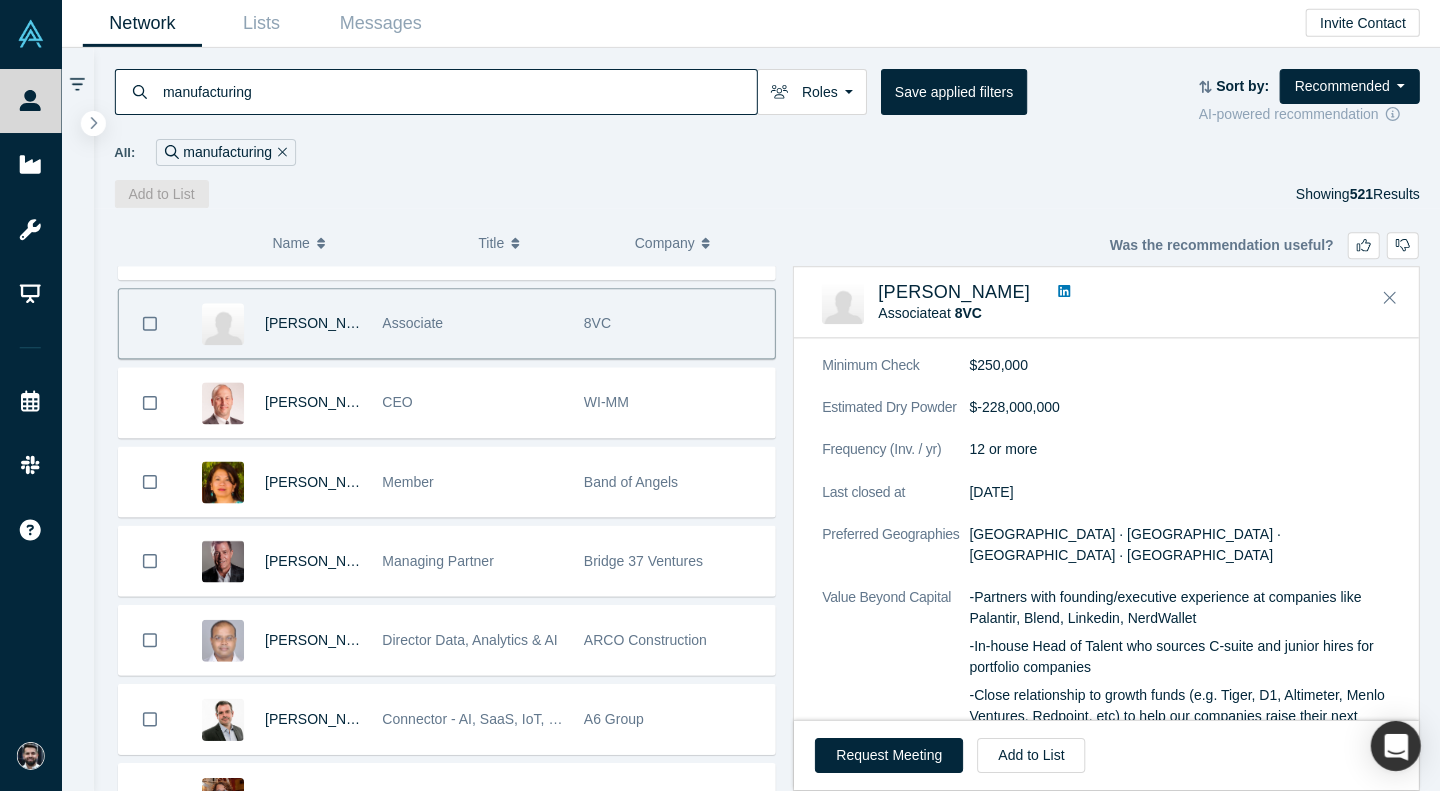 scroll, scrollTop: 1057, scrollLeft: 0, axis: vertical 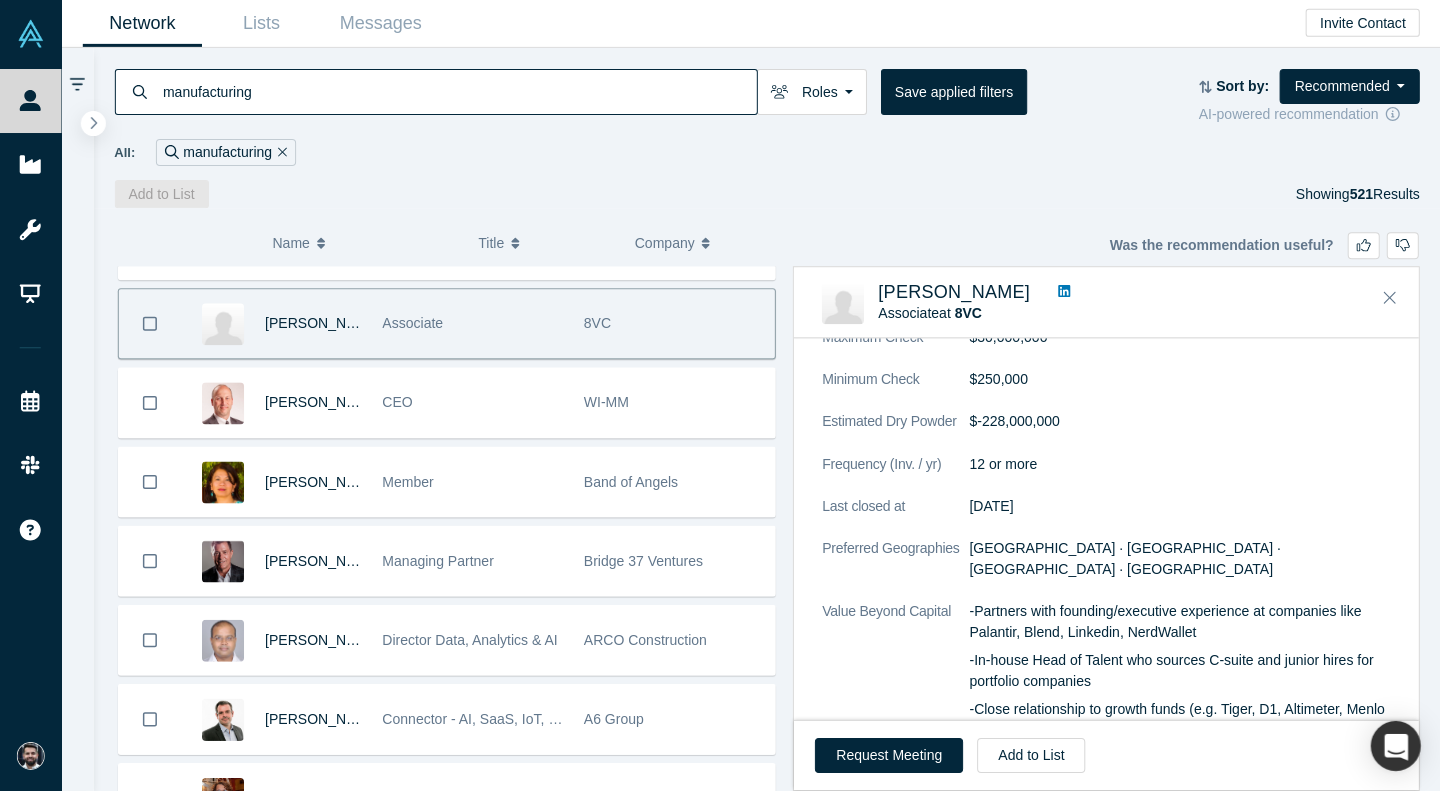 click at bounding box center [1064, 293] 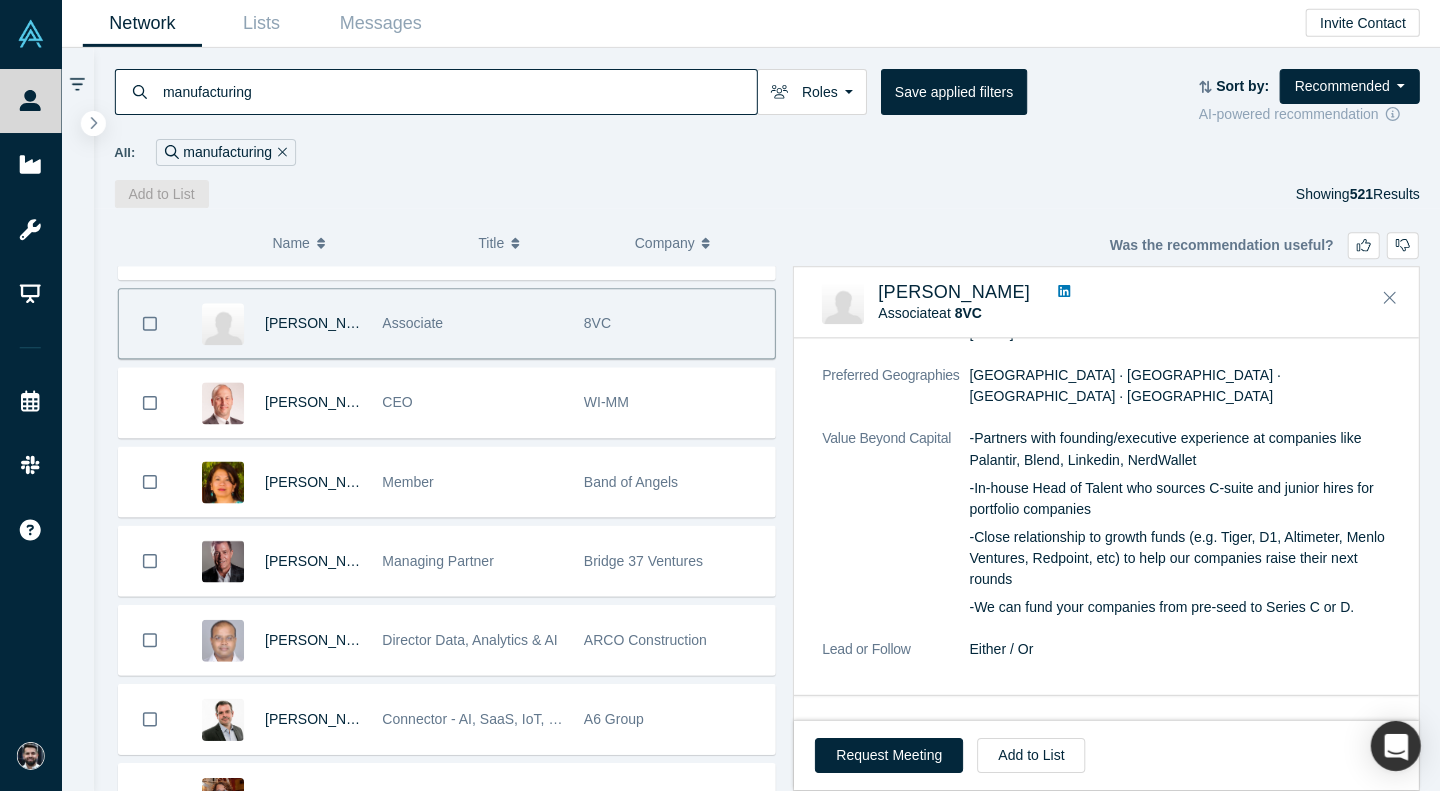 scroll, scrollTop: 1261, scrollLeft: 0, axis: vertical 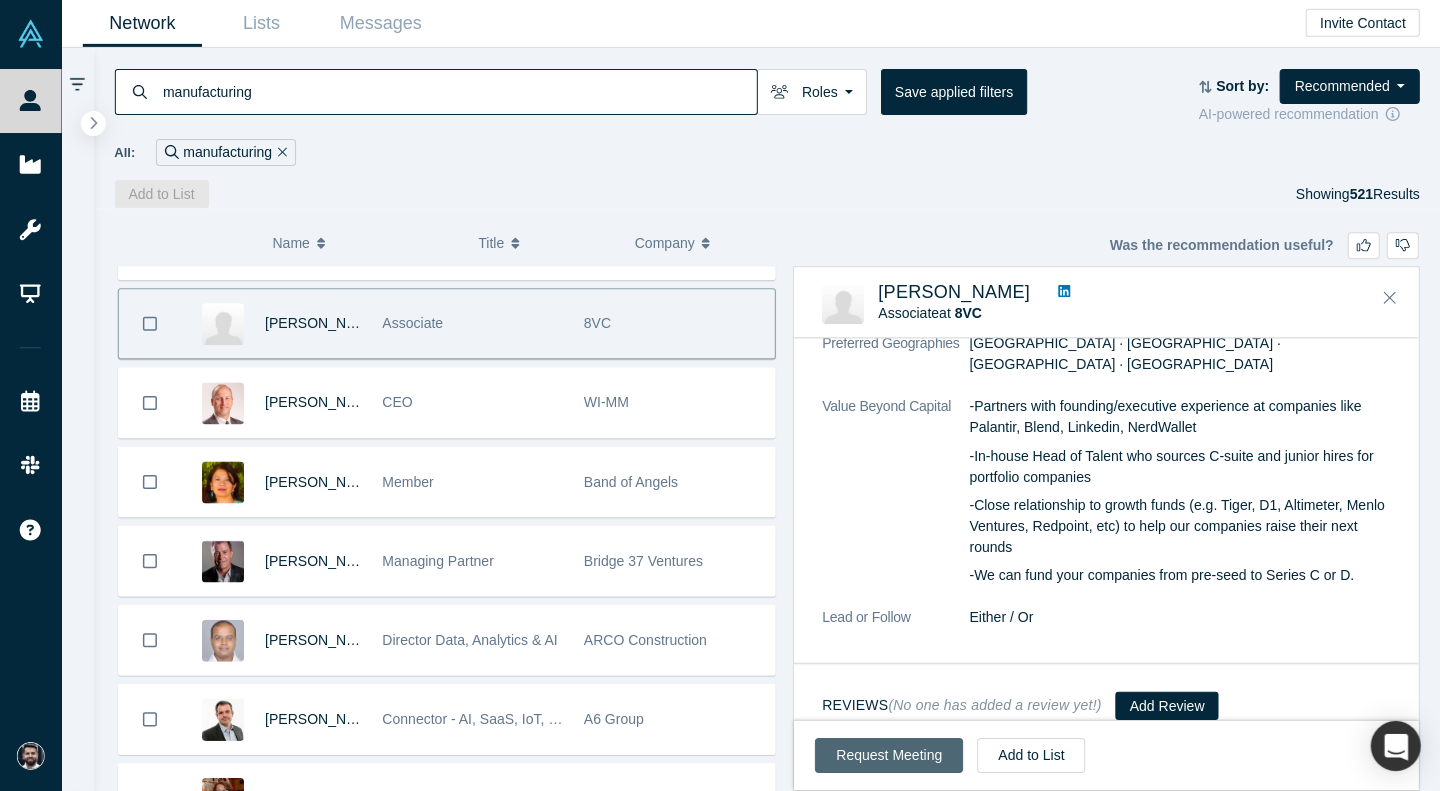 click on "Request Meeting" at bounding box center (889, 755) 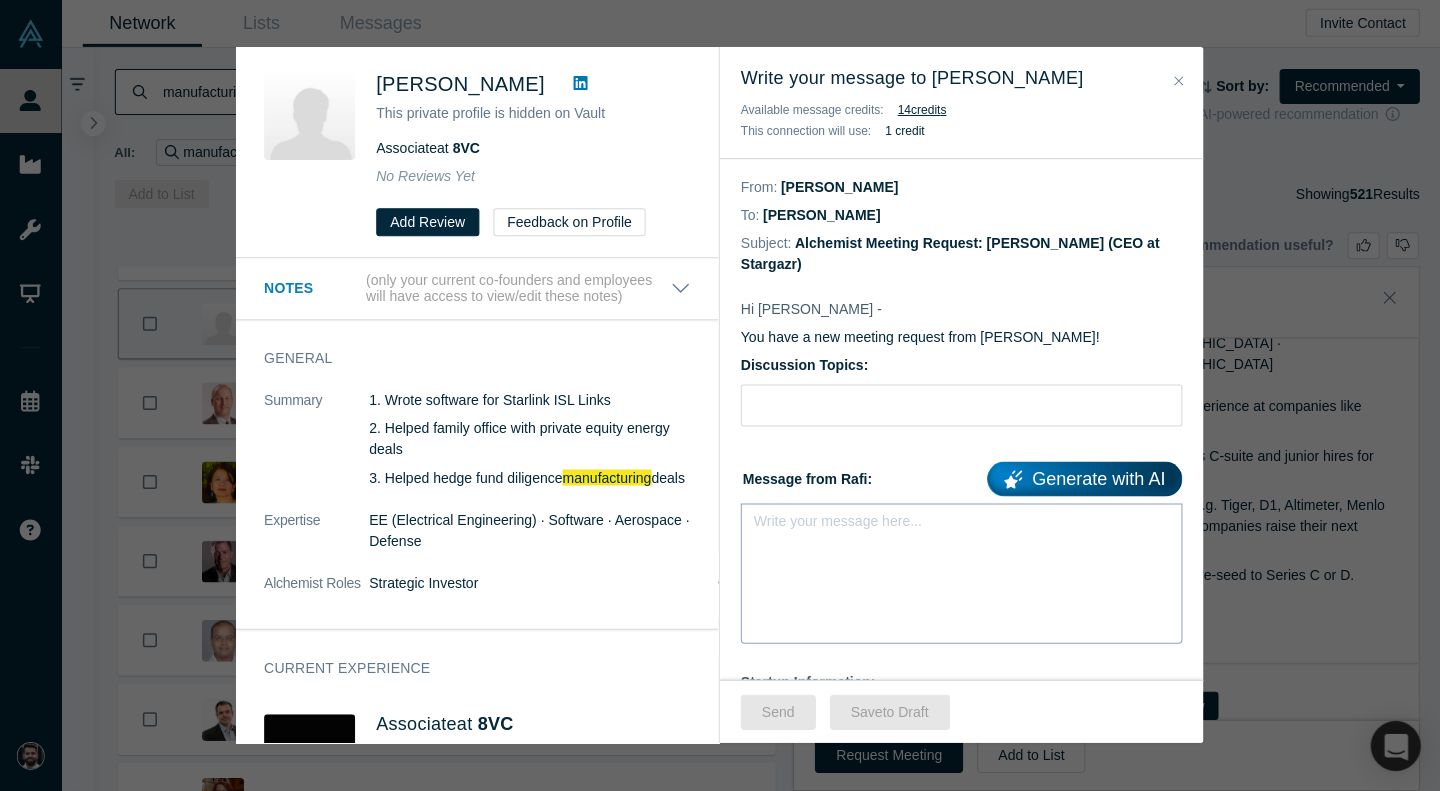 click at bounding box center [962, 527] 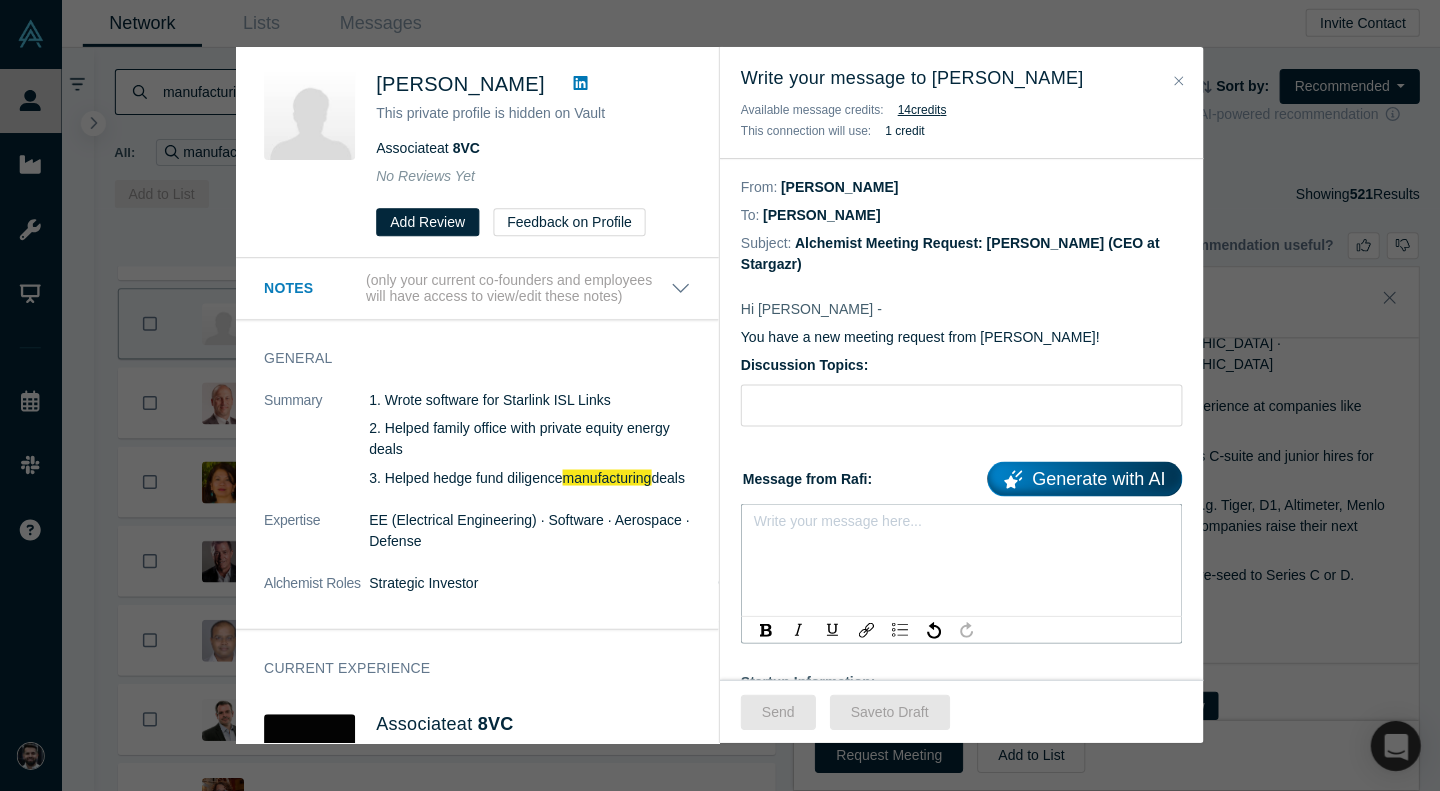 type 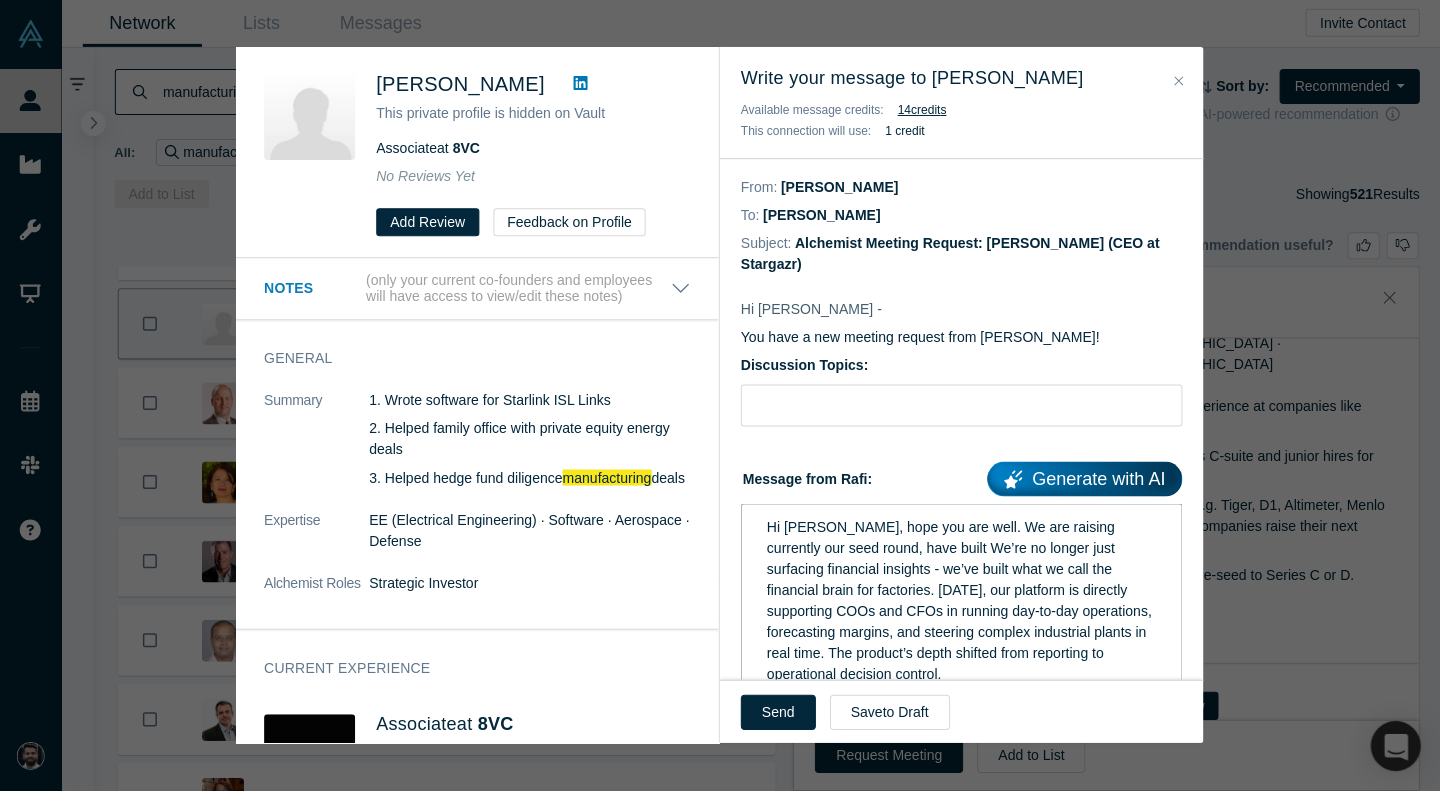 click on "Hi [PERSON_NAME], hope you are well. We are raising currently our seed round, have built We’re no longer just surfacing financial insights - we’ve built what we call the financial brain for factories. [DATE], our platform is directly supporting COOs and CFOs in running day-to-day operations, forecasting margins, and steering complex industrial plants in real time. The product’s depth shifted from reporting to operational decision control." at bounding box center (961, 600) 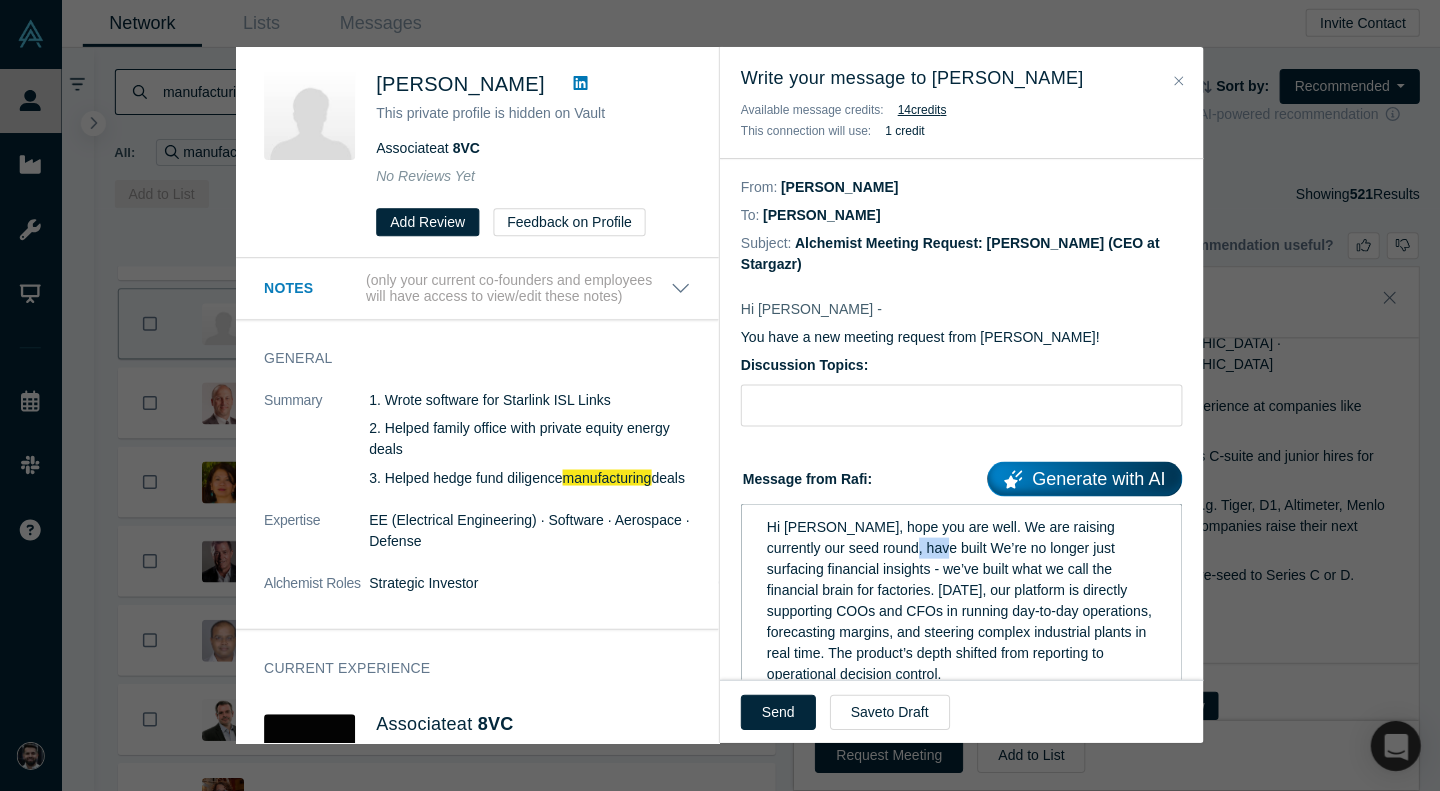 click on "Hi [PERSON_NAME], hope you are well. We are raising currently our seed round, have built We’re no longer just surfacing financial insights - we’ve built what we call the financial brain for factories. [DATE], our platform is directly supporting COOs and CFOs in running day-to-day operations, forecasting margins, and steering complex industrial plants in real time. The product’s depth shifted from reporting to operational decision control." at bounding box center (961, 600) 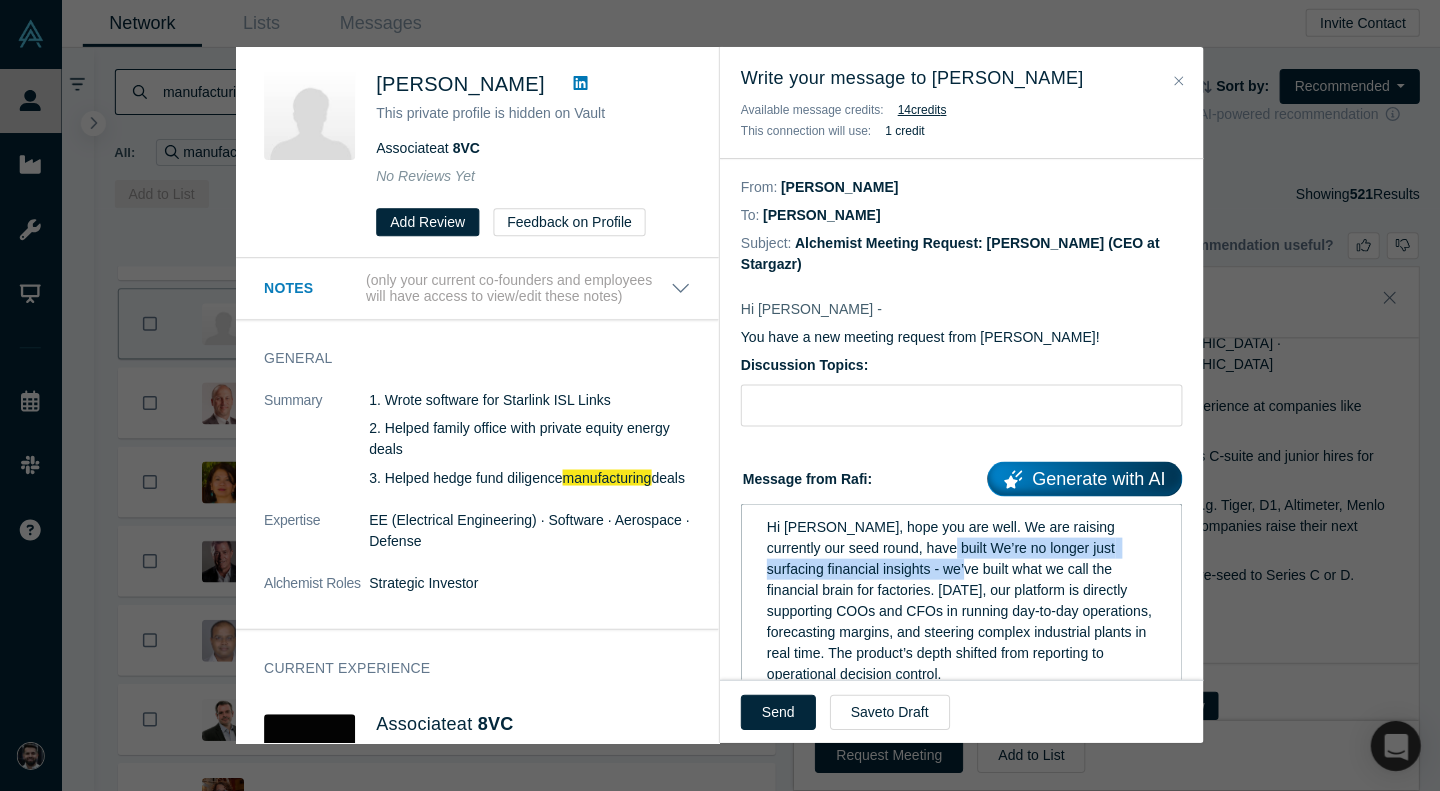 drag, startPoint x: 880, startPoint y: 549, endPoint x: 892, endPoint y: 566, distance: 20.808653 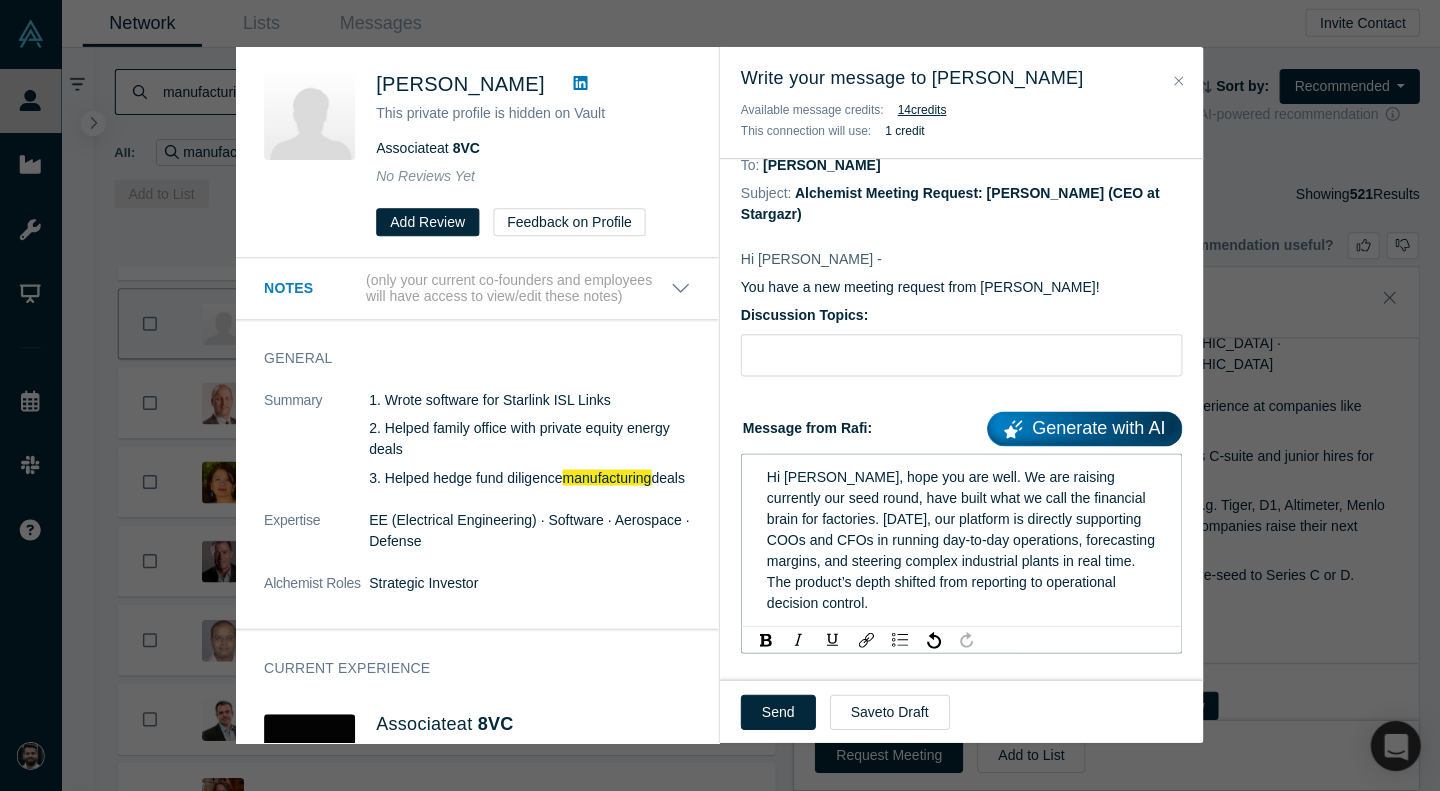 scroll, scrollTop: 57, scrollLeft: 0, axis: vertical 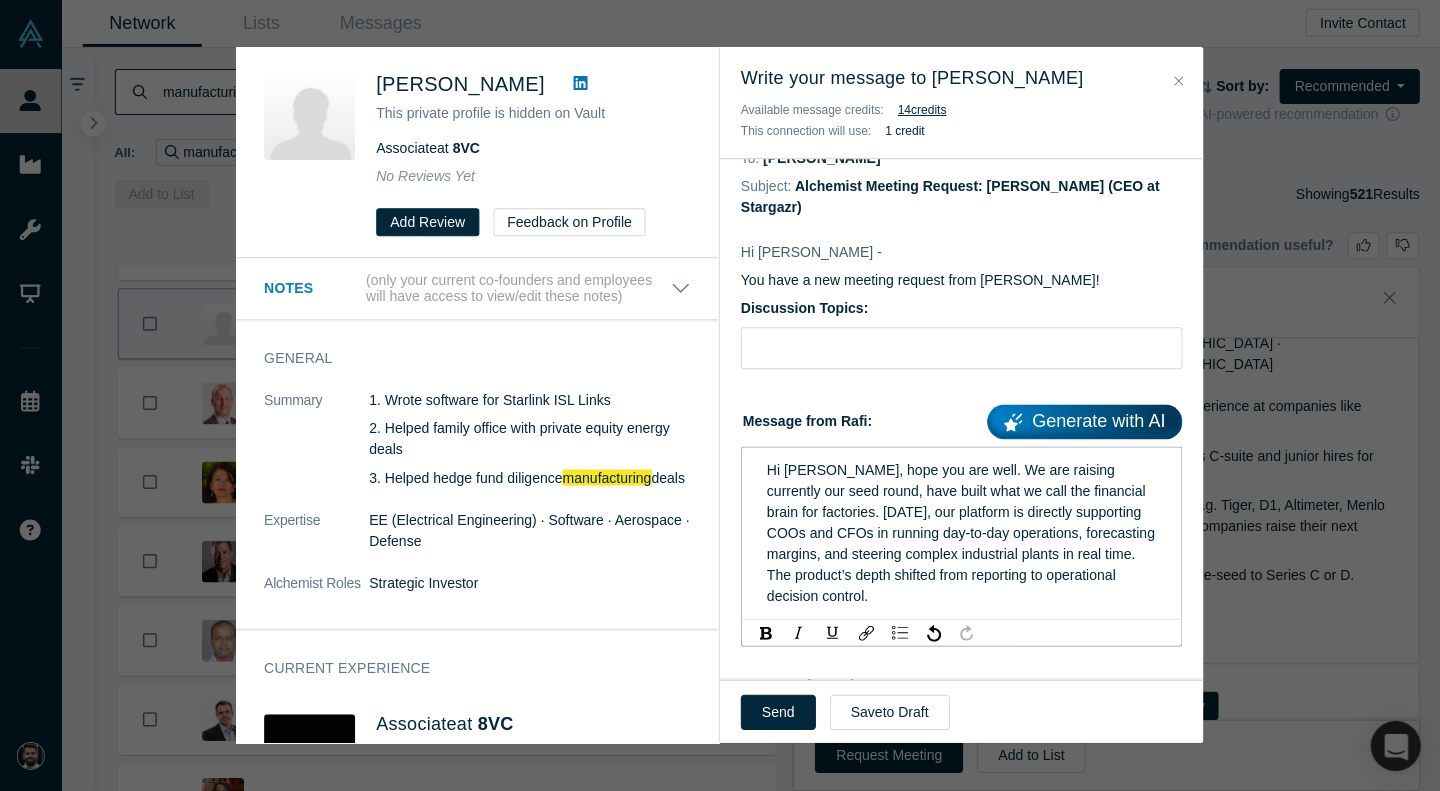click on "Hi [PERSON_NAME], hope you are well. We are raising currently our seed round, have built what we call the financial brain for factories. [DATE], our platform is directly supporting COOs and CFOs in running day-to-day operations, forecasting margins, and steering complex industrial plants in real time. The product’s depth shifted from reporting to operational decision control." at bounding box center [962, 533] 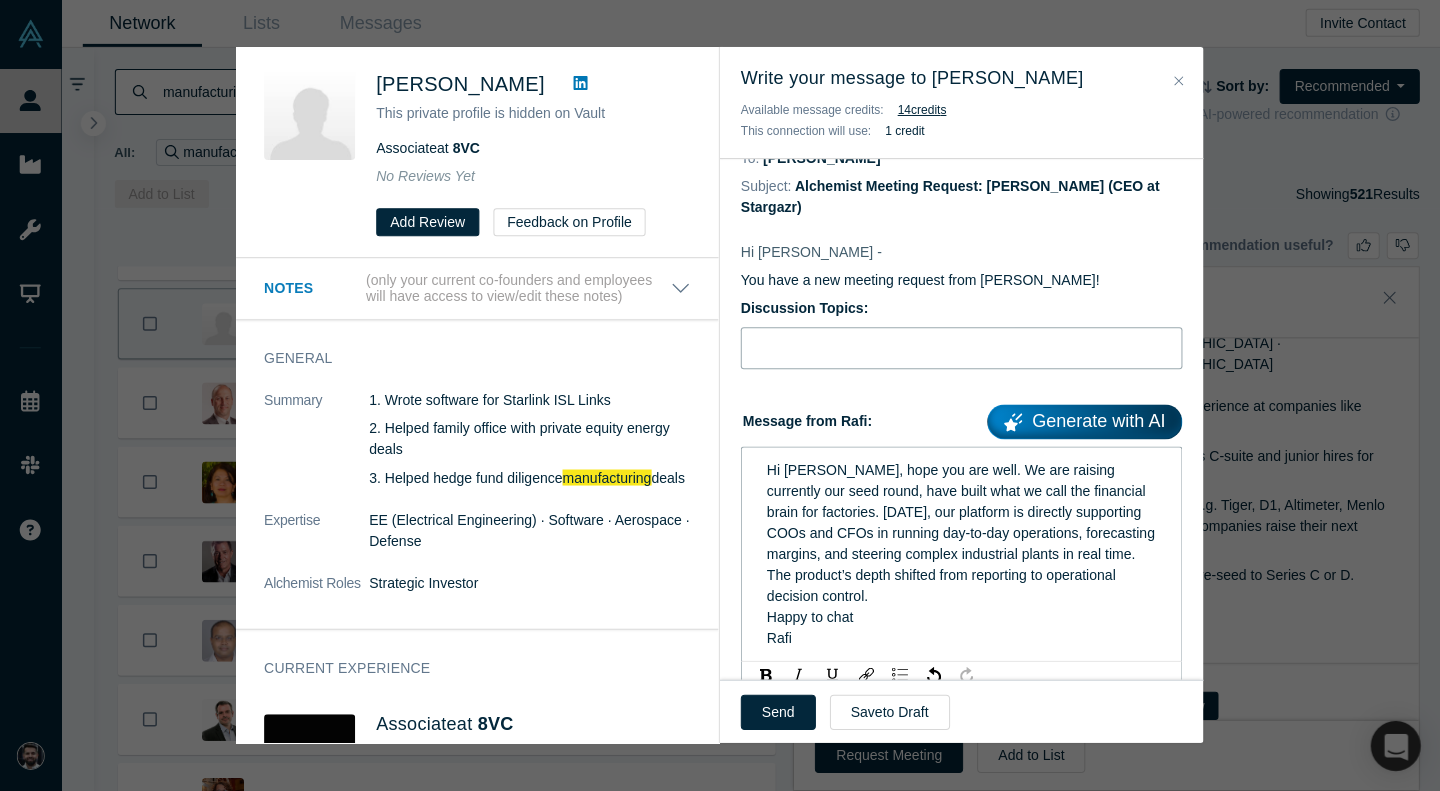 click at bounding box center [961, 349] 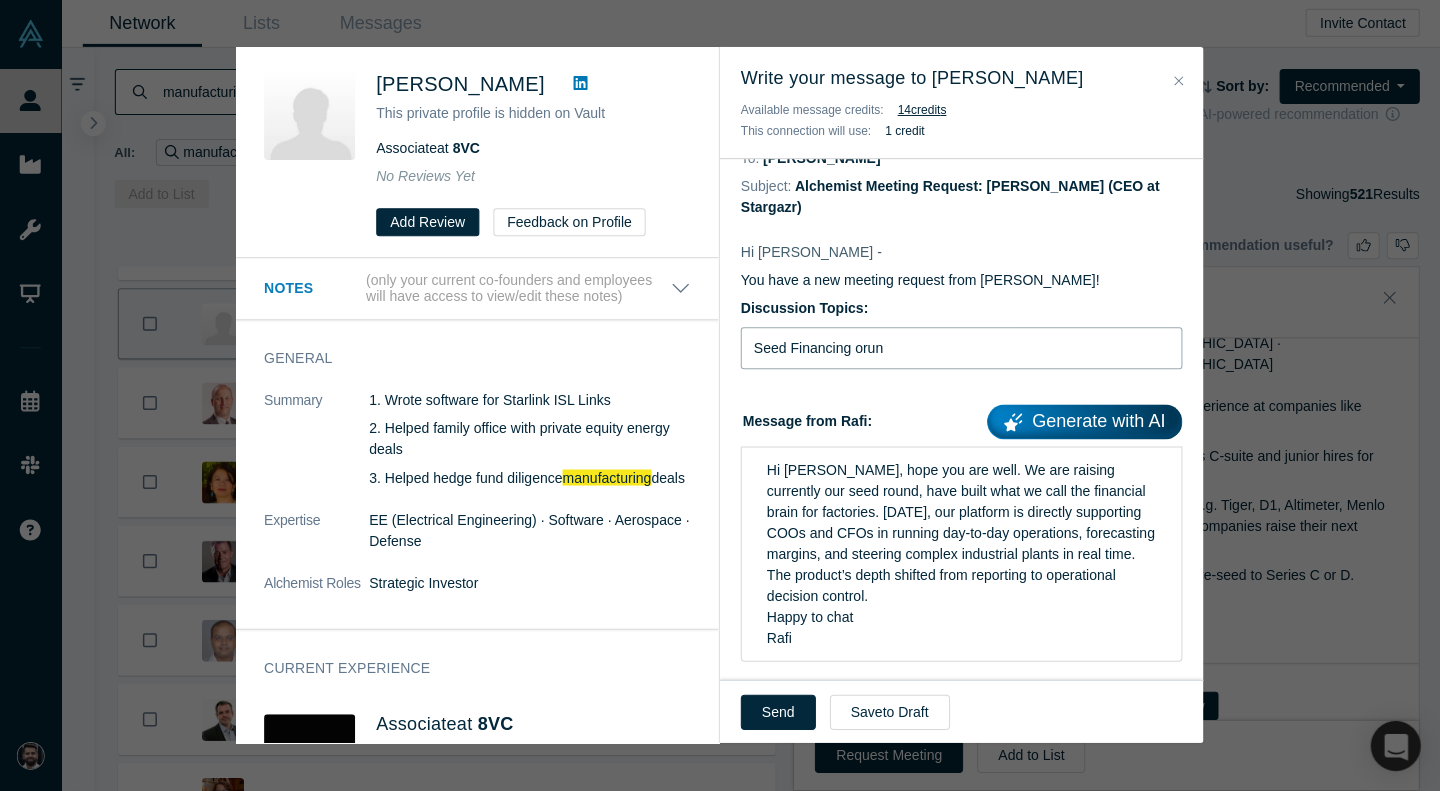 type on "Seed Financing orund" 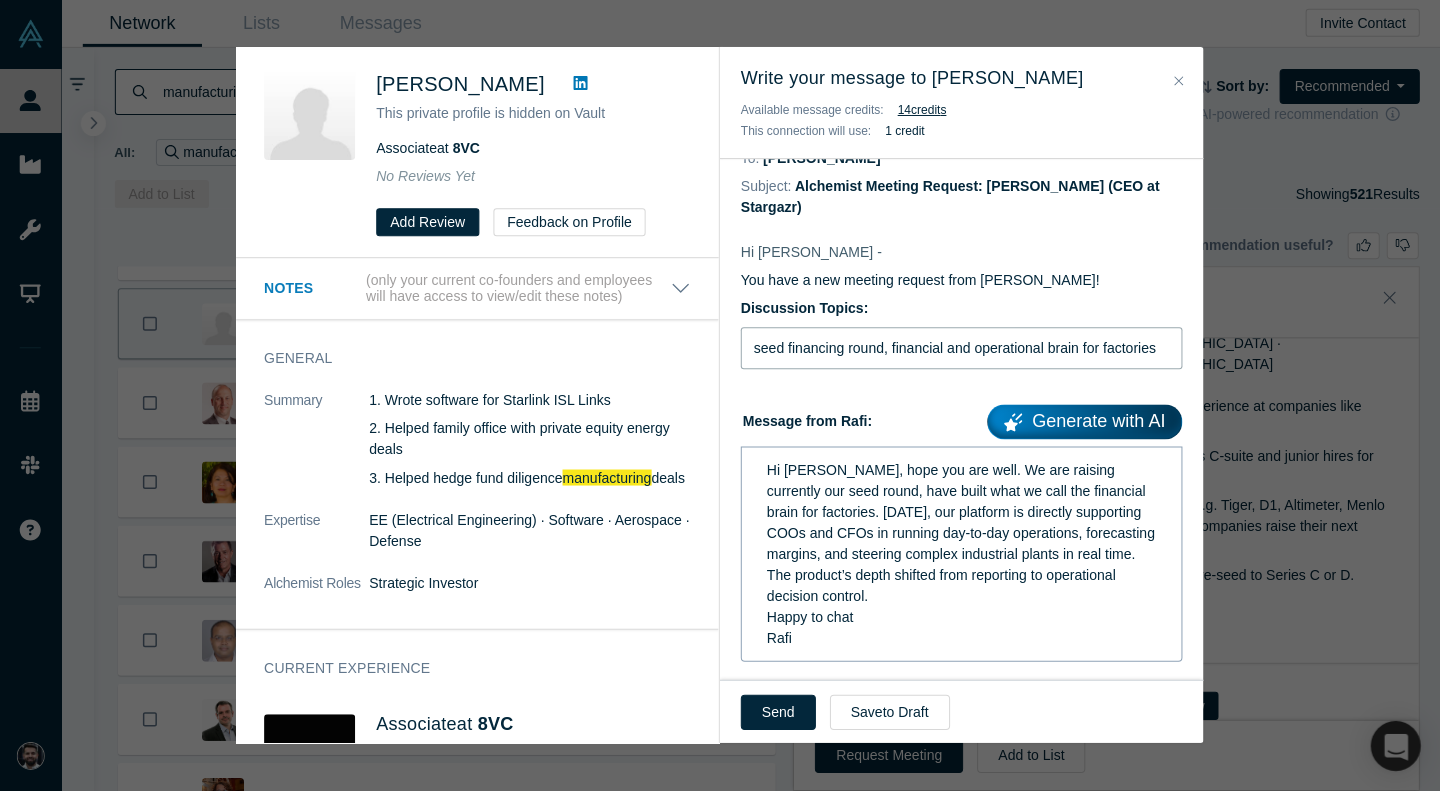 type on "seed financing round, financial and operational brain for factories" 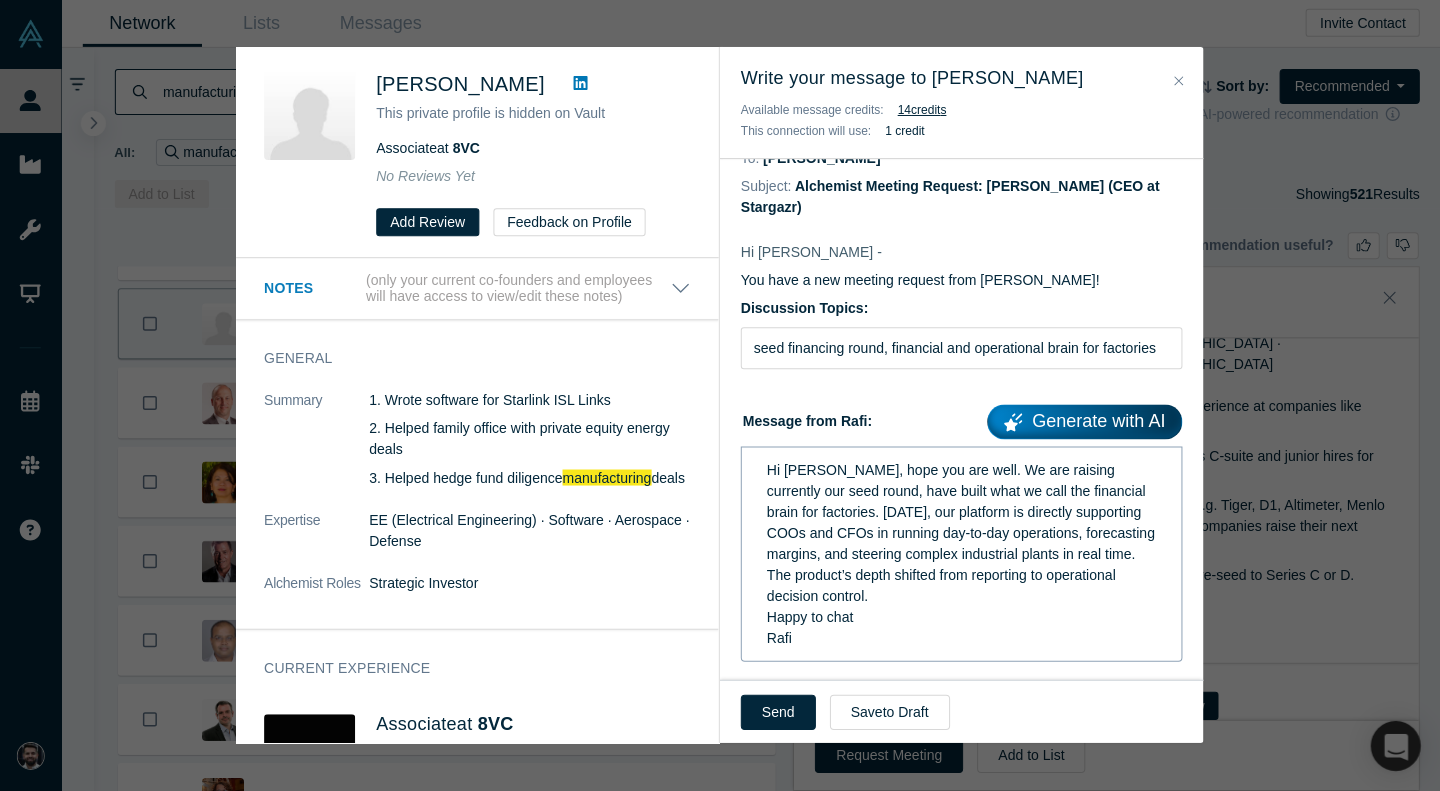 click on "Hi [PERSON_NAME], hope you are well. We are raising currently our seed round, have built what we call the financial brain for factories. [DATE], our platform is directly supporting COOs and CFOs in running day-to-day operations, forecasting margins, and steering complex industrial plants in real time. The product’s depth shifted from reporting to operational decision control." at bounding box center (962, 533) 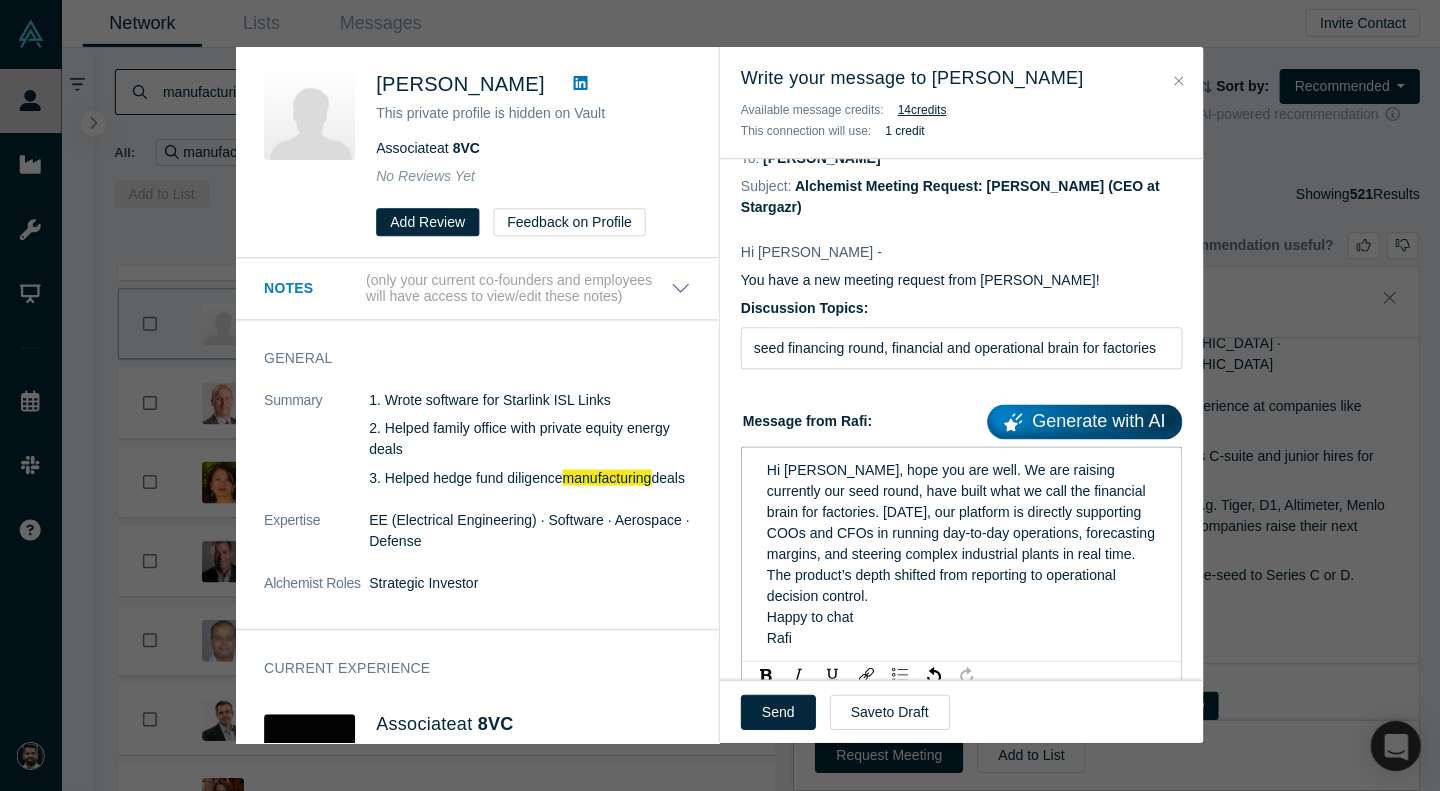 click on "Hi [PERSON_NAME], hope you are well. We are raising currently our seed round, have built what we call the financial brain for factories. [DATE], our platform is directly supporting COOs and CFOs in running day-to-day operations, forecasting margins, and steering complex industrial plants in real time. The product’s depth shifted from reporting to operational decision control." at bounding box center (962, 533) 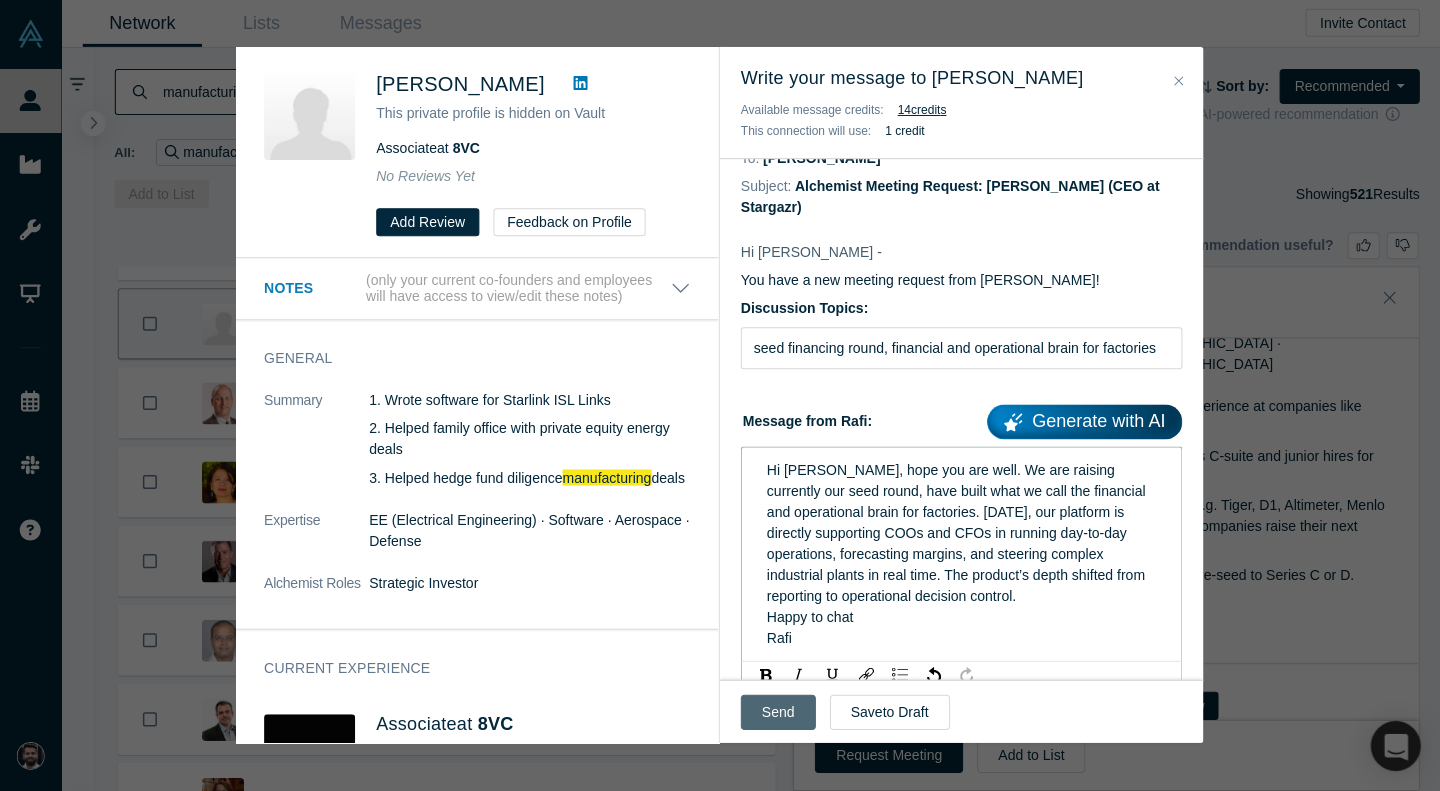 click on "Send" at bounding box center (778, 712) 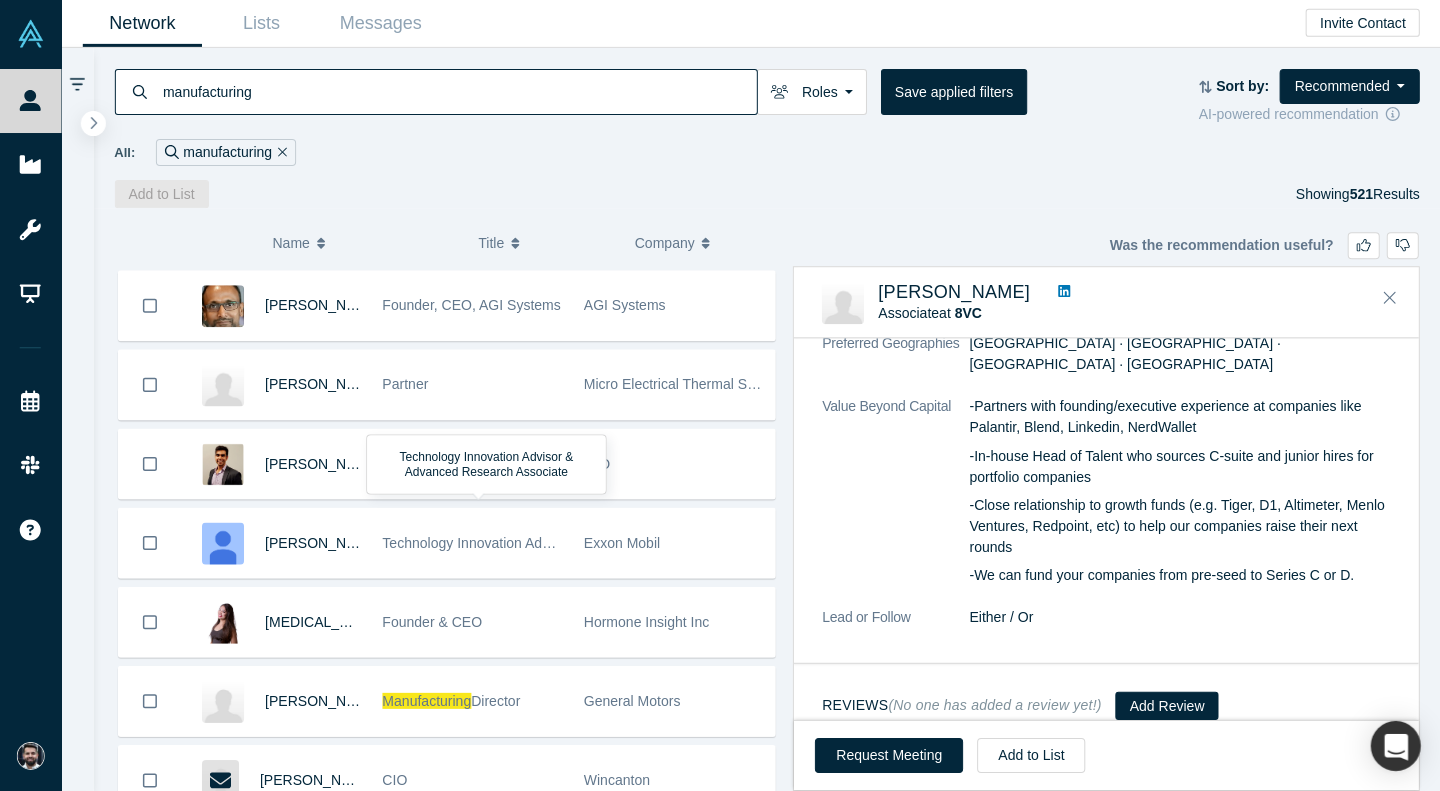 scroll, scrollTop: 12318, scrollLeft: 0, axis: vertical 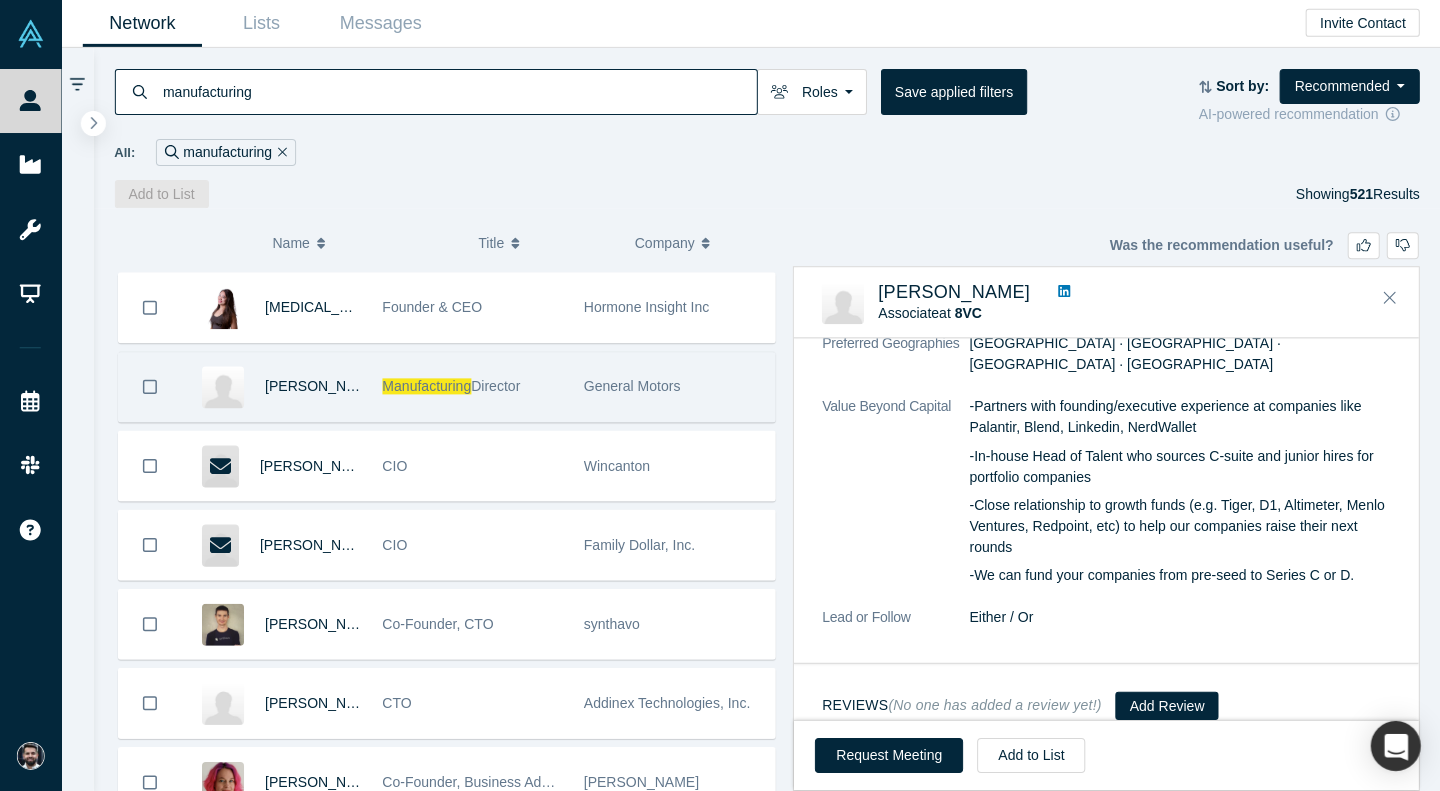 click on "Manufacturing  Director" at bounding box center (473, 387) 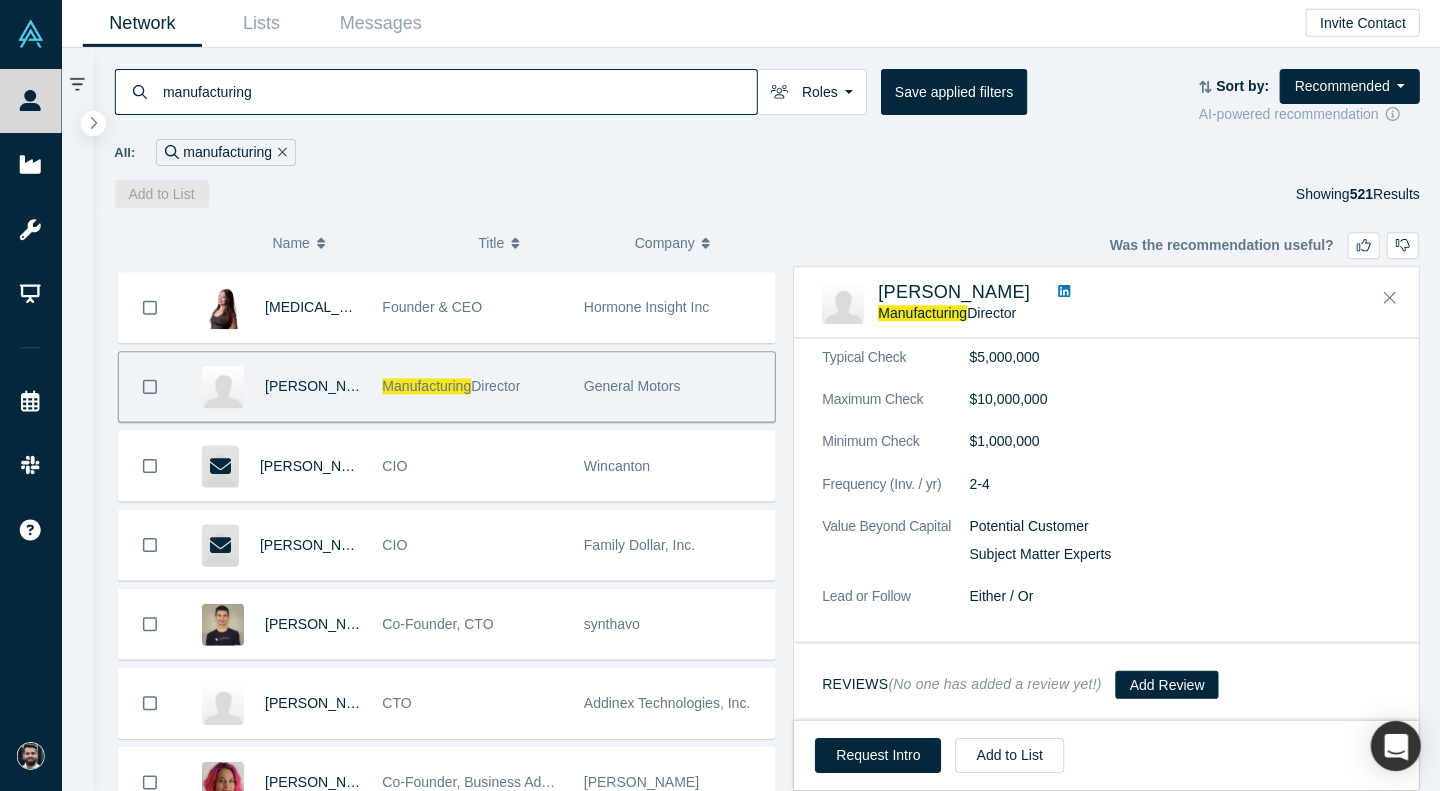 scroll, scrollTop: 0, scrollLeft: 0, axis: both 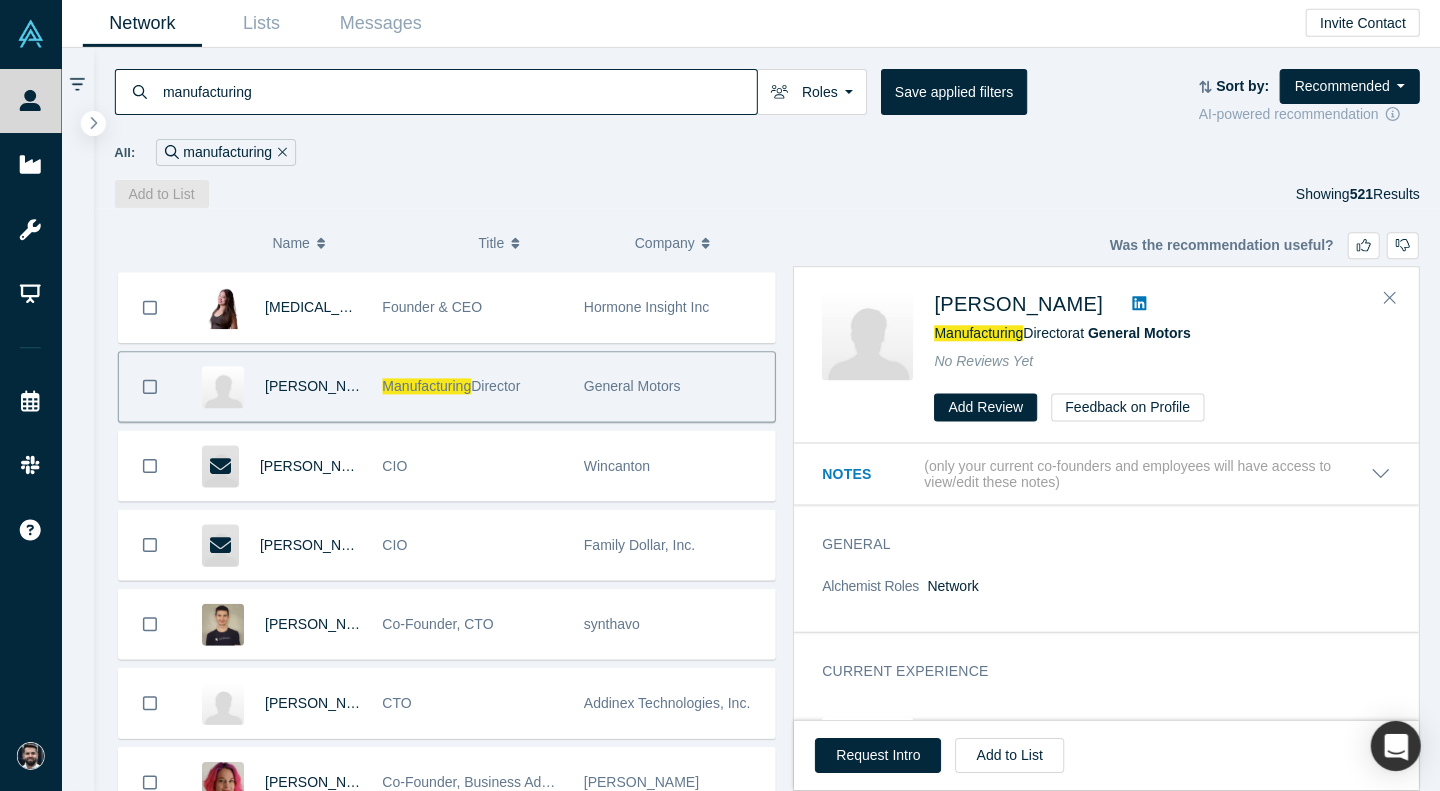 click at bounding box center (1139, 305) 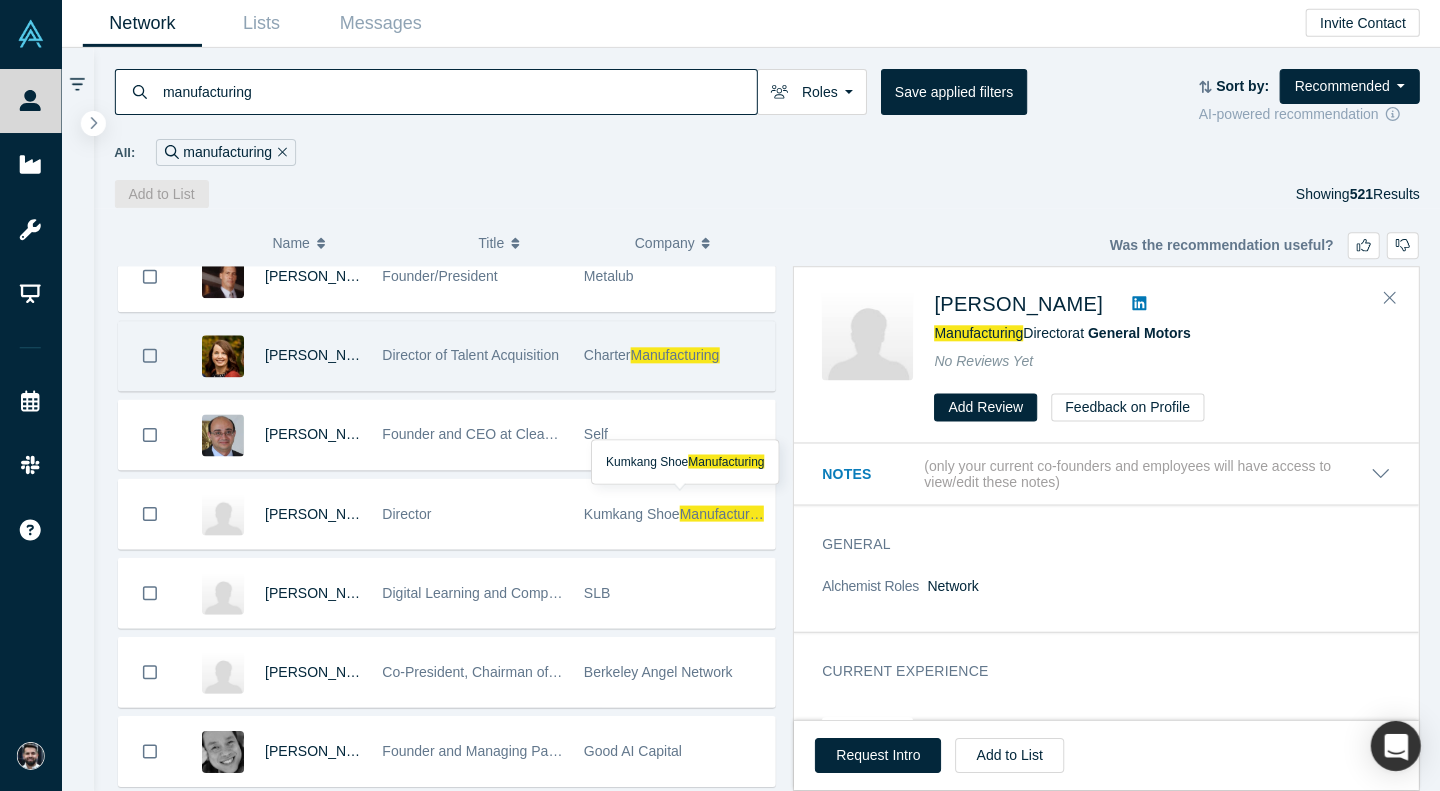 scroll, scrollTop: 15260, scrollLeft: 0, axis: vertical 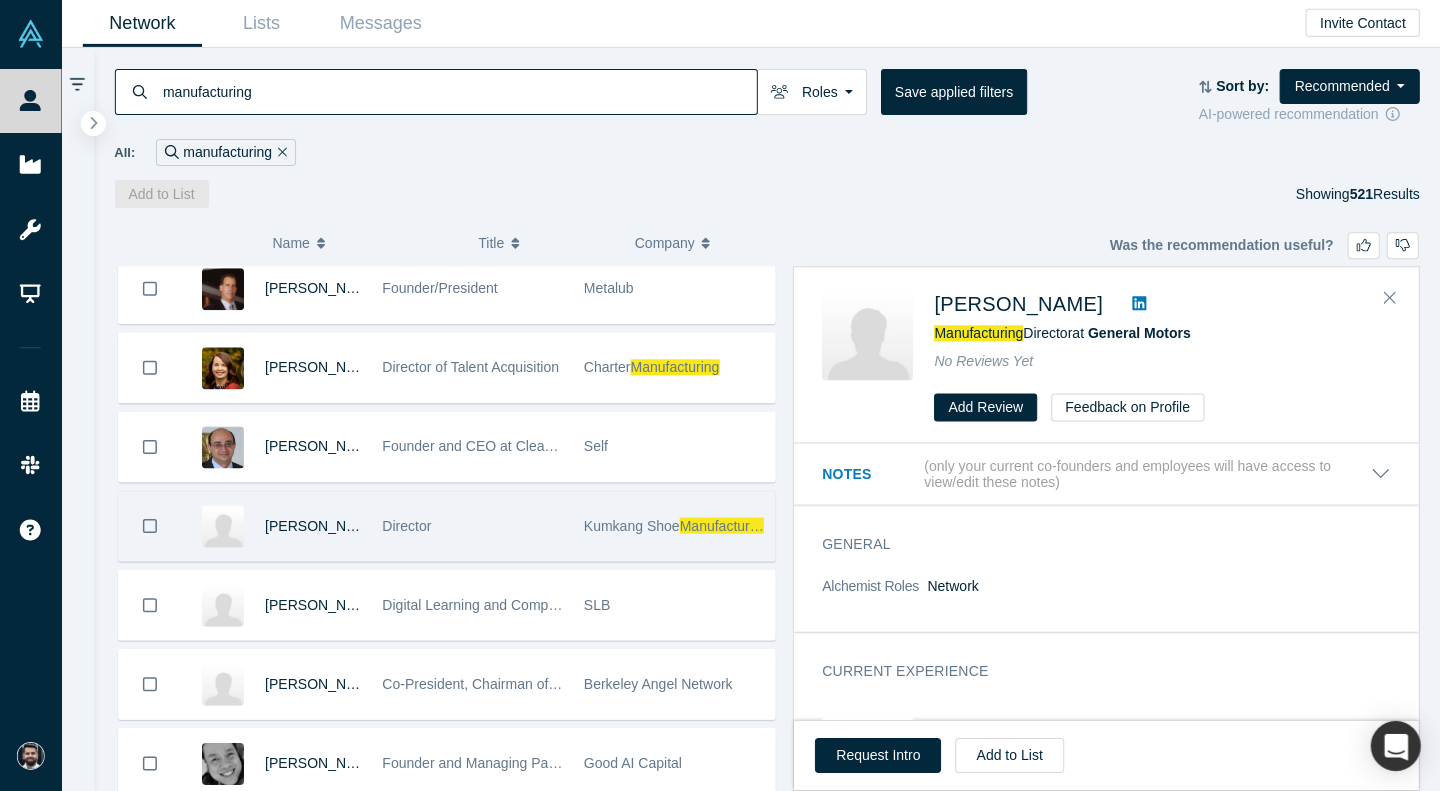click on "Director" at bounding box center (473, 526) 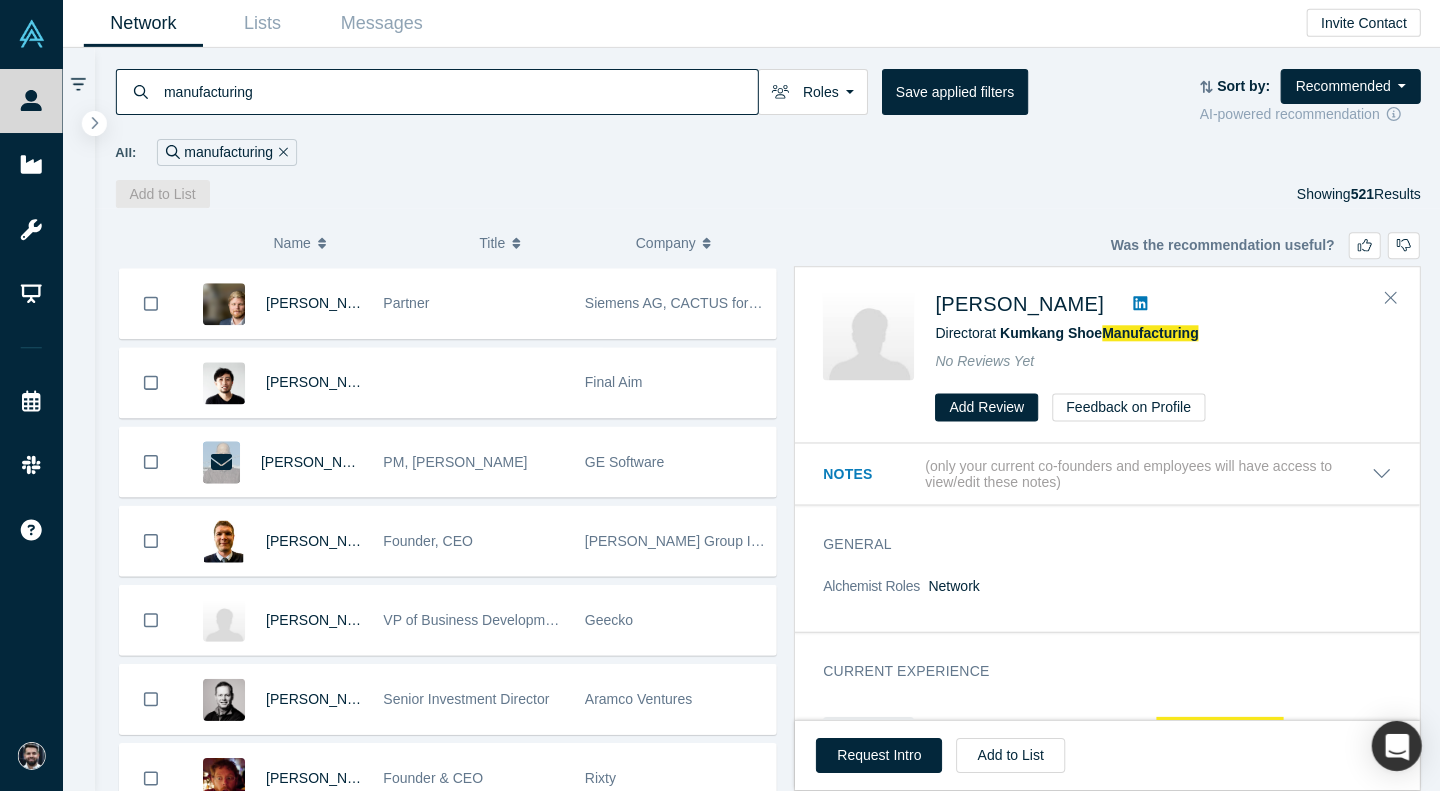 scroll, scrollTop: 16584, scrollLeft: 0, axis: vertical 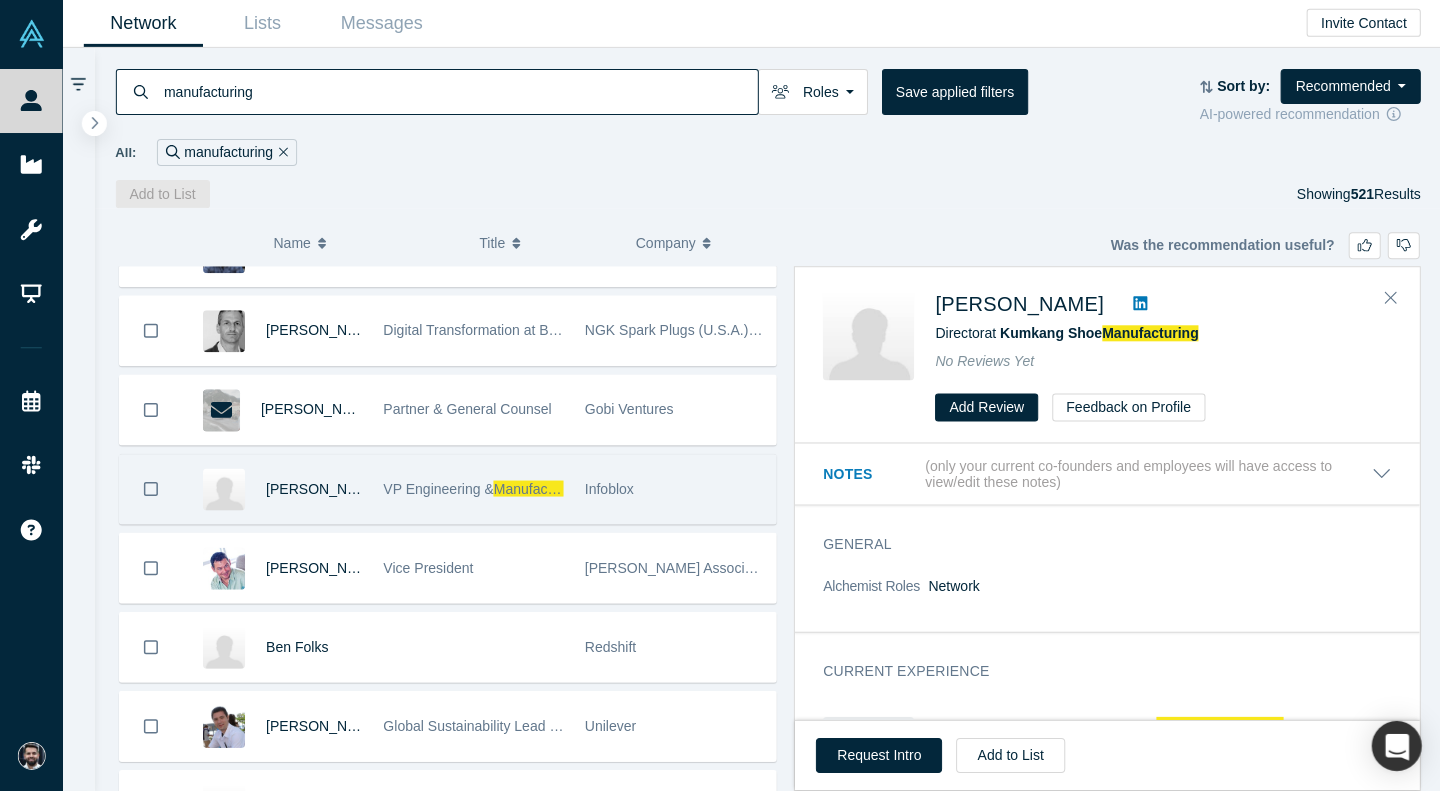 click on "VP Engineering &  Manufacturing  Operations" at bounding box center (473, 489) 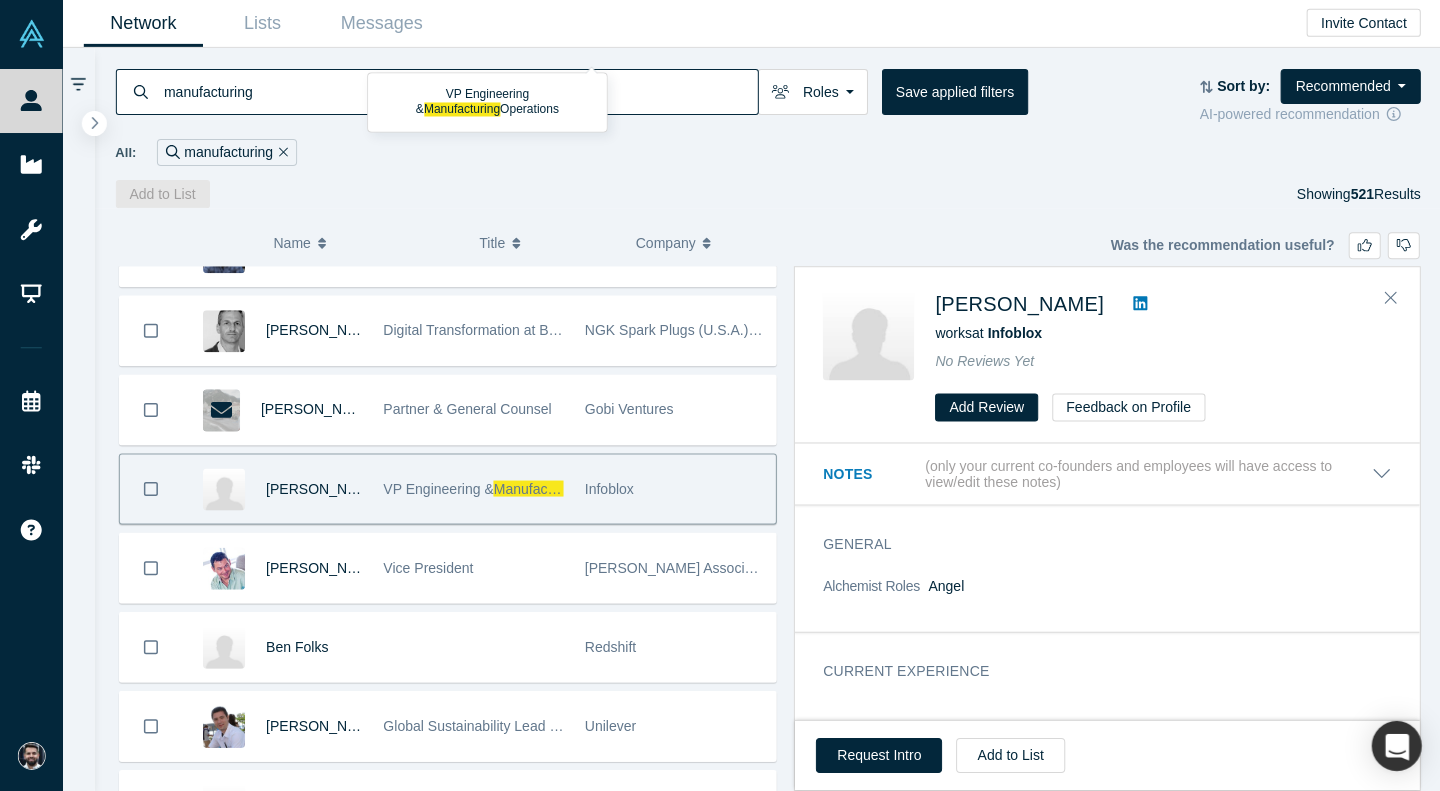 scroll, scrollTop: 18204, scrollLeft: 0, axis: vertical 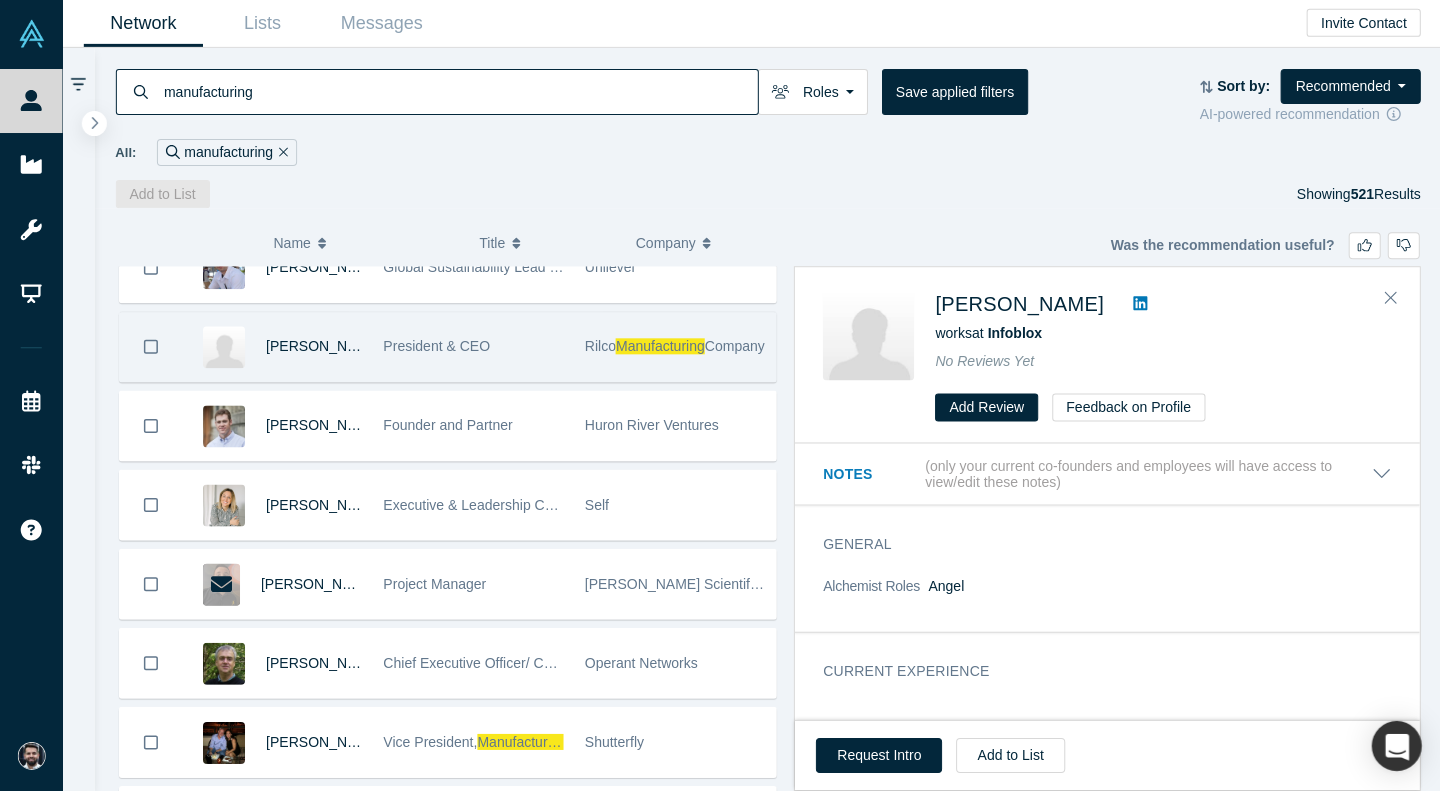 click on "Rilco  Manufacturing  Company" at bounding box center (674, 347) 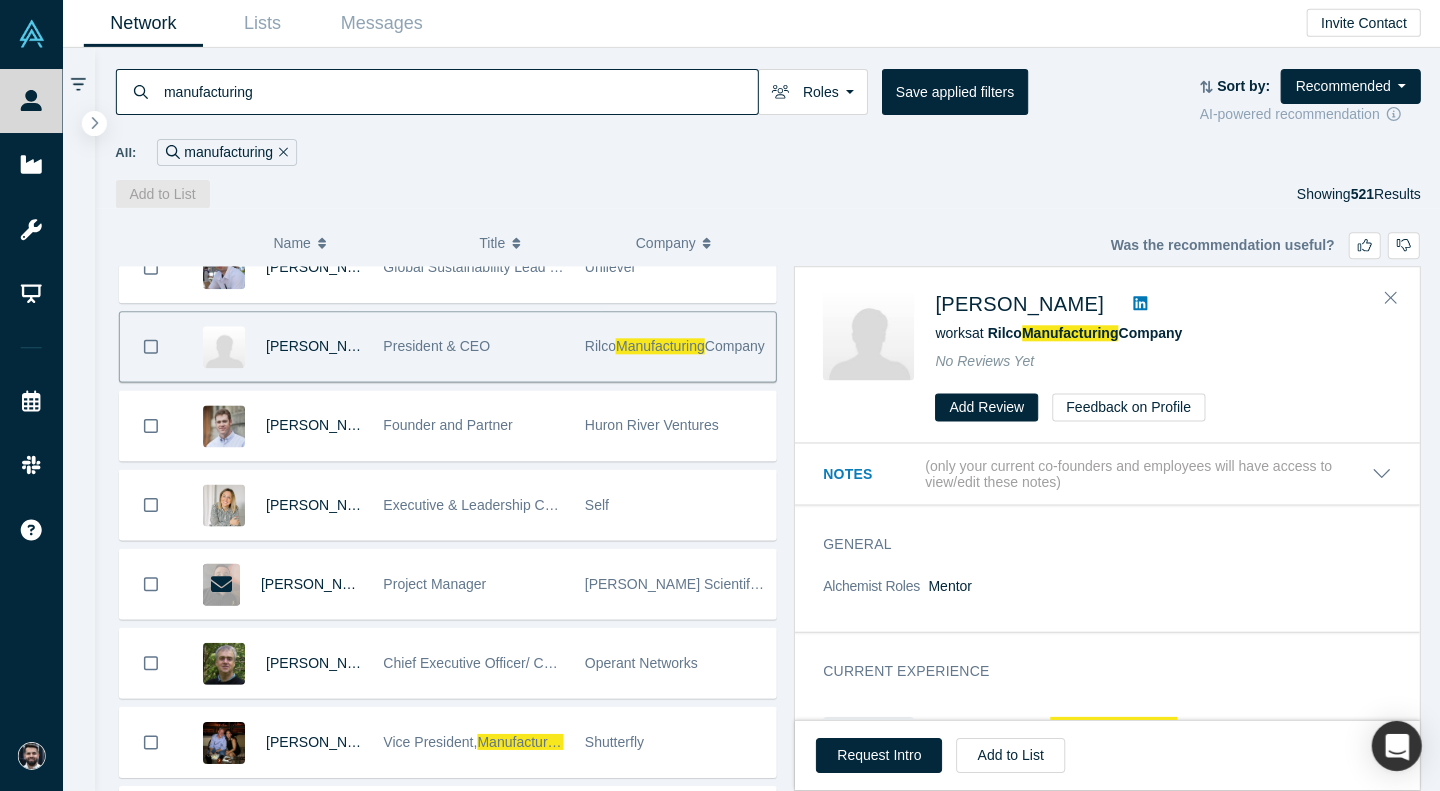 scroll, scrollTop: 18052, scrollLeft: 0, axis: vertical 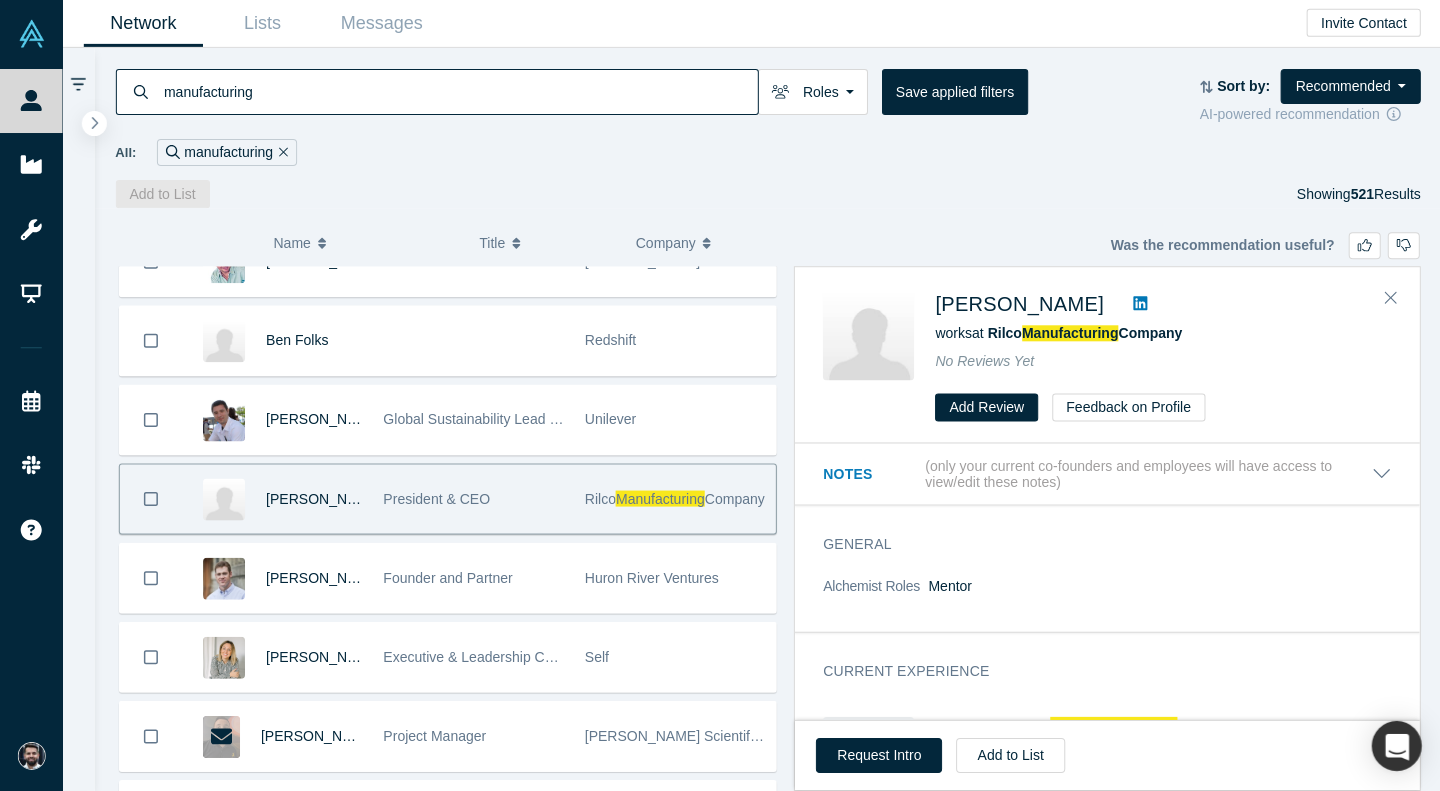 click at bounding box center [1139, 305] 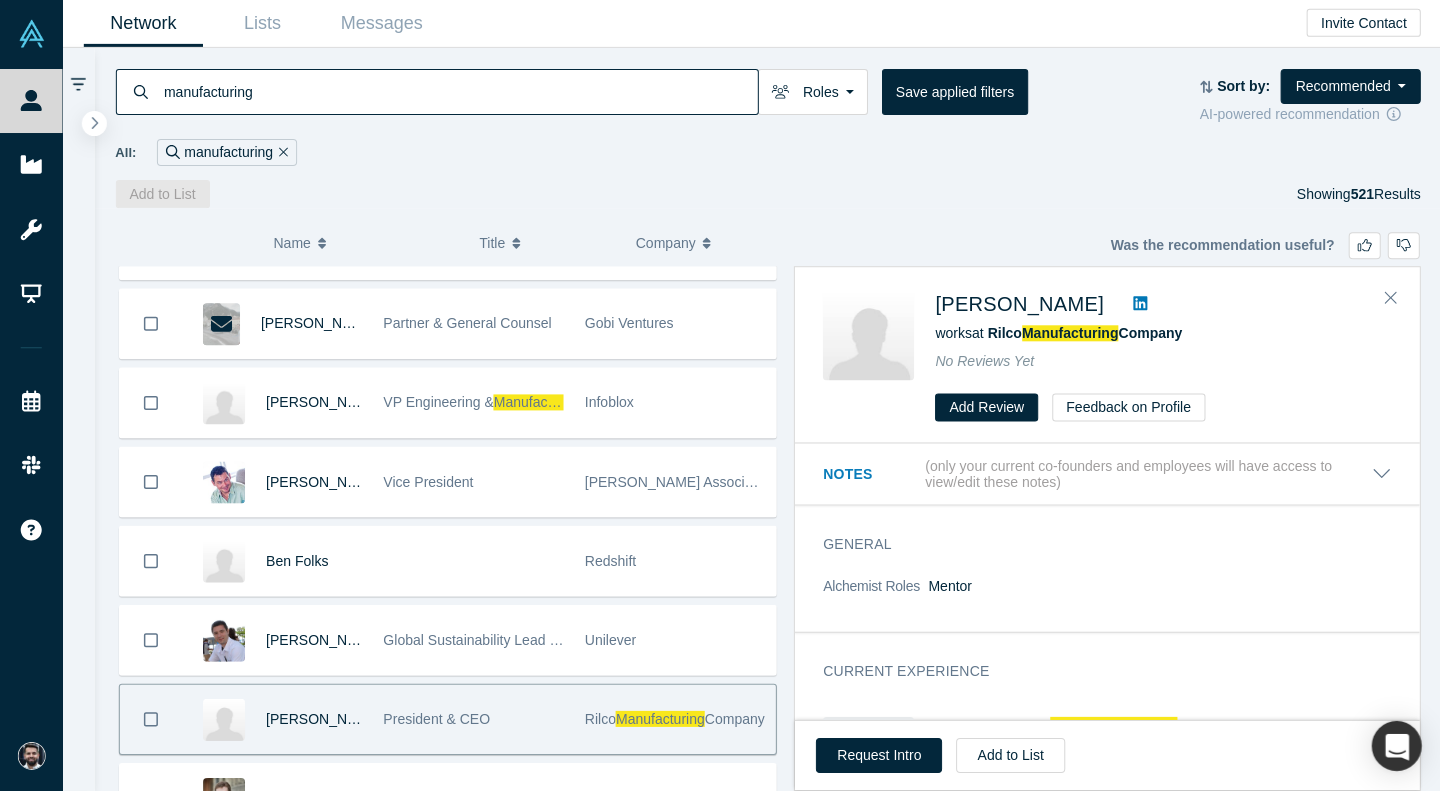scroll, scrollTop: 17802, scrollLeft: 0, axis: vertical 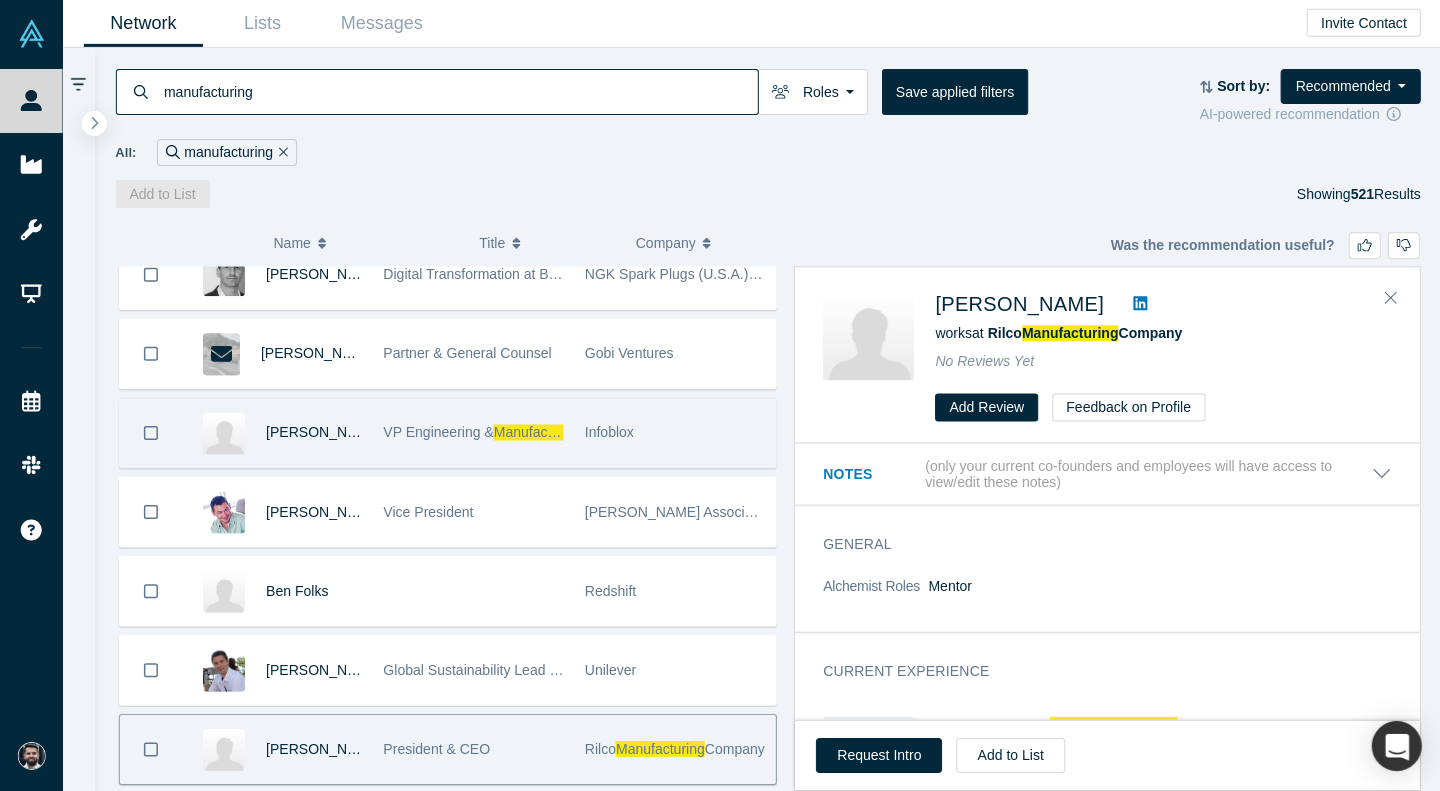 click on "VP Engineering &  Manufacturing  Operations" at bounding box center [473, 433] 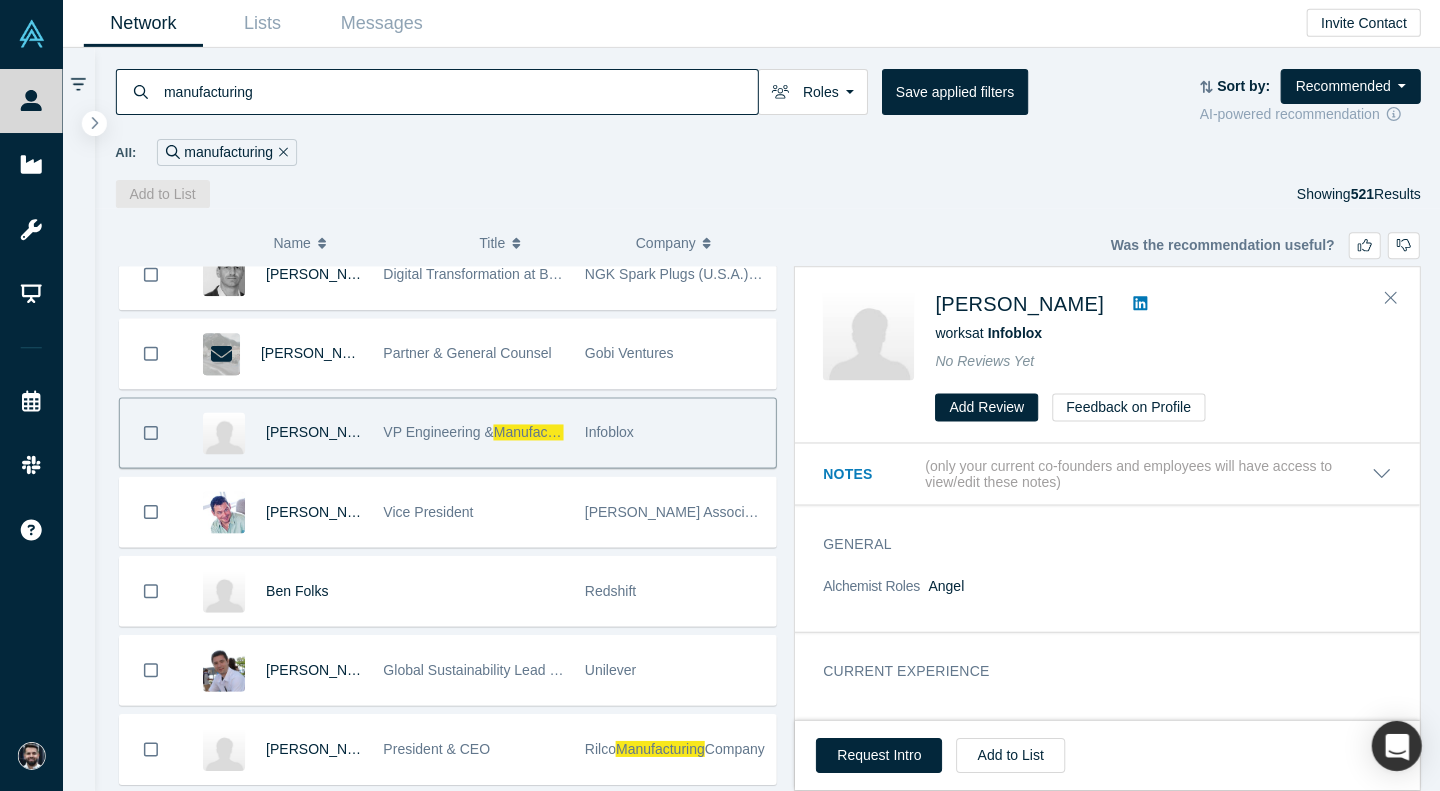 scroll, scrollTop: 90, scrollLeft: 0, axis: vertical 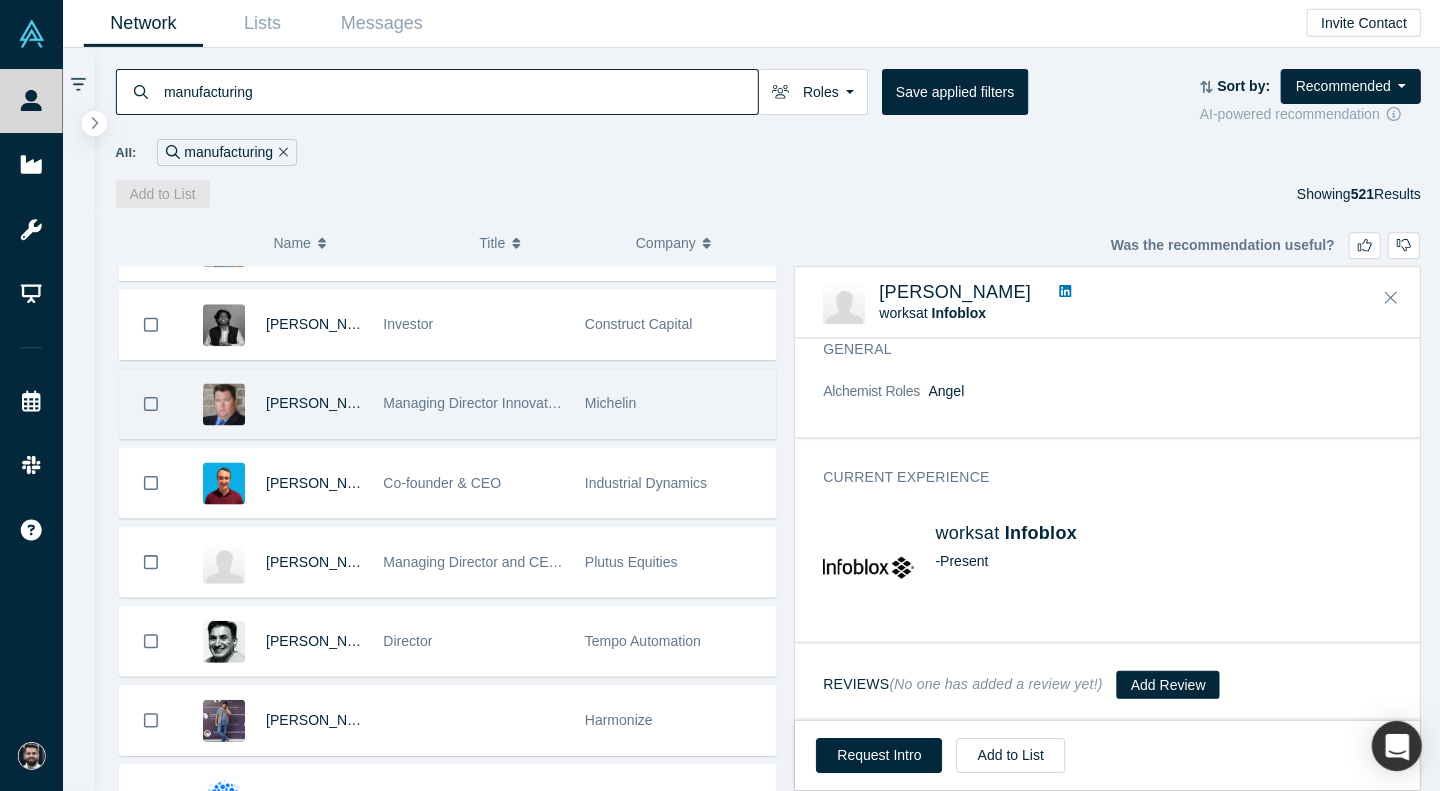 click on "Michelin" at bounding box center (674, 404) 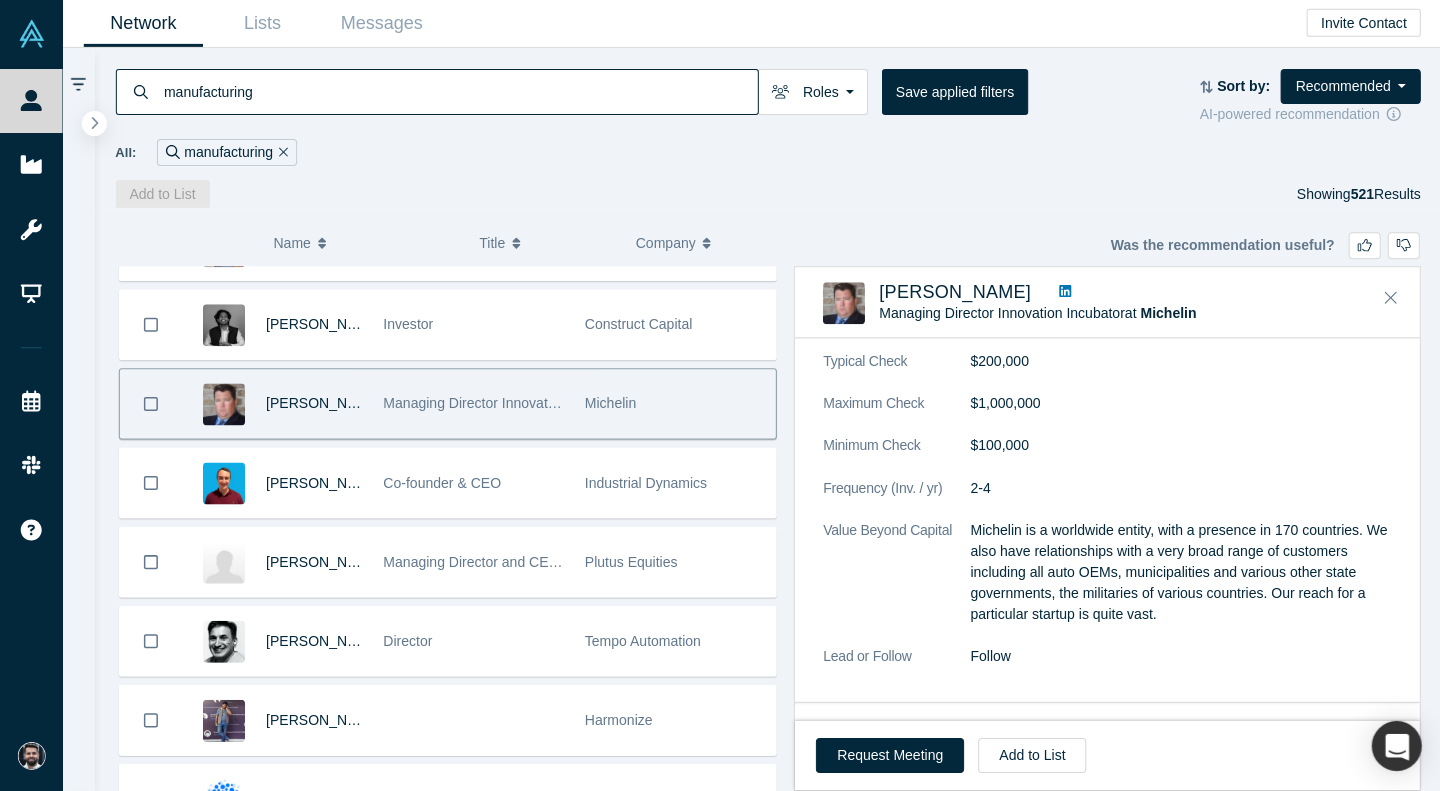 scroll, scrollTop: 1325, scrollLeft: 0, axis: vertical 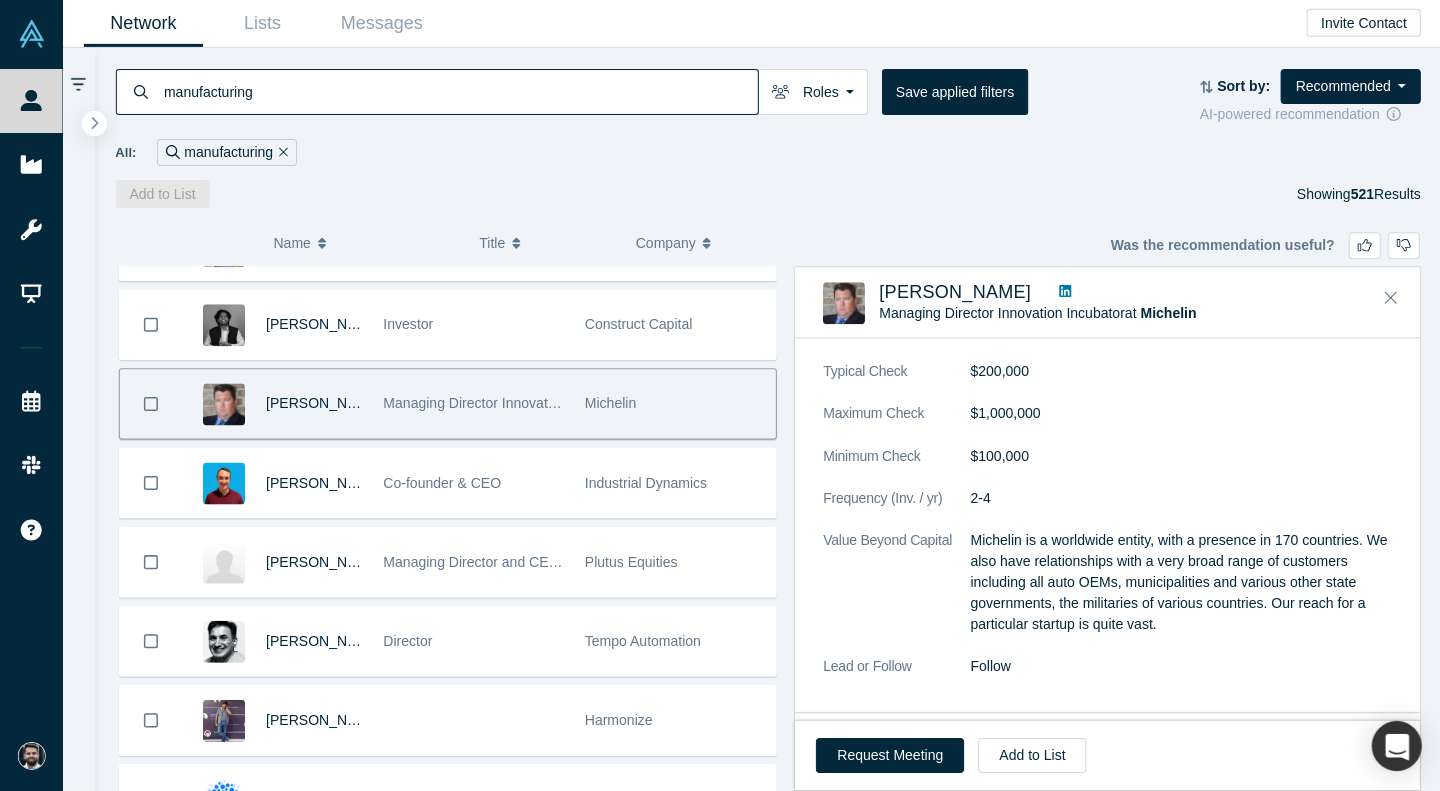 click 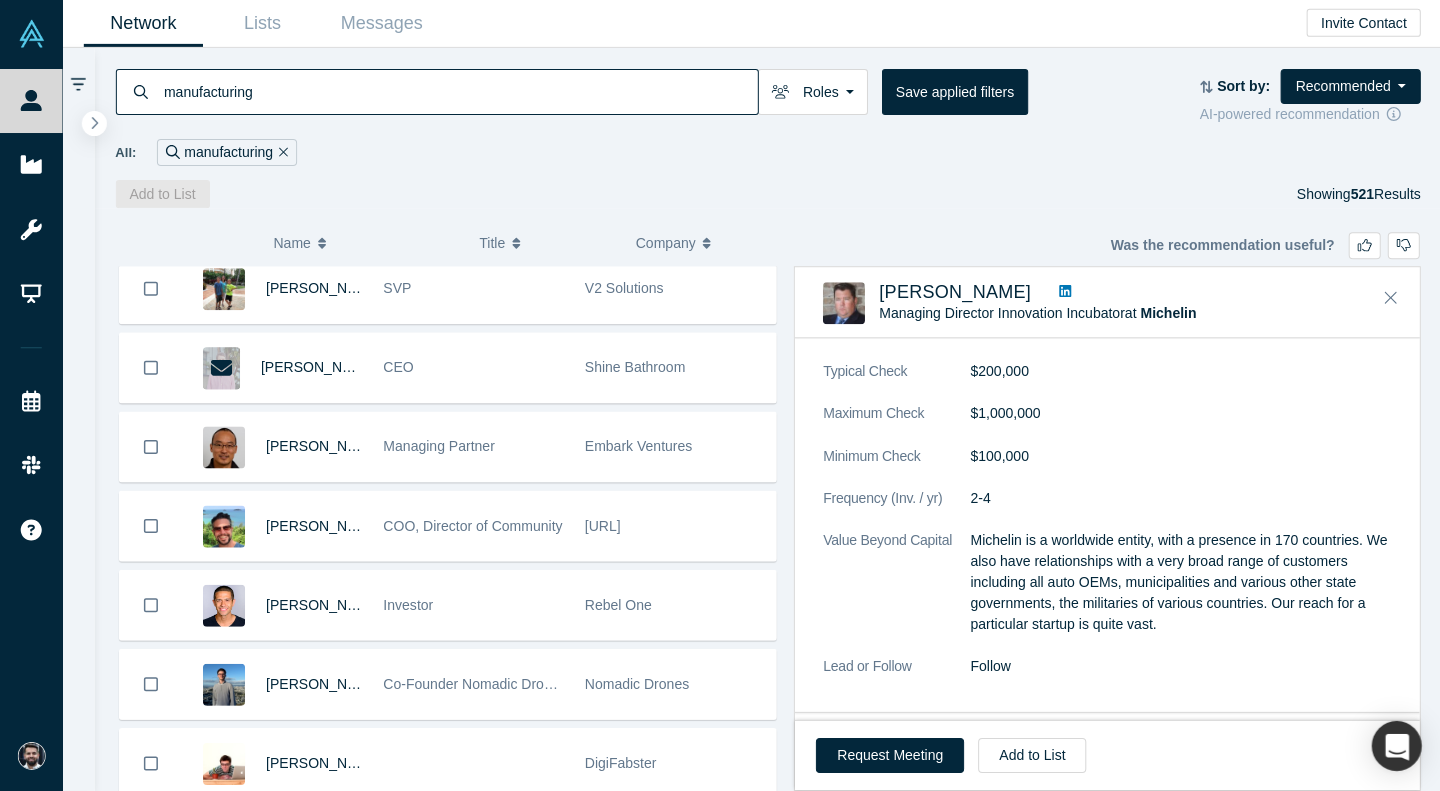 scroll, scrollTop: 23468, scrollLeft: 0, axis: vertical 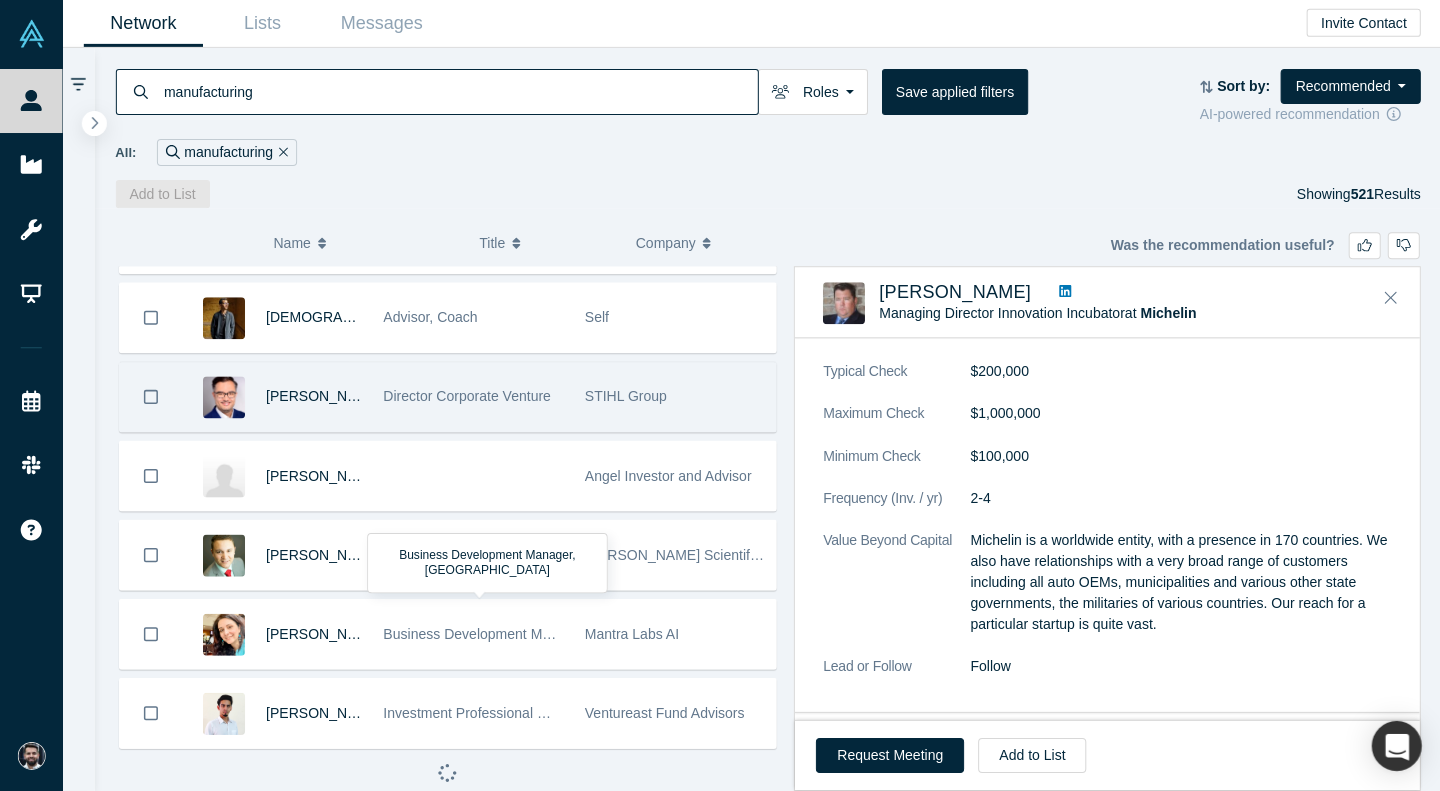 click on "Director Corporate Venture" at bounding box center [473, 397] 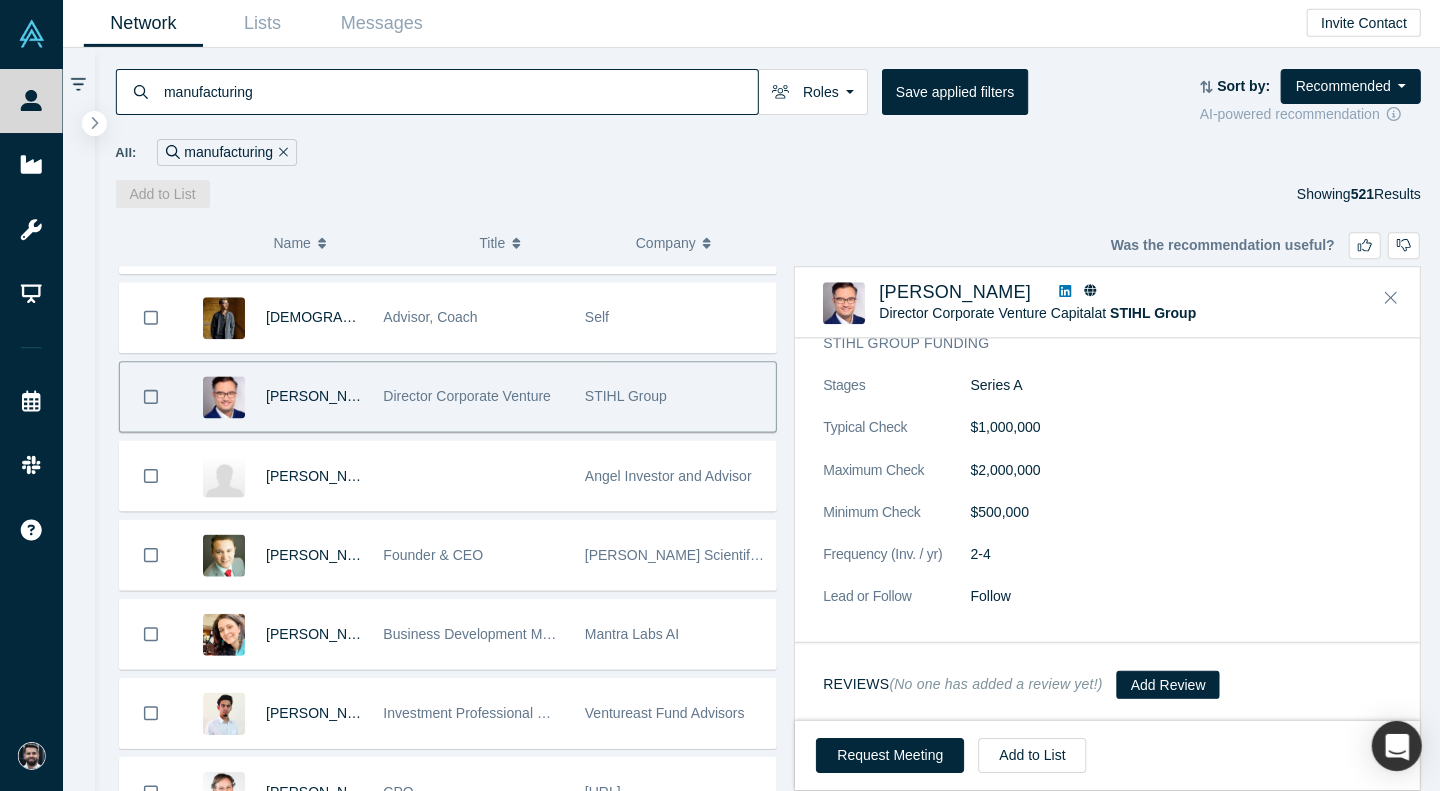 scroll, scrollTop: 718, scrollLeft: 0, axis: vertical 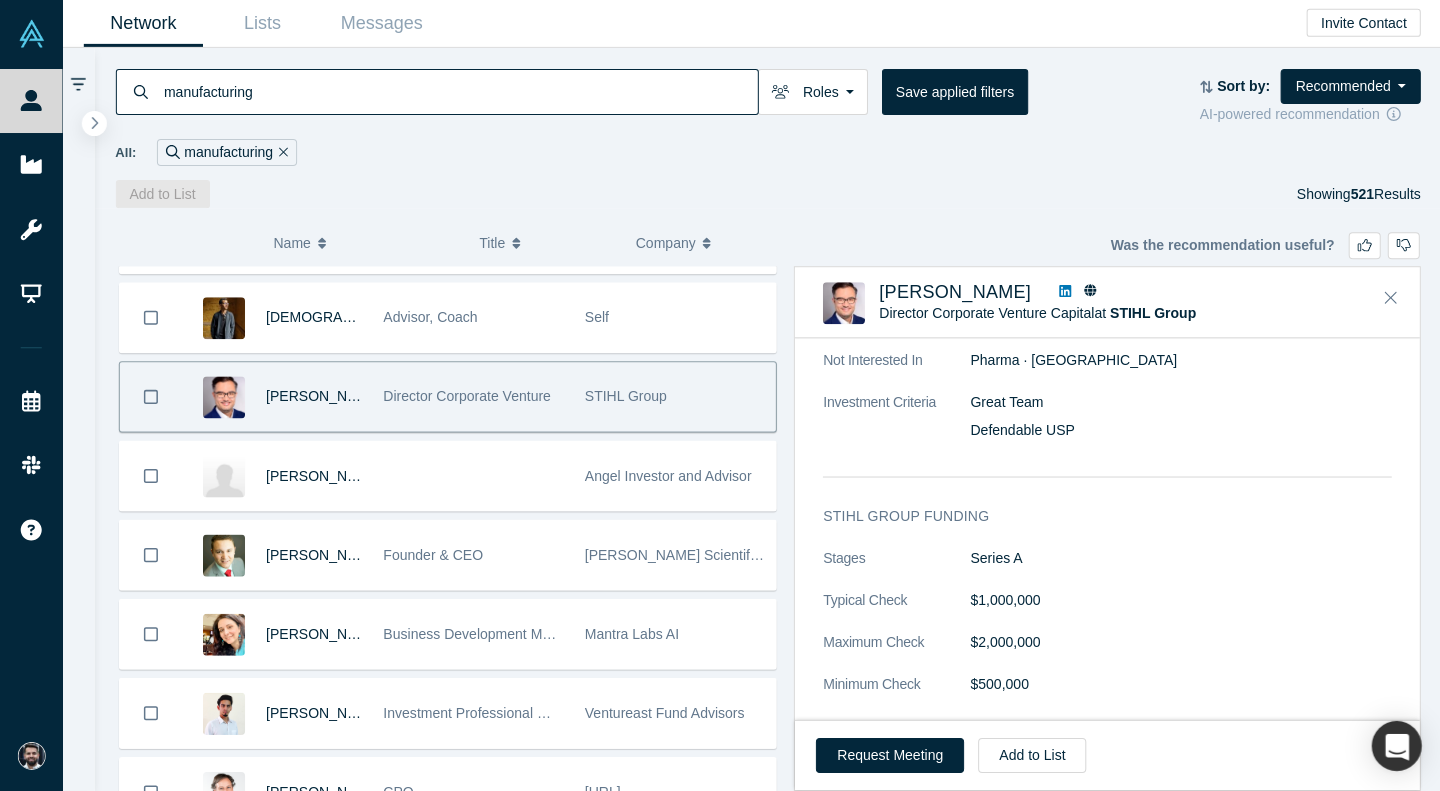 click at bounding box center (1064, 293) 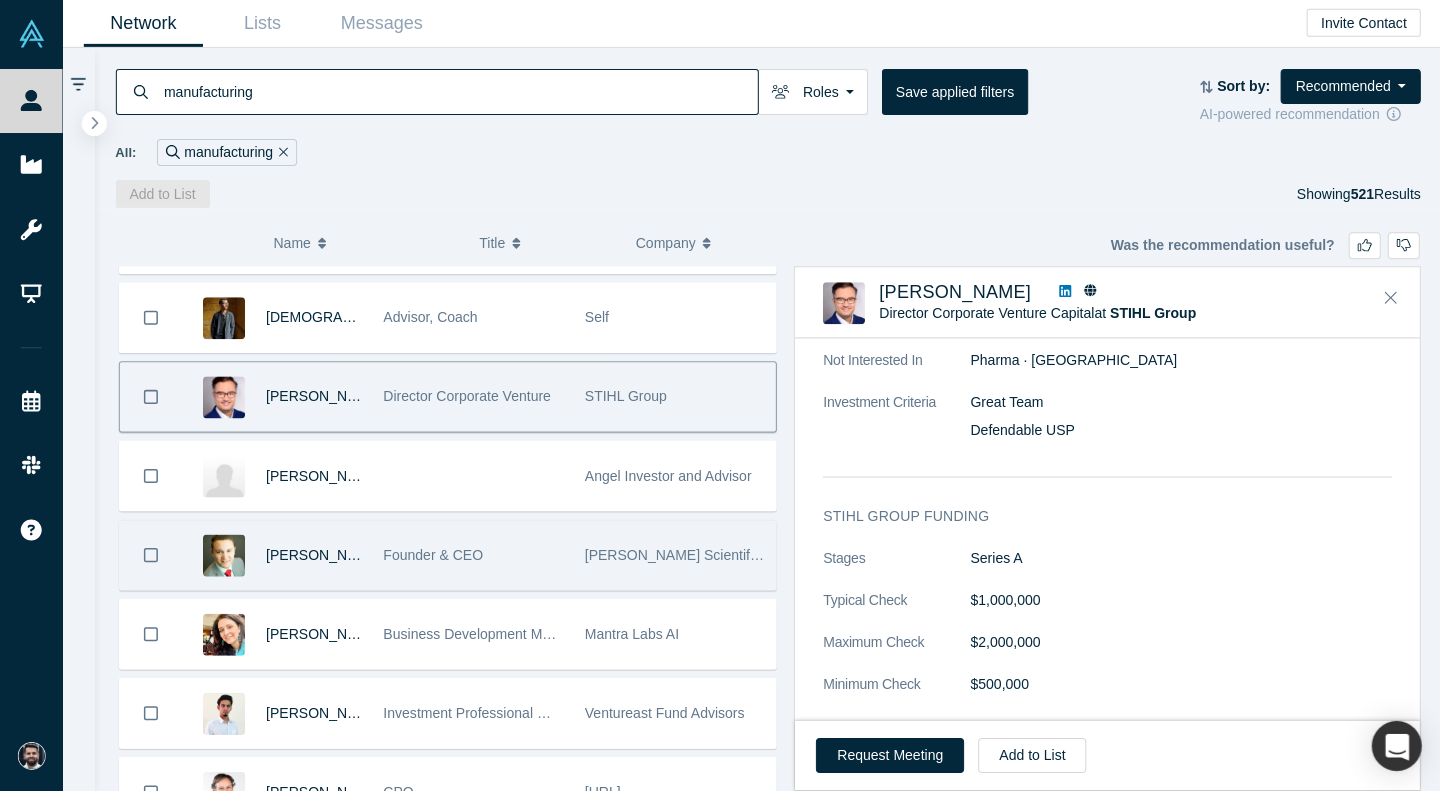 scroll, scrollTop: 26695, scrollLeft: 0, axis: vertical 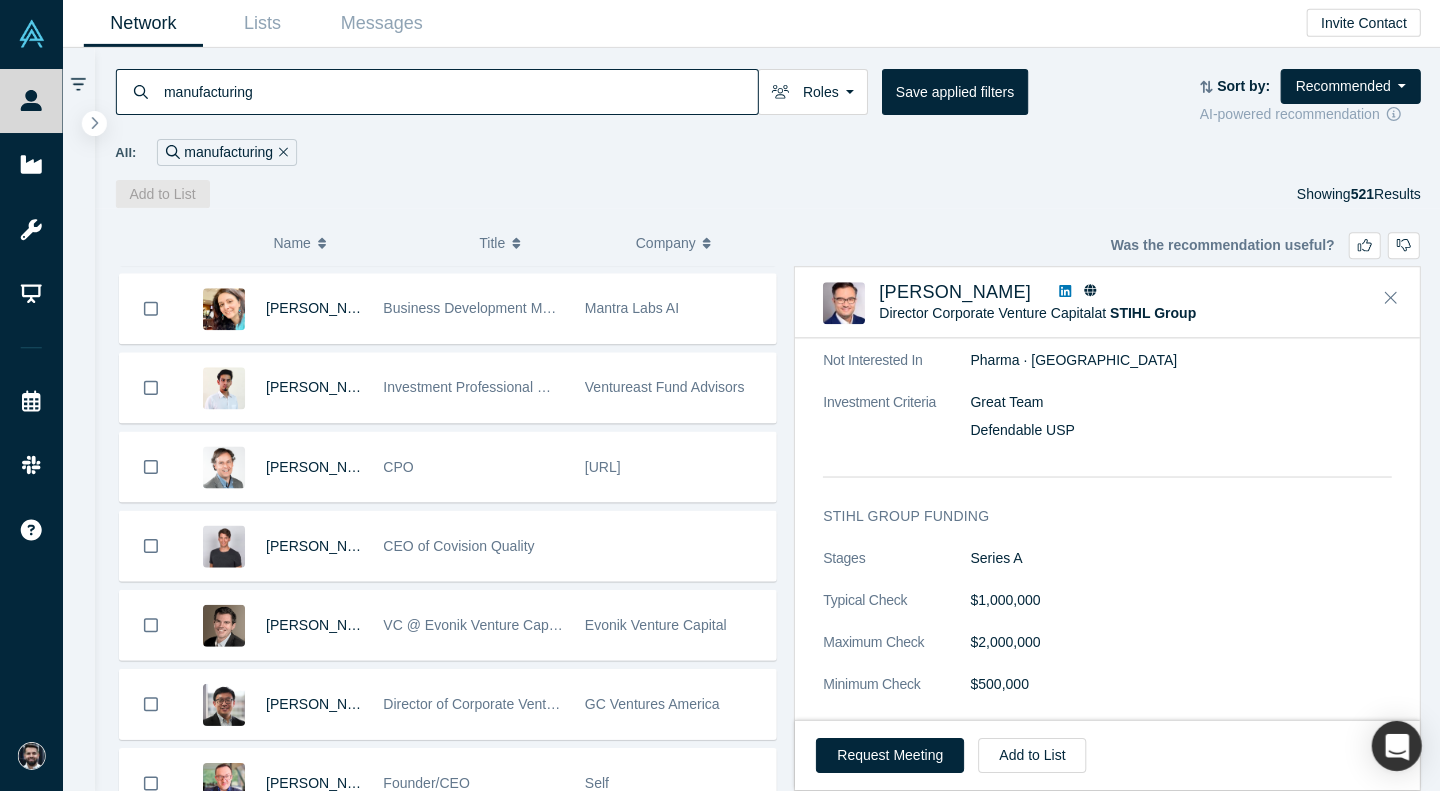 click on "manufacturing" at bounding box center [459, 92] 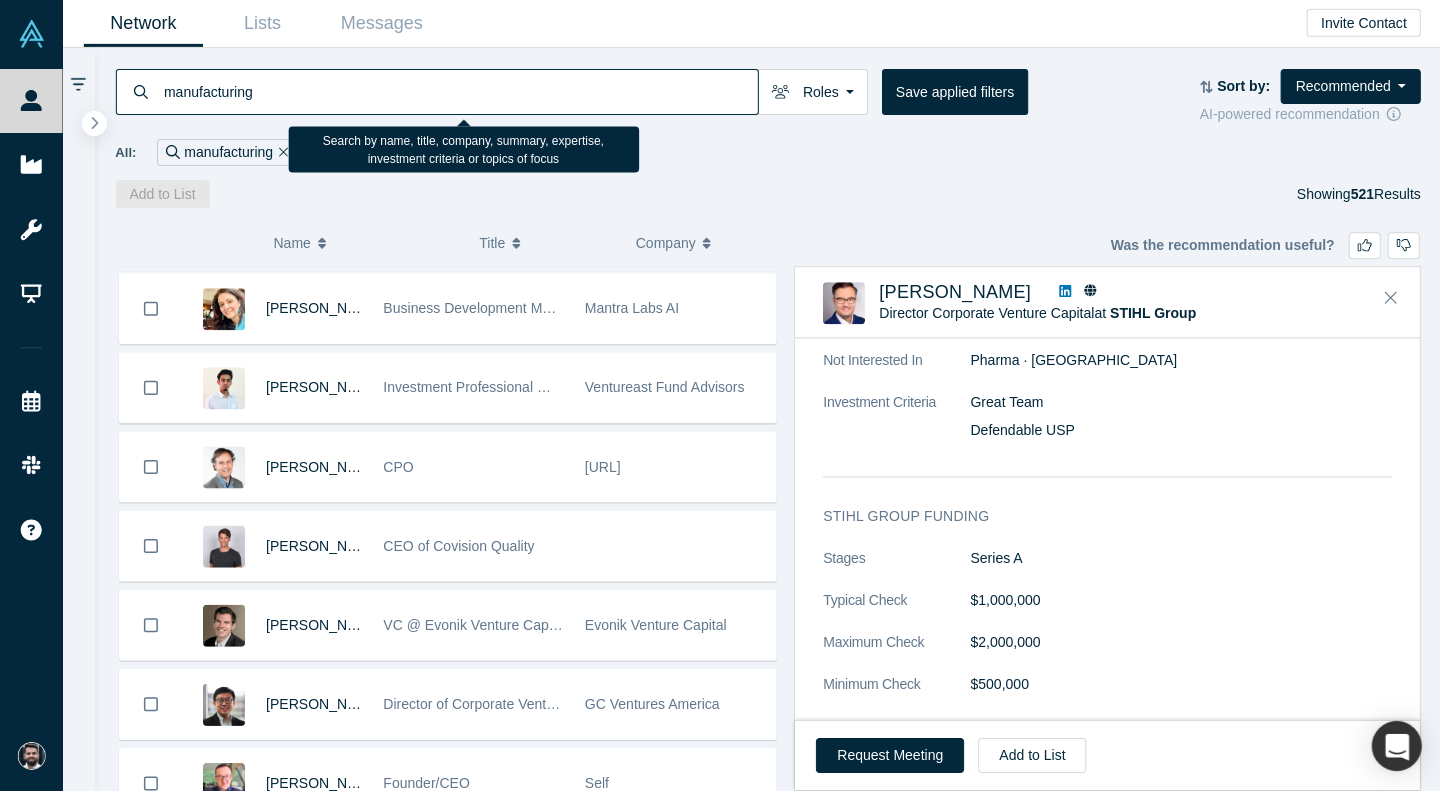 click on "manufacturing" at bounding box center [459, 92] 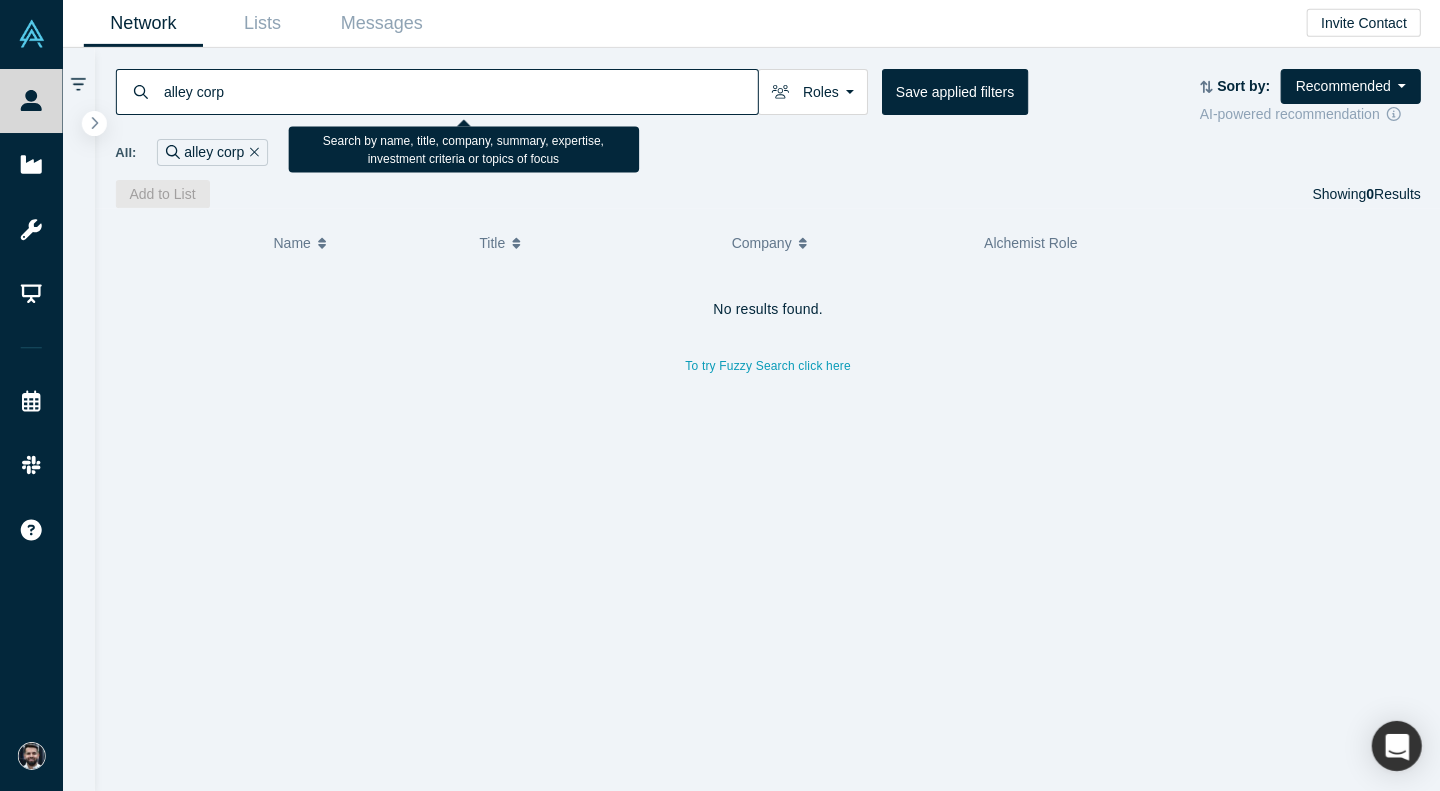 click on "alley corp" at bounding box center [459, 92] 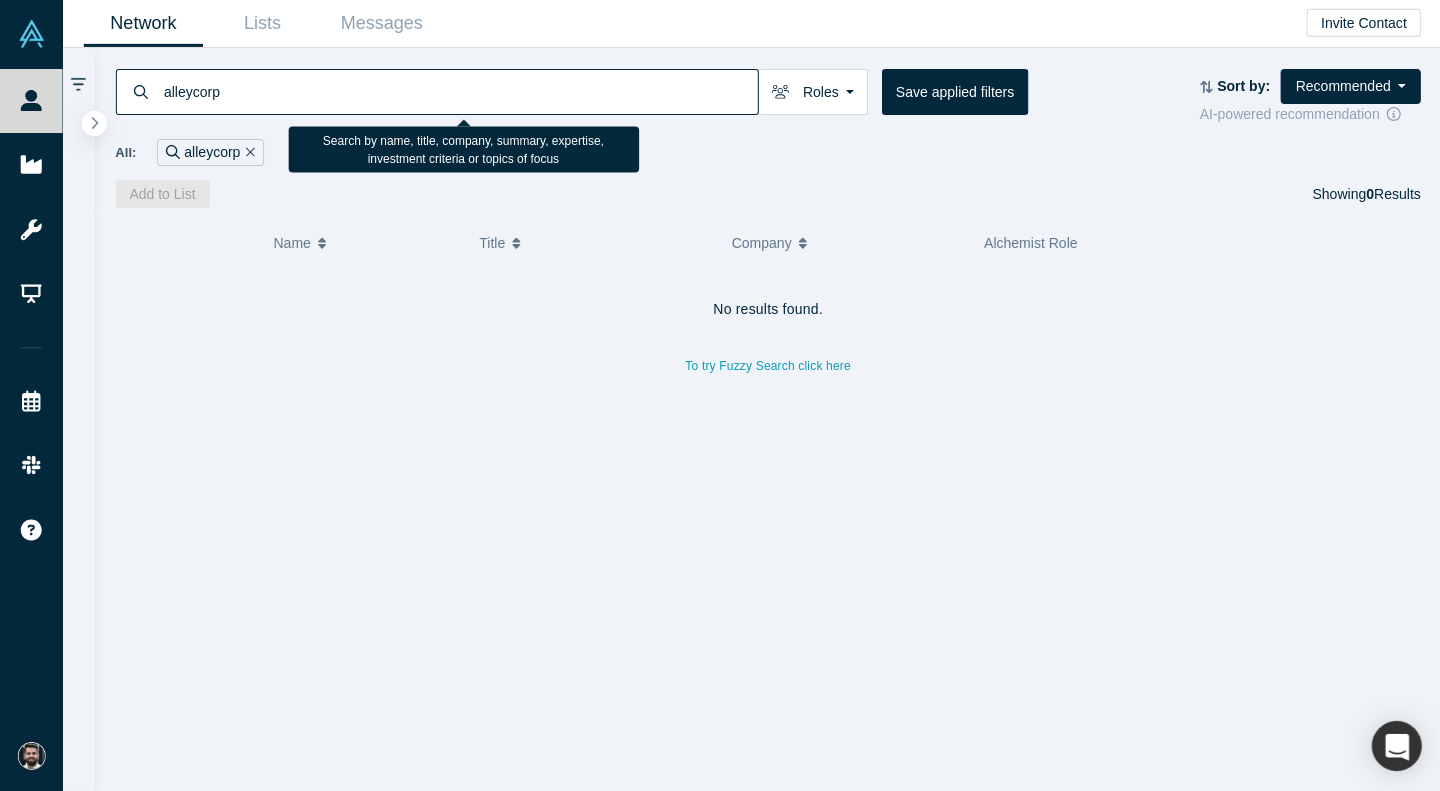 type on "alleycorp" 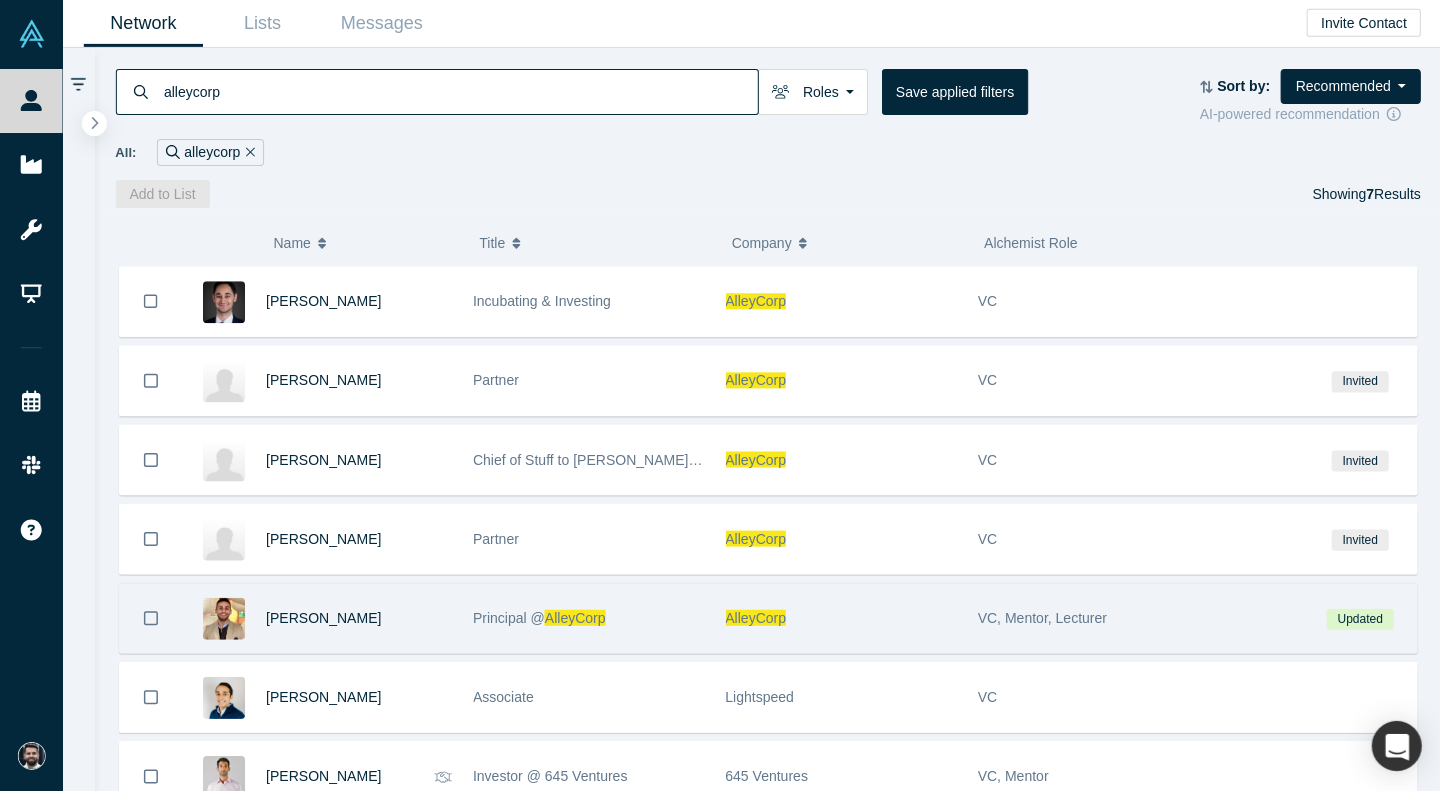 click on "[PERSON_NAME]" at bounding box center [359, 618] 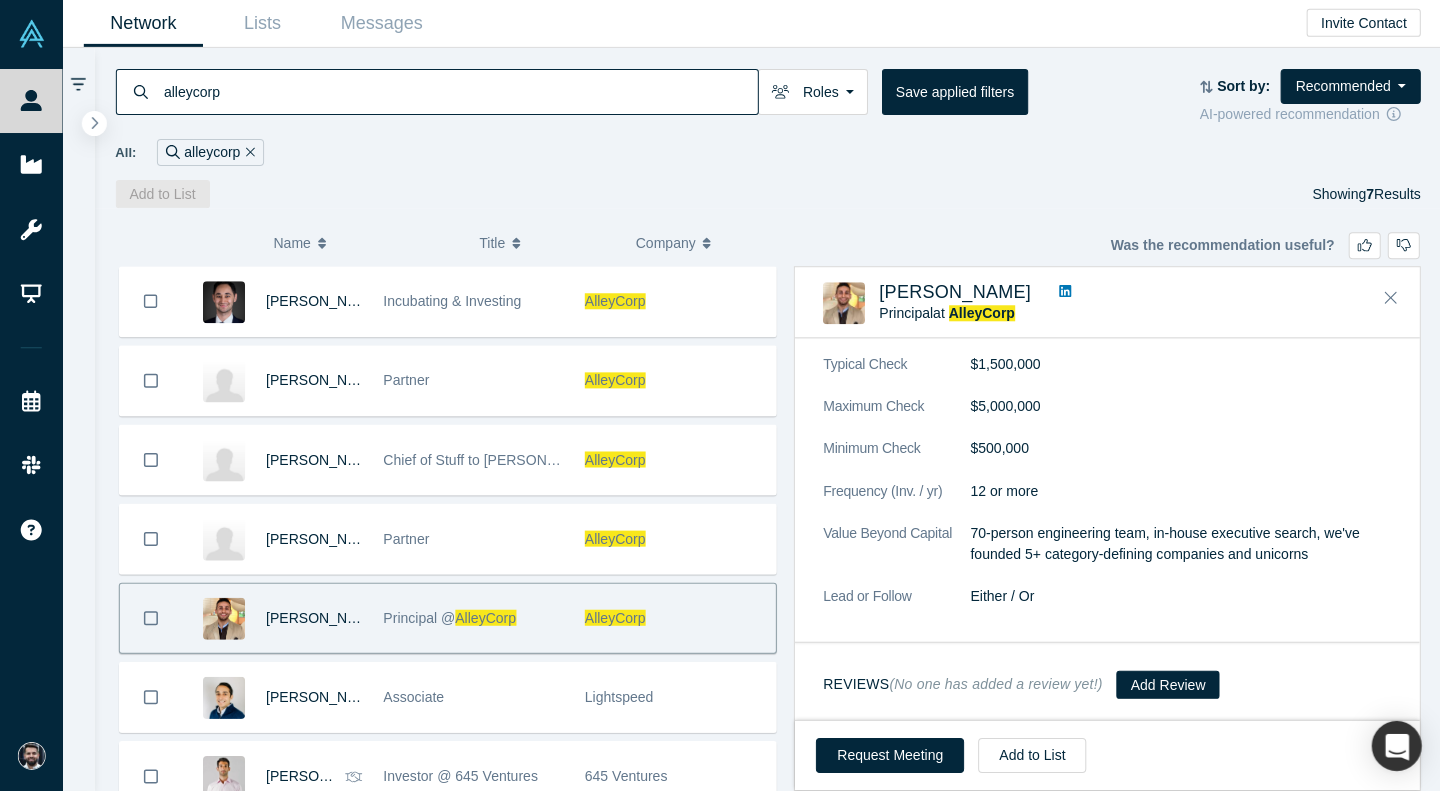 scroll, scrollTop: 1314, scrollLeft: 0, axis: vertical 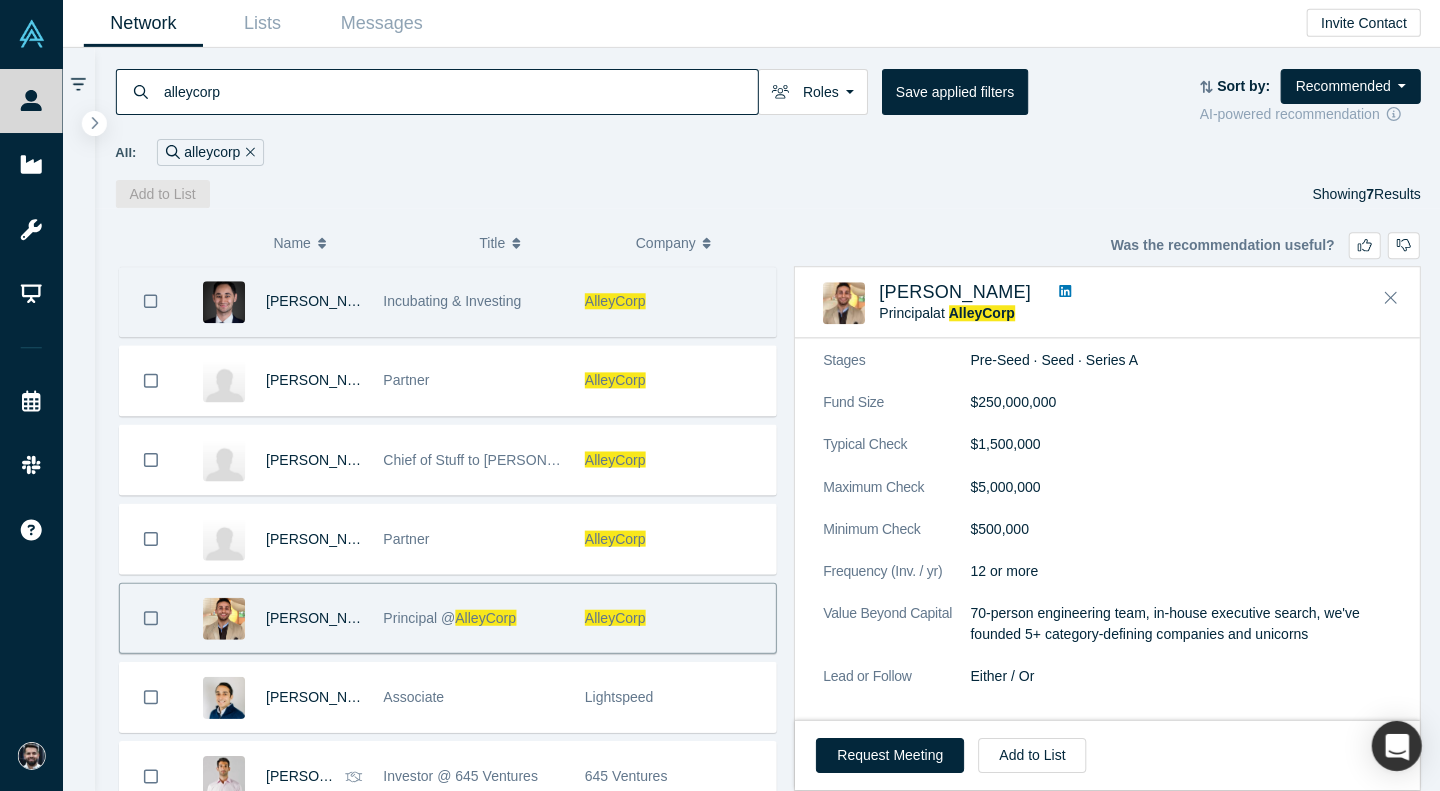 click on "Incubating & Investing" at bounding box center [473, 302] 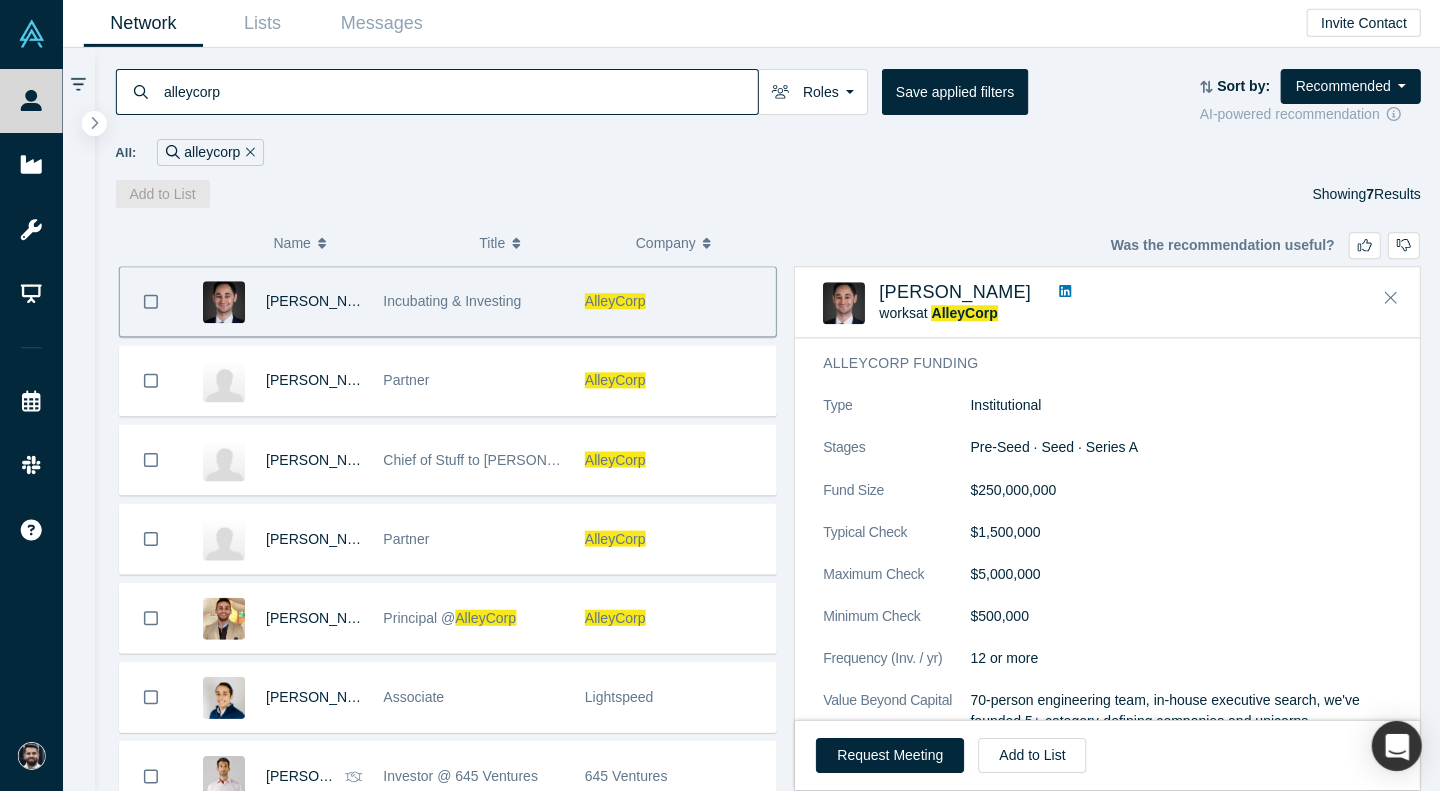 scroll, scrollTop: 1107, scrollLeft: 0, axis: vertical 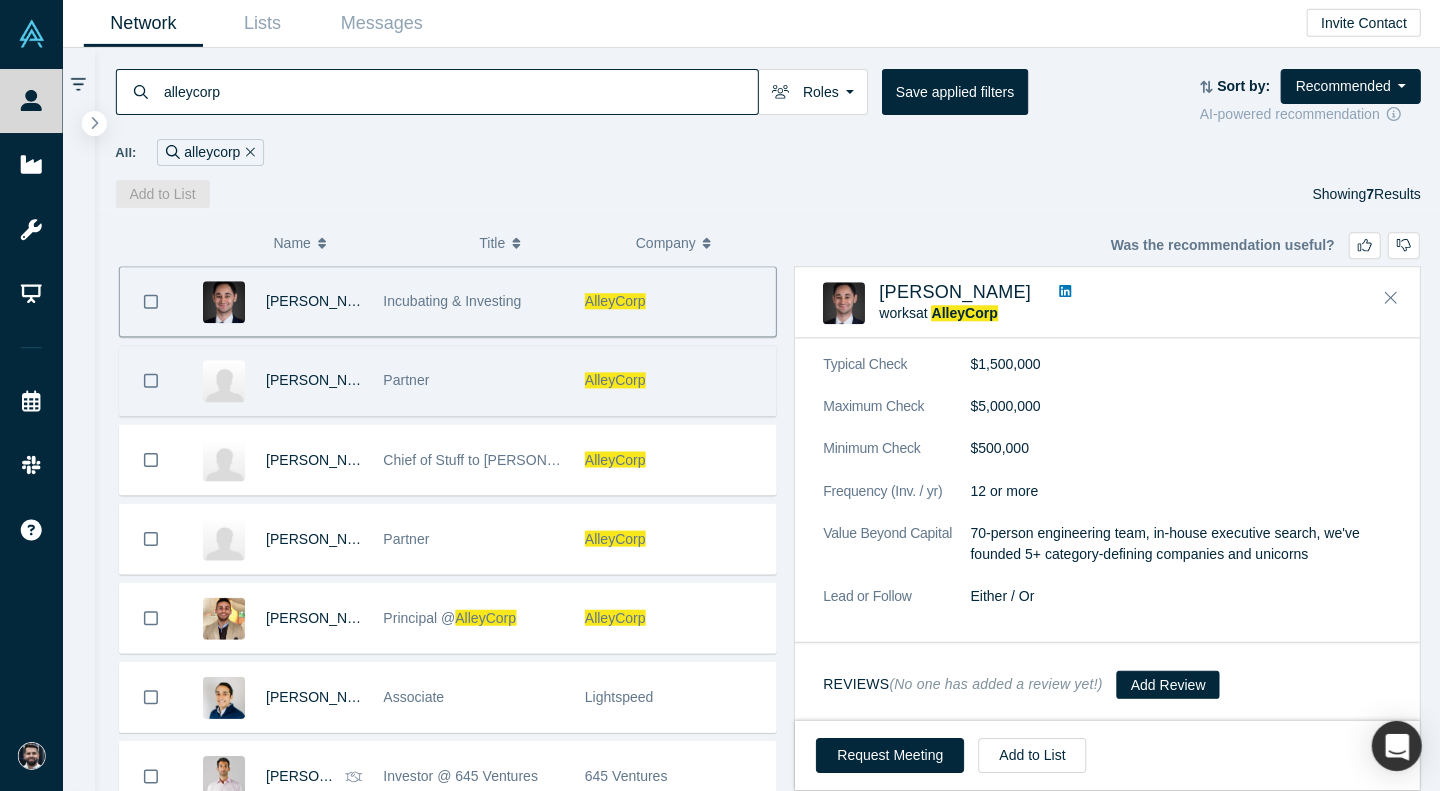 click on "Partner" at bounding box center (473, 381) 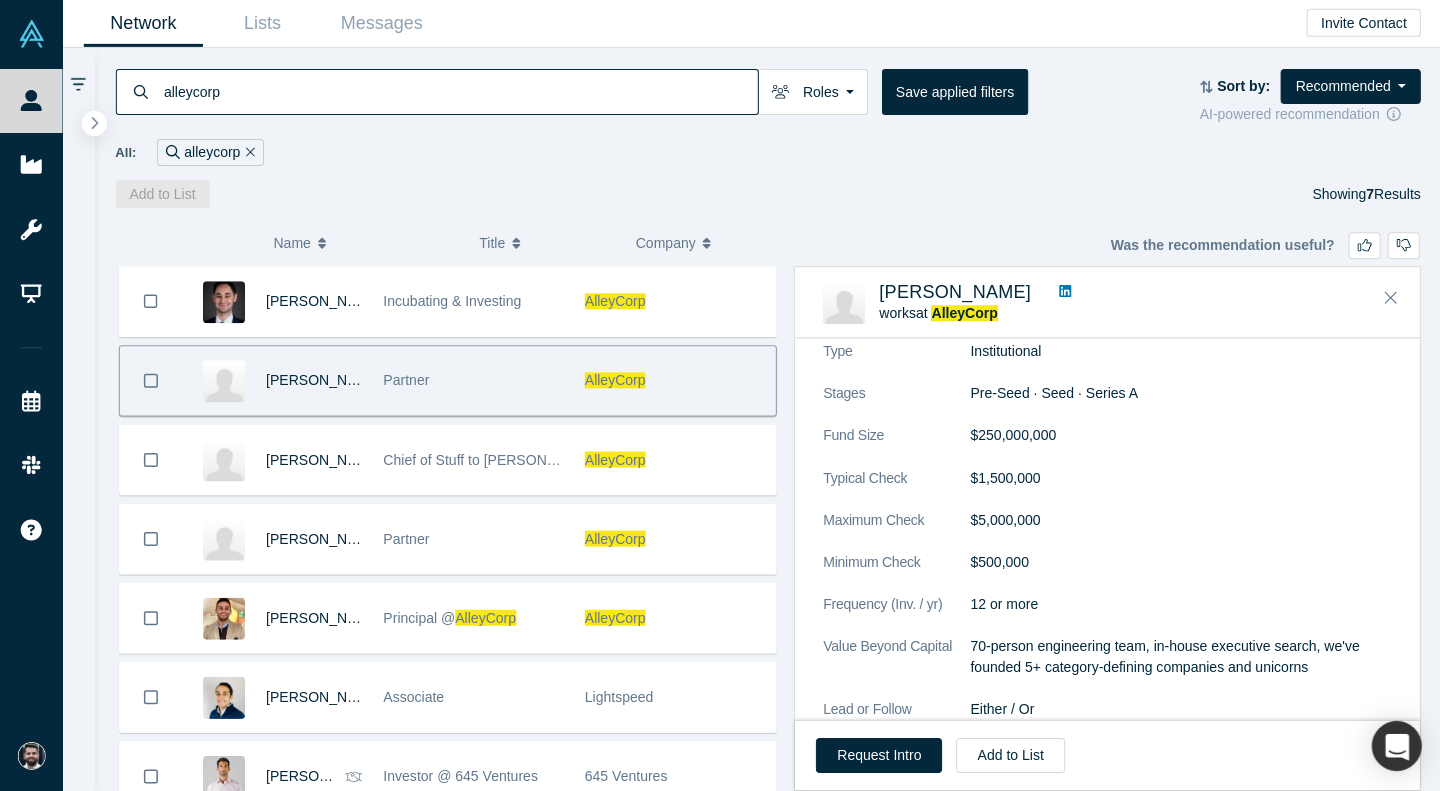 scroll, scrollTop: 574, scrollLeft: 0, axis: vertical 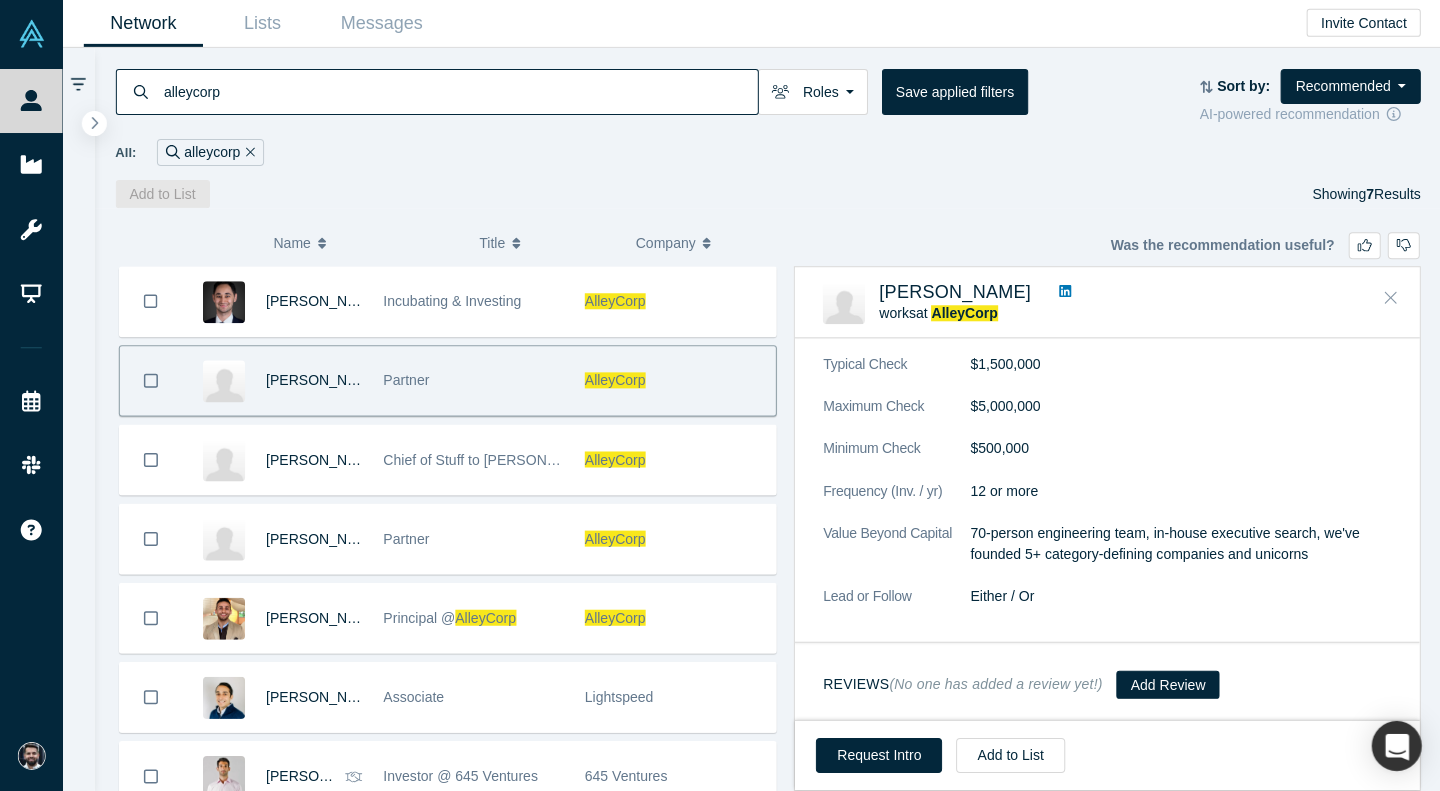 click at bounding box center [1389, 299] 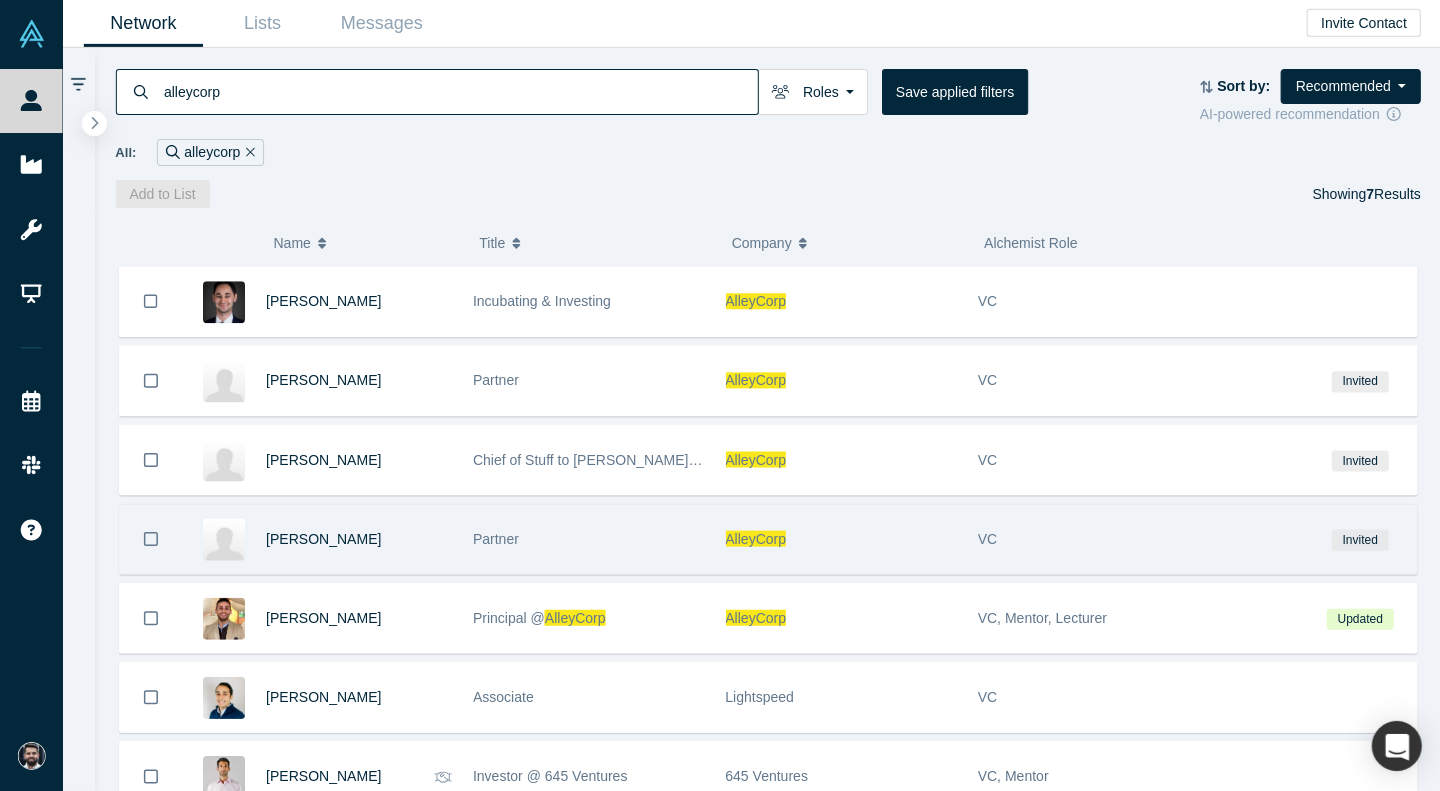 scroll, scrollTop: 77, scrollLeft: 0, axis: vertical 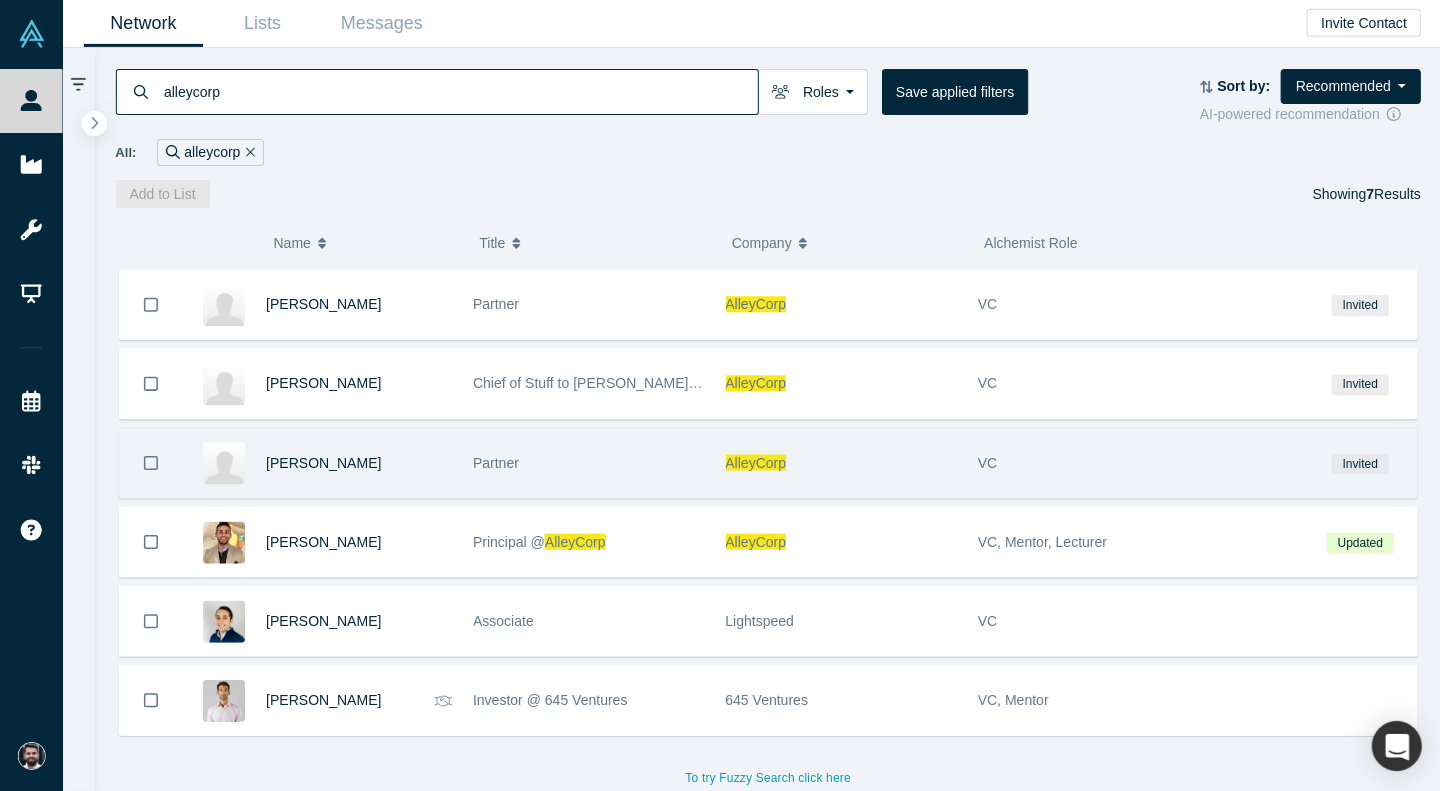 click on "AlleyCorp" at bounding box center (840, 463) 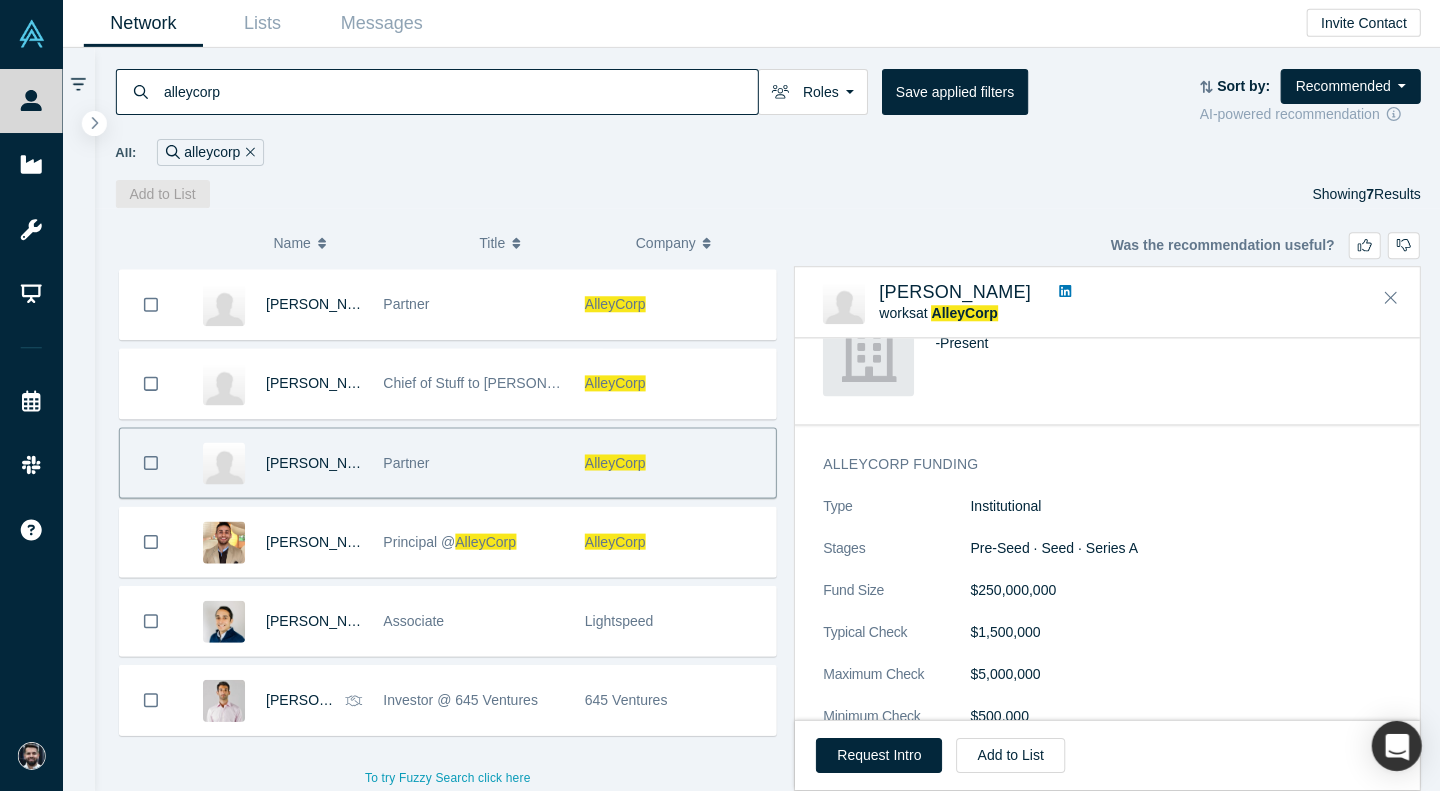 scroll, scrollTop: 574, scrollLeft: 0, axis: vertical 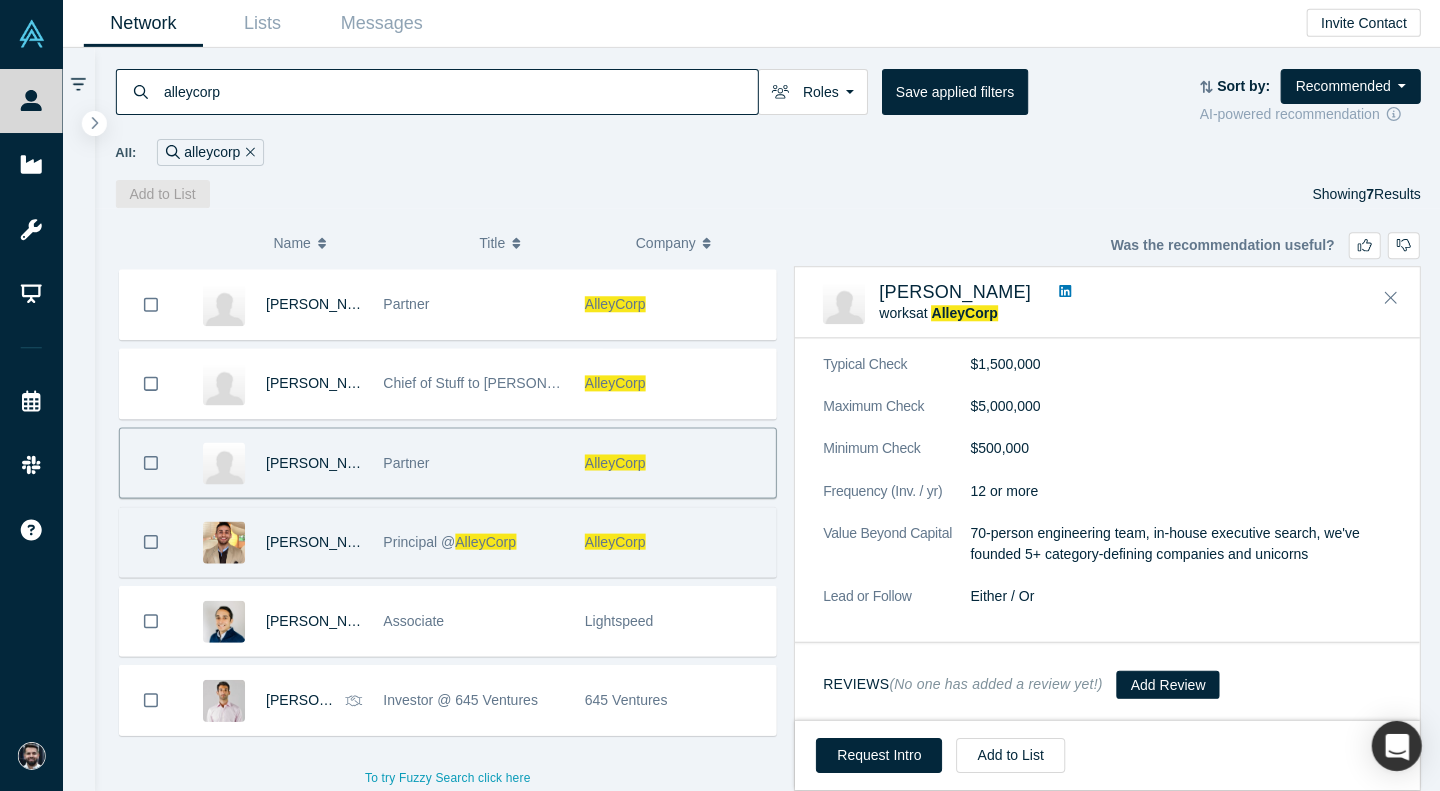 click on "AlleyCorp" at bounding box center [674, 542] 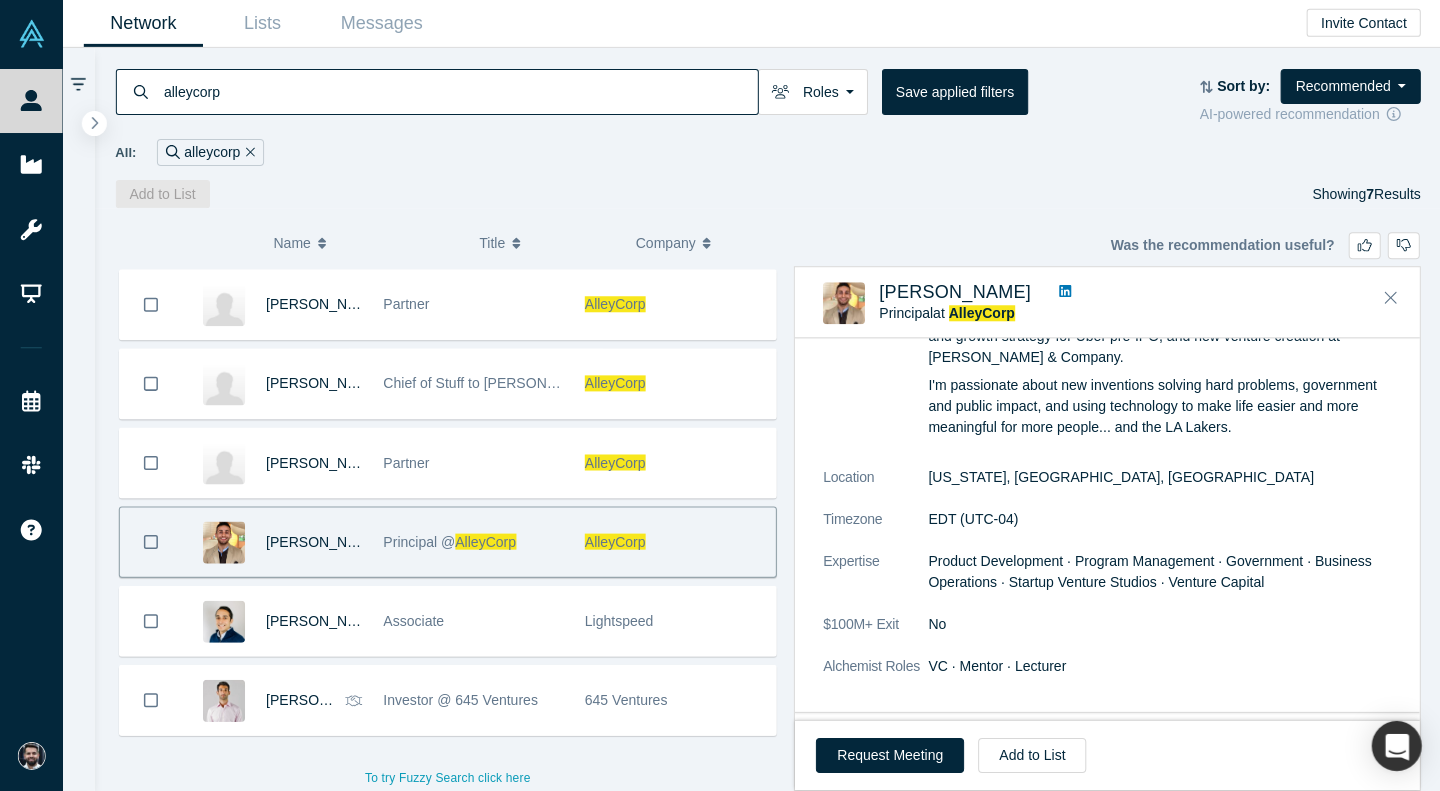 scroll, scrollTop: 0, scrollLeft: 0, axis: both 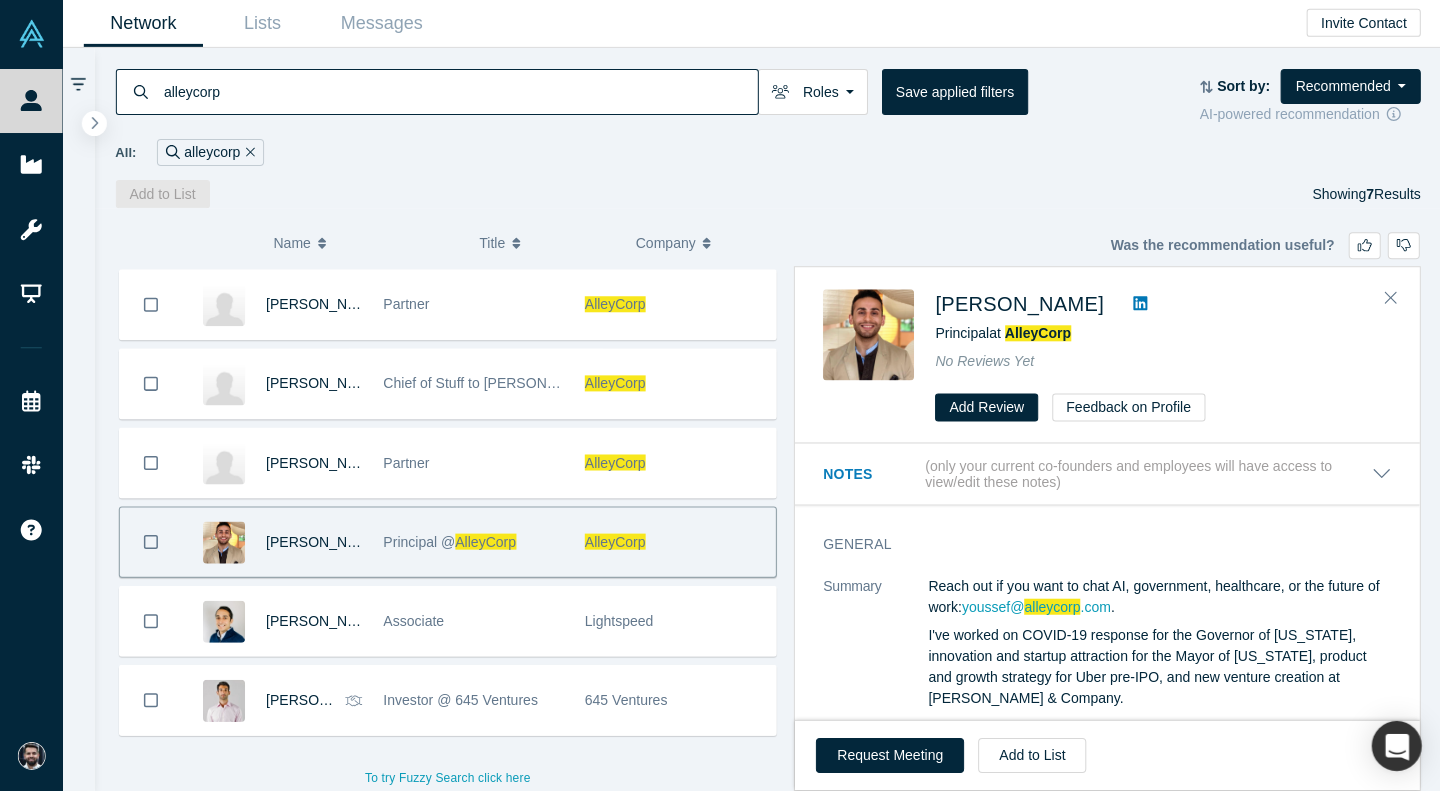 click at bounding box center [1139, 305] 